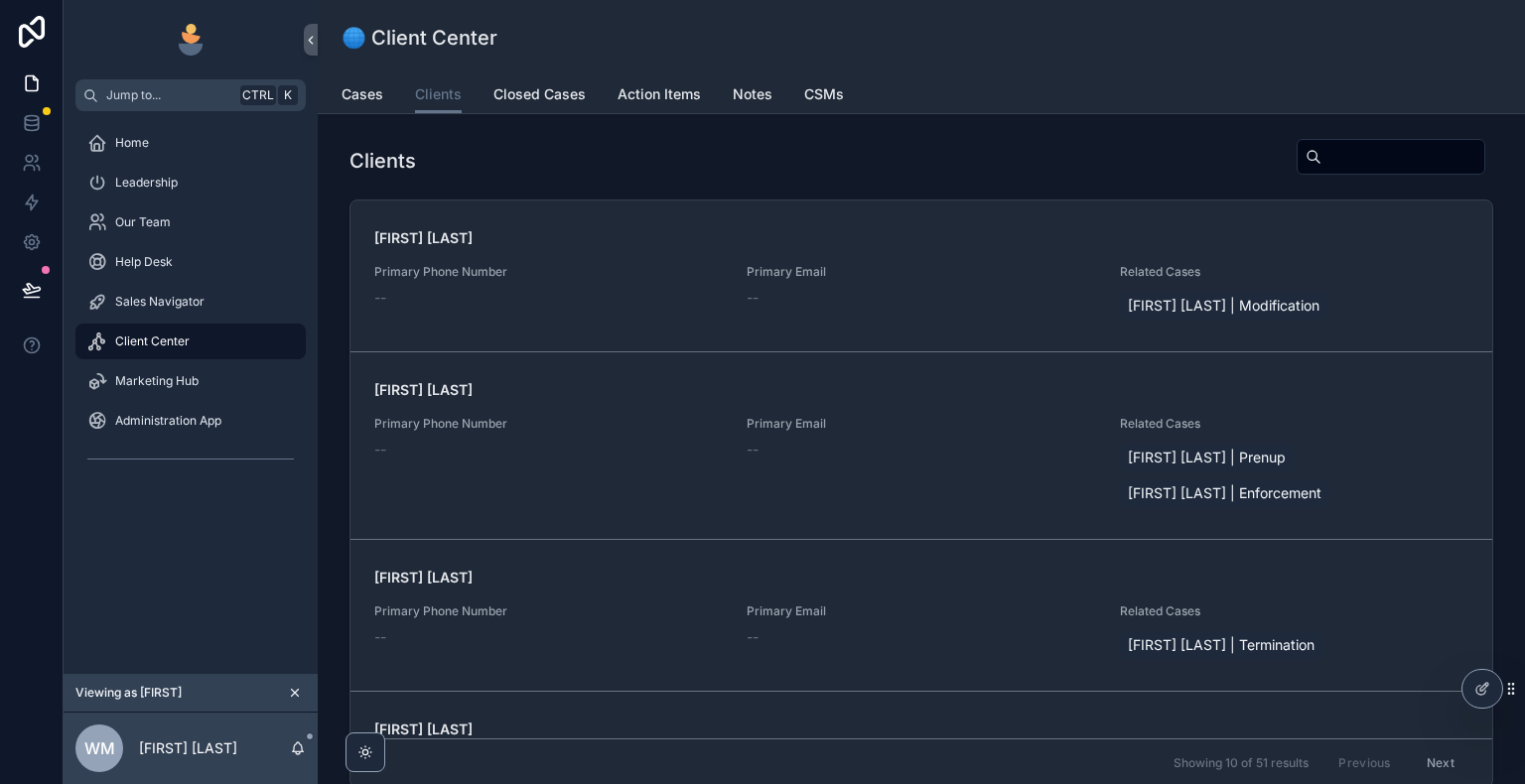 scroll, scrollTop: 0, scrollLeft: 0, axis: both 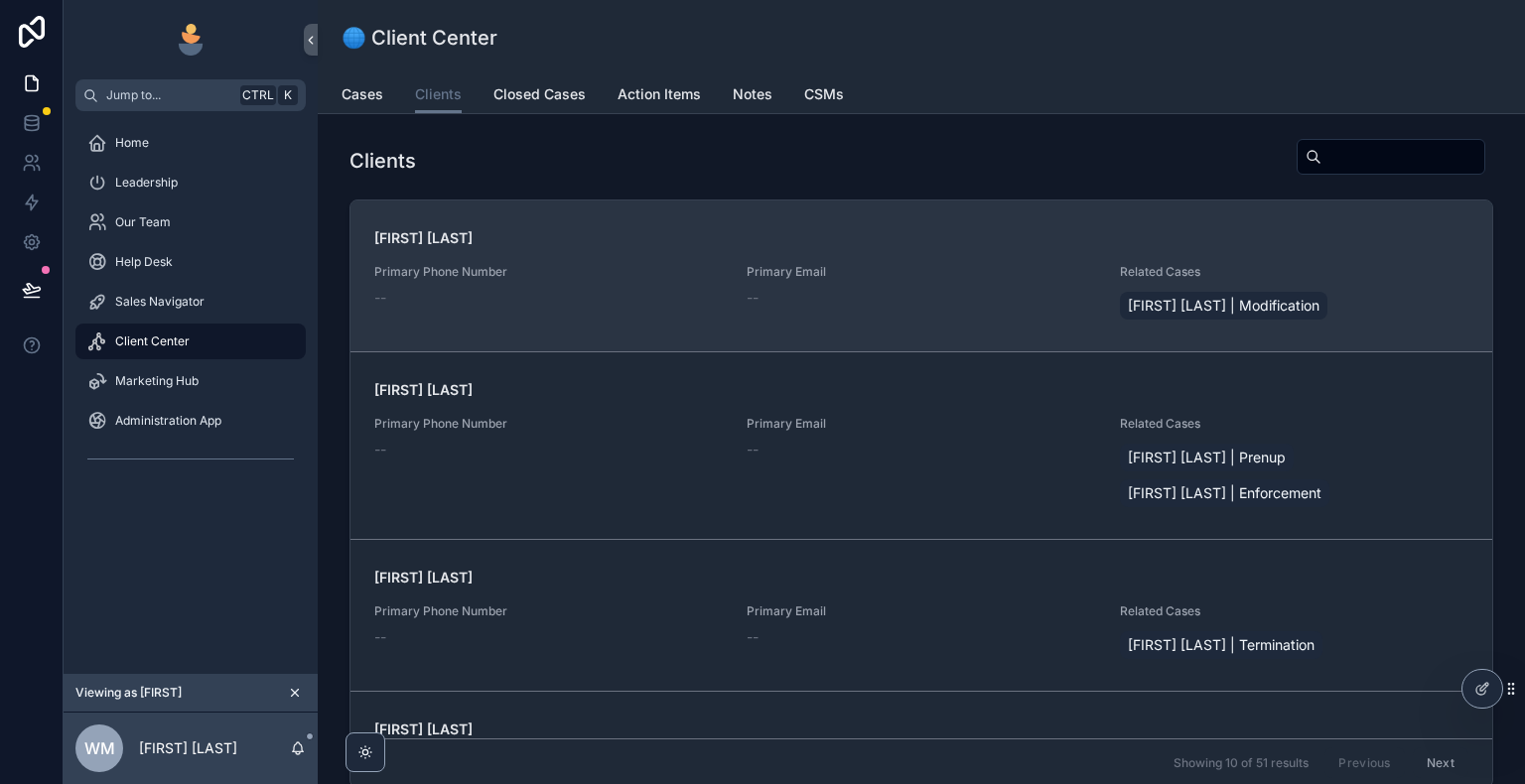 click on "[FIRST] [LAST] Primary Phone Number -- Primary Email -- Related Cases [FIRST] [LAST] | Modification" at bounding box center (921, 276) 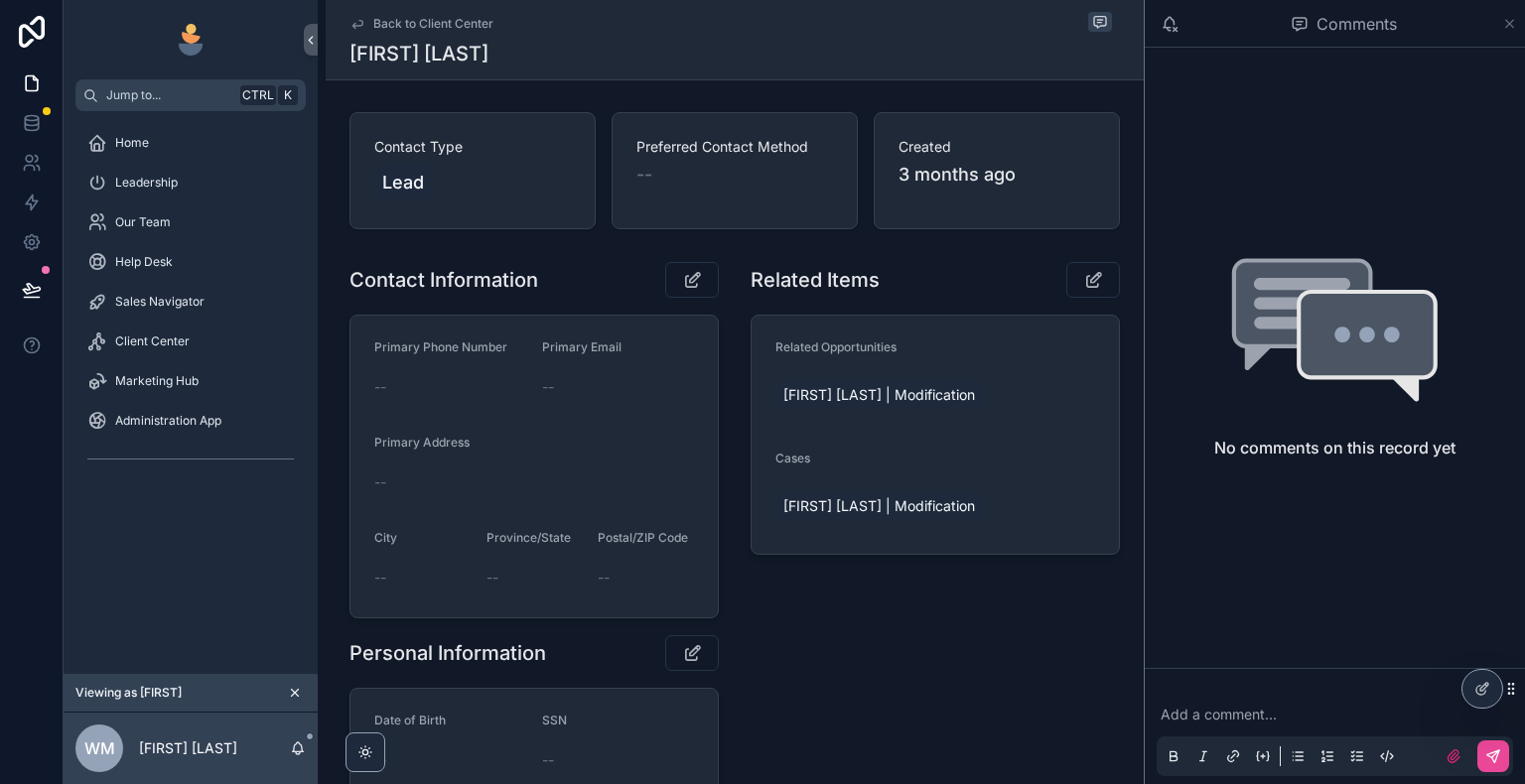 click 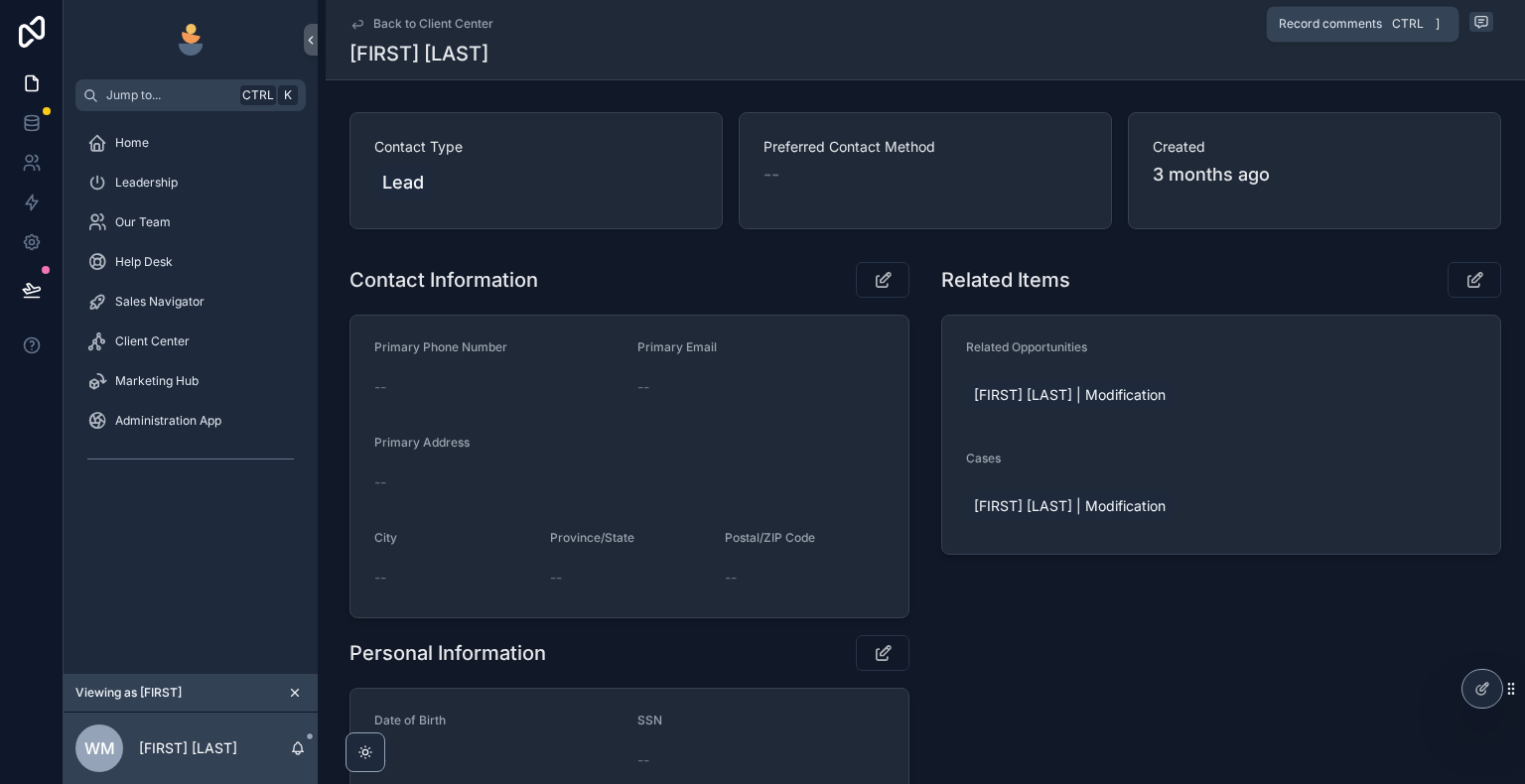 click 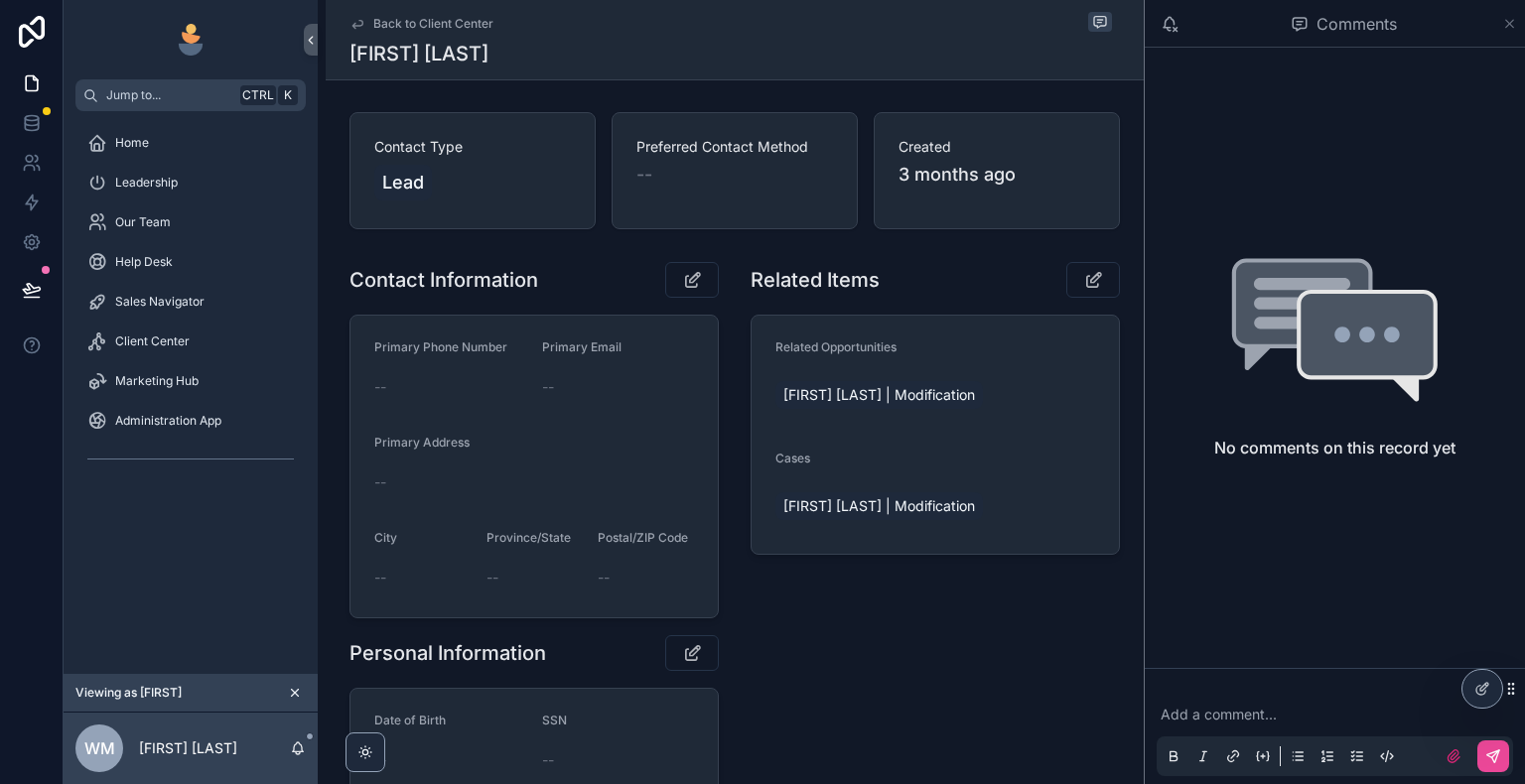 click 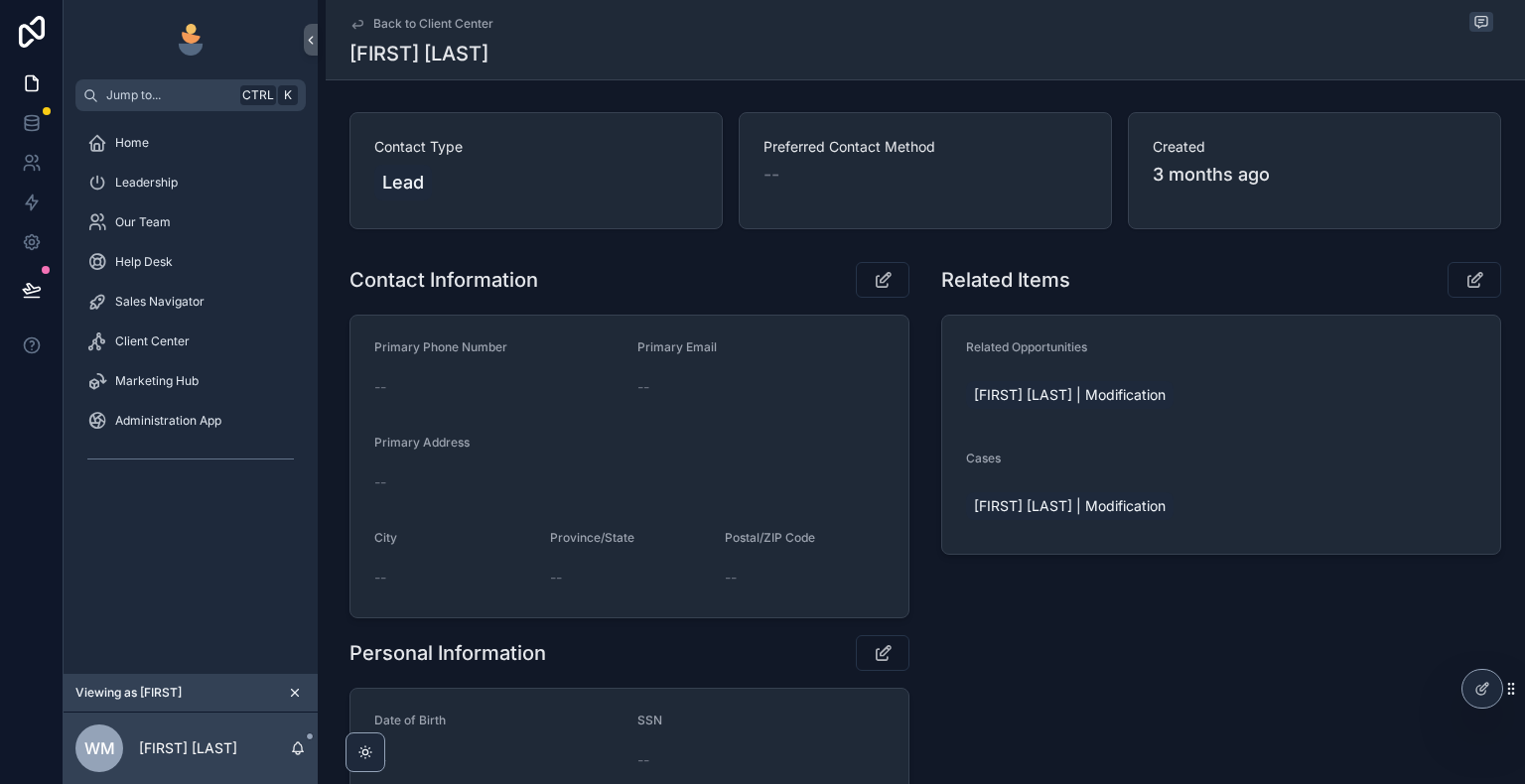 scroll, scrollTop: 99, scrollLeft: 0, axis: vertical 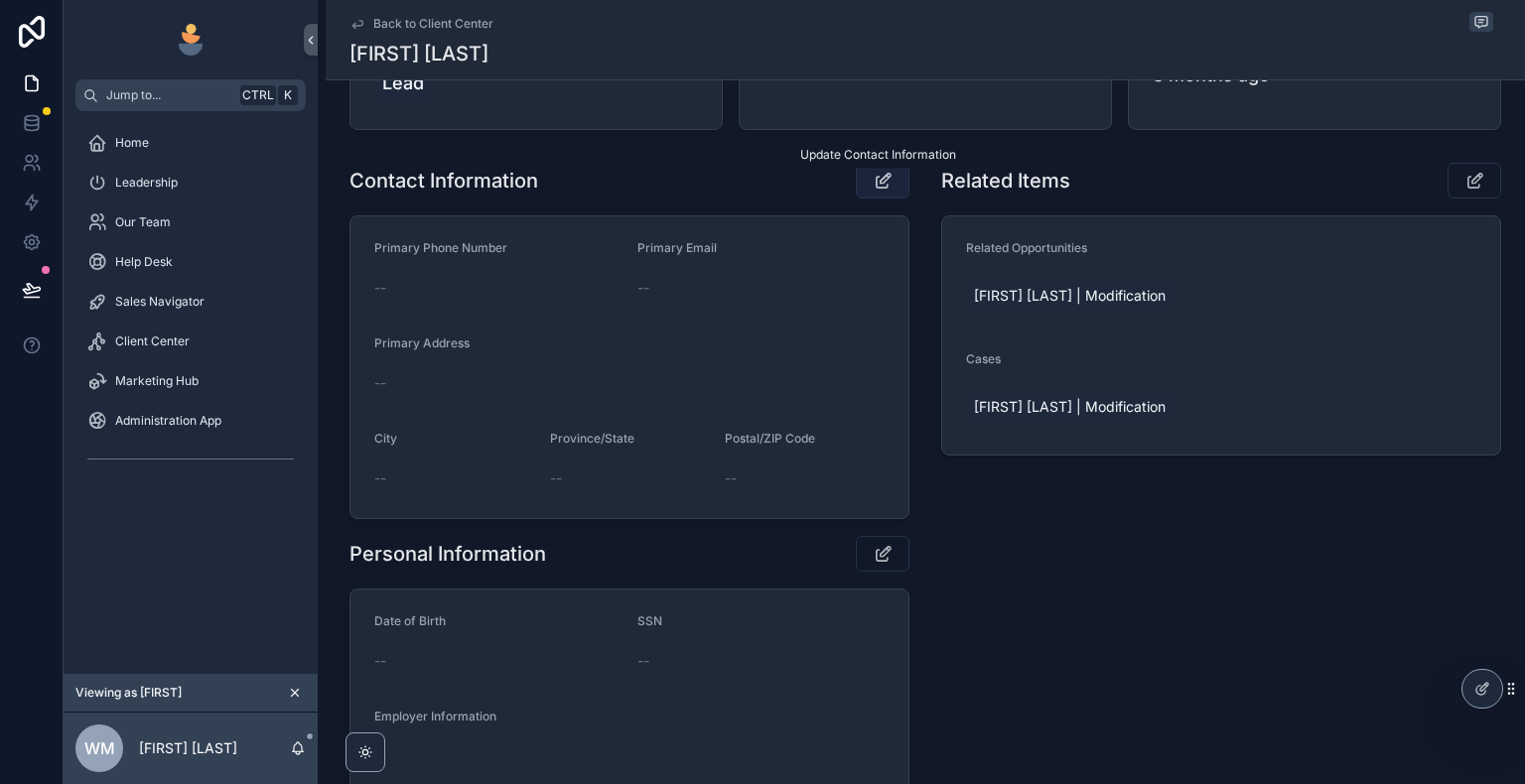click at bounding box center (883, 181) 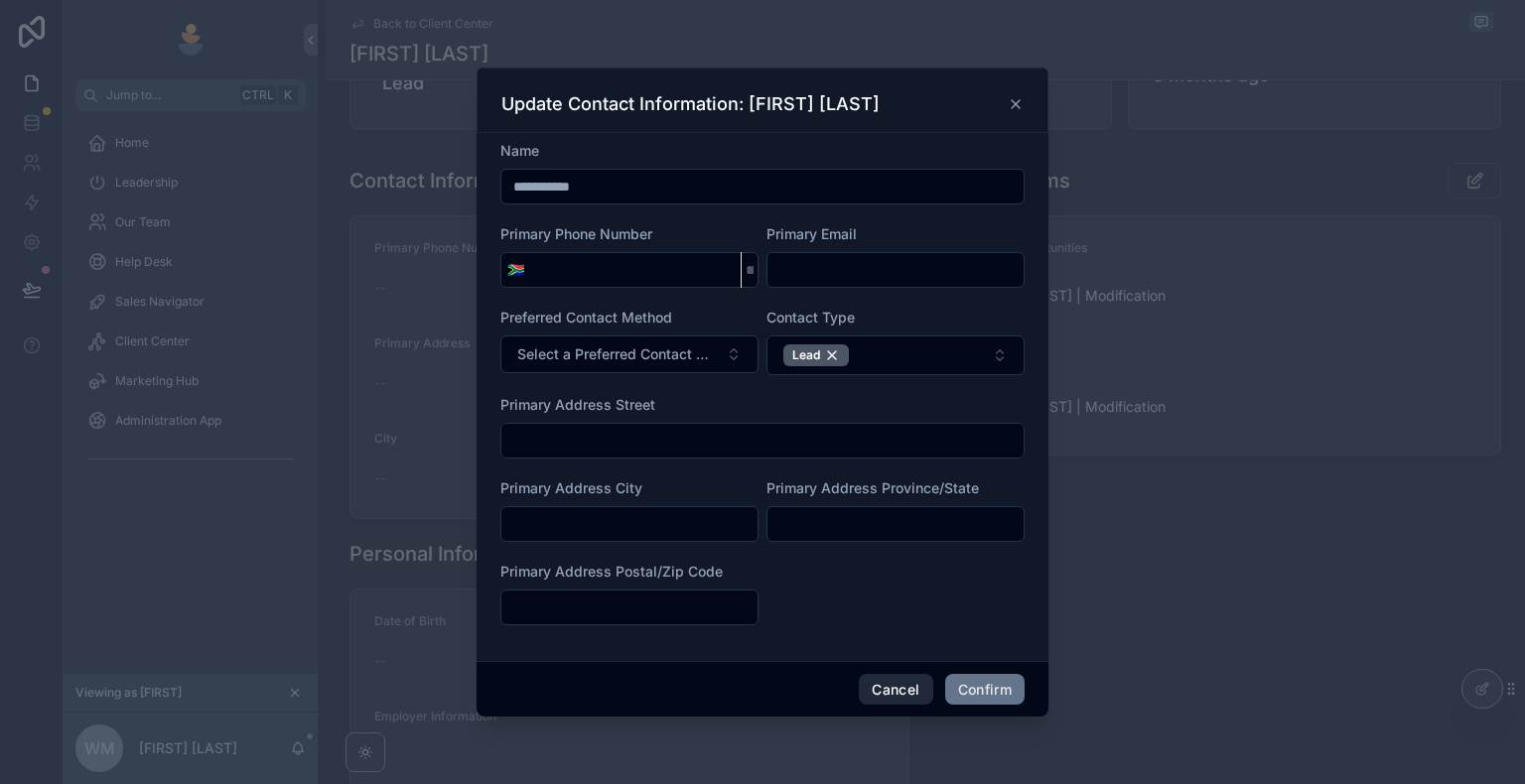 click on "Cancel" at bounding box center [896, 690] 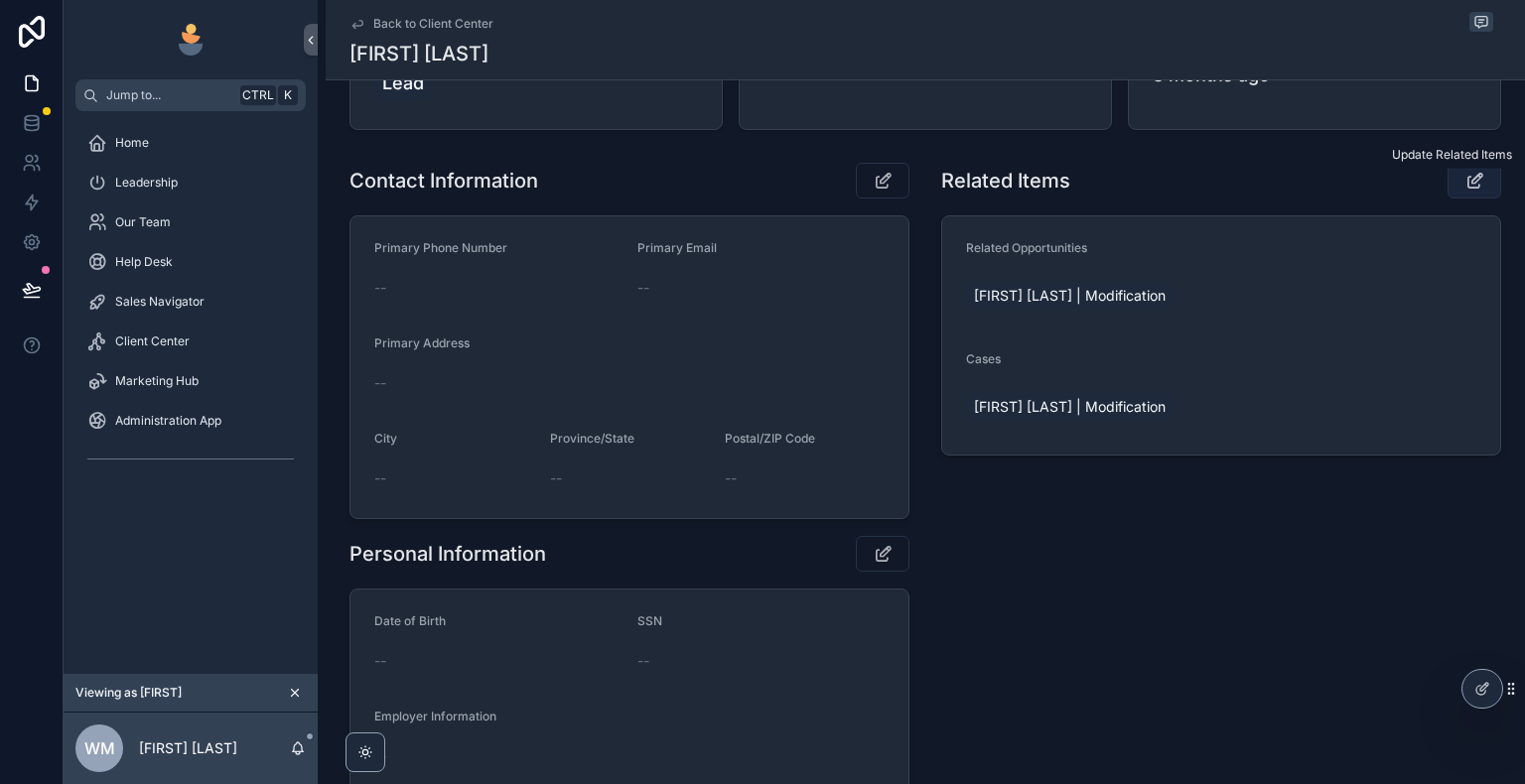 click at bounding box center (1474, 181) 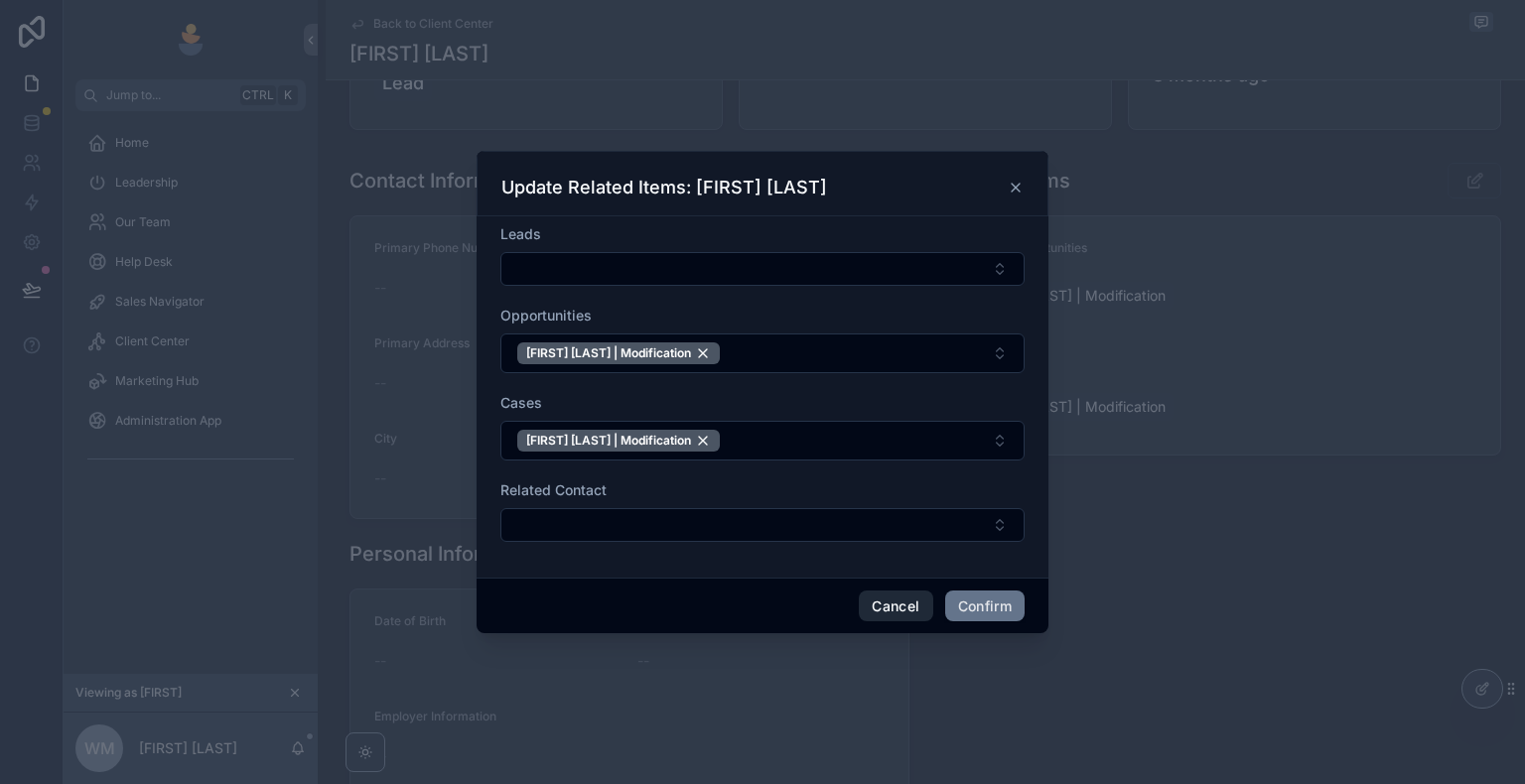 click on "Cancel" at bounding box center (896, 606) 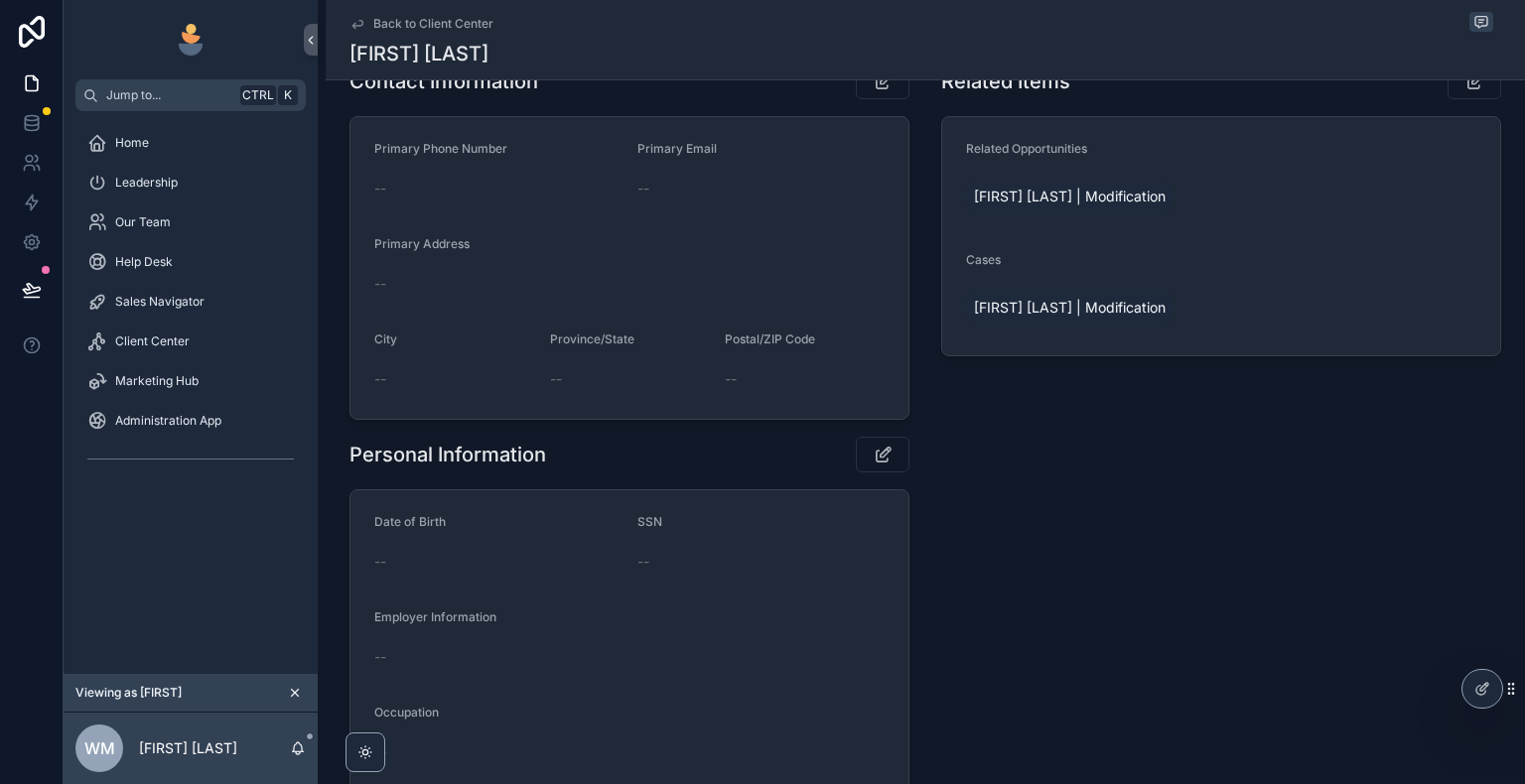 scroll, scrollTop: 298, scrollLeft: 0, axis: vertical 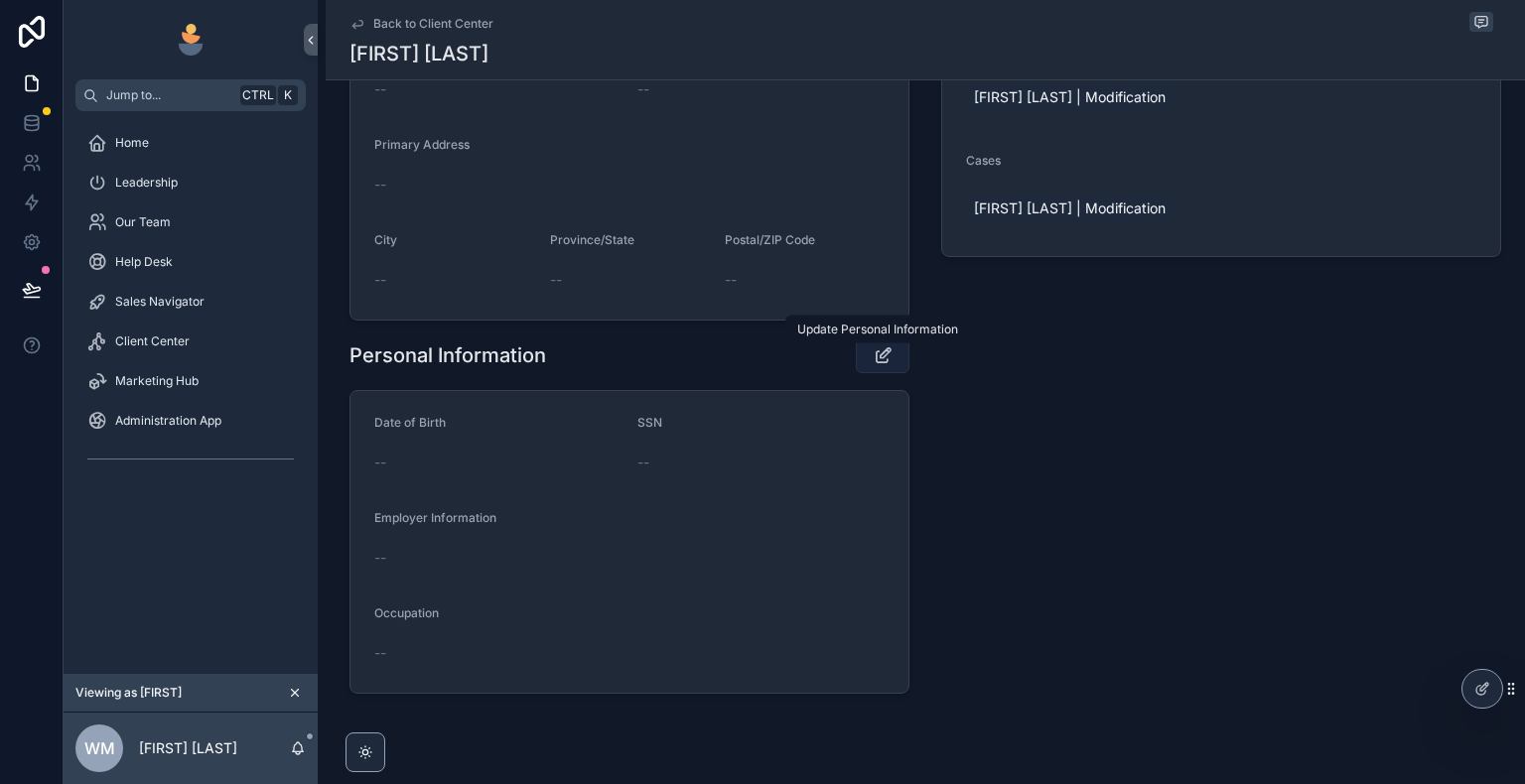 click at bounding box center (883, 355) 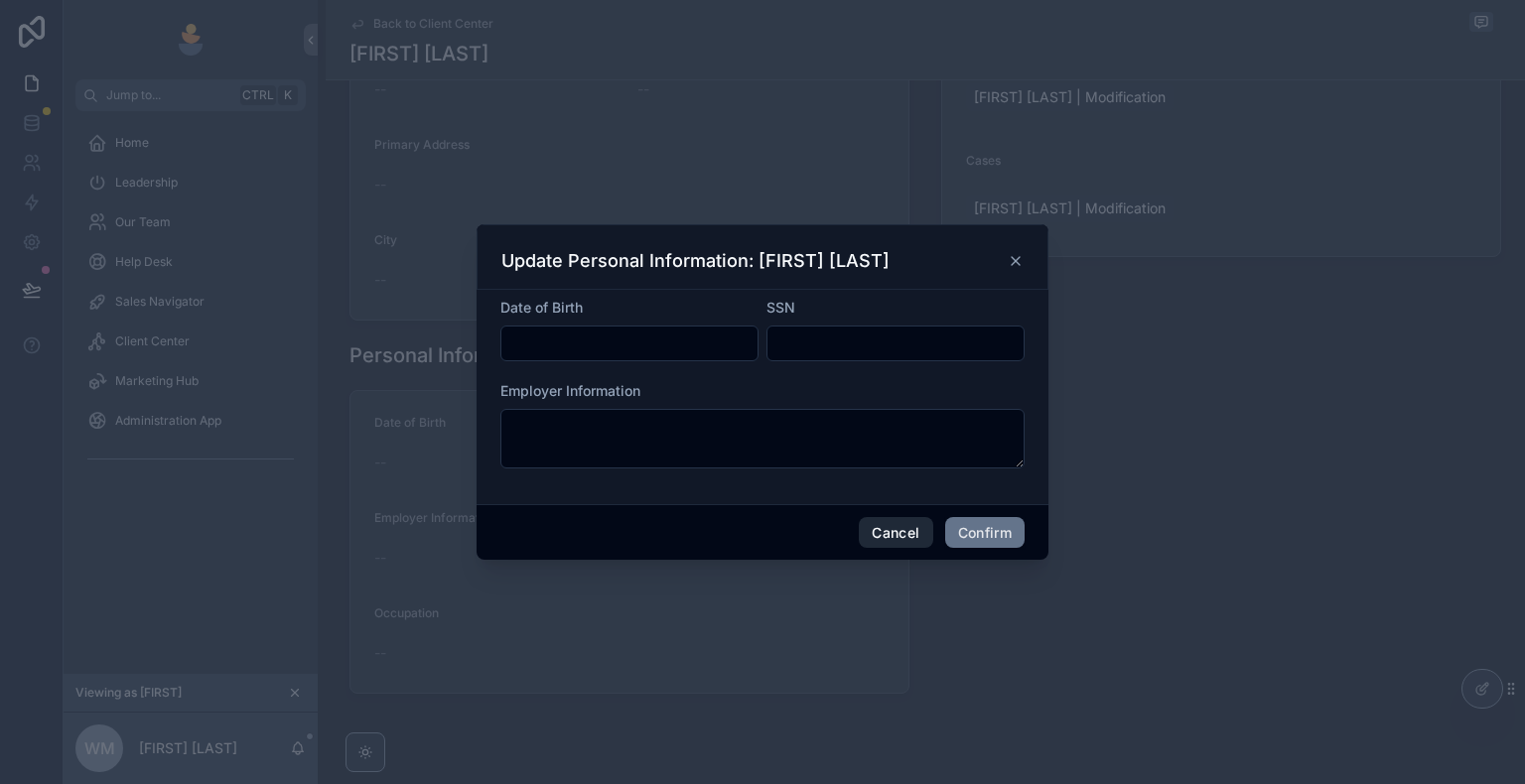 click on "Cancel" at bounding box center (896, 533) 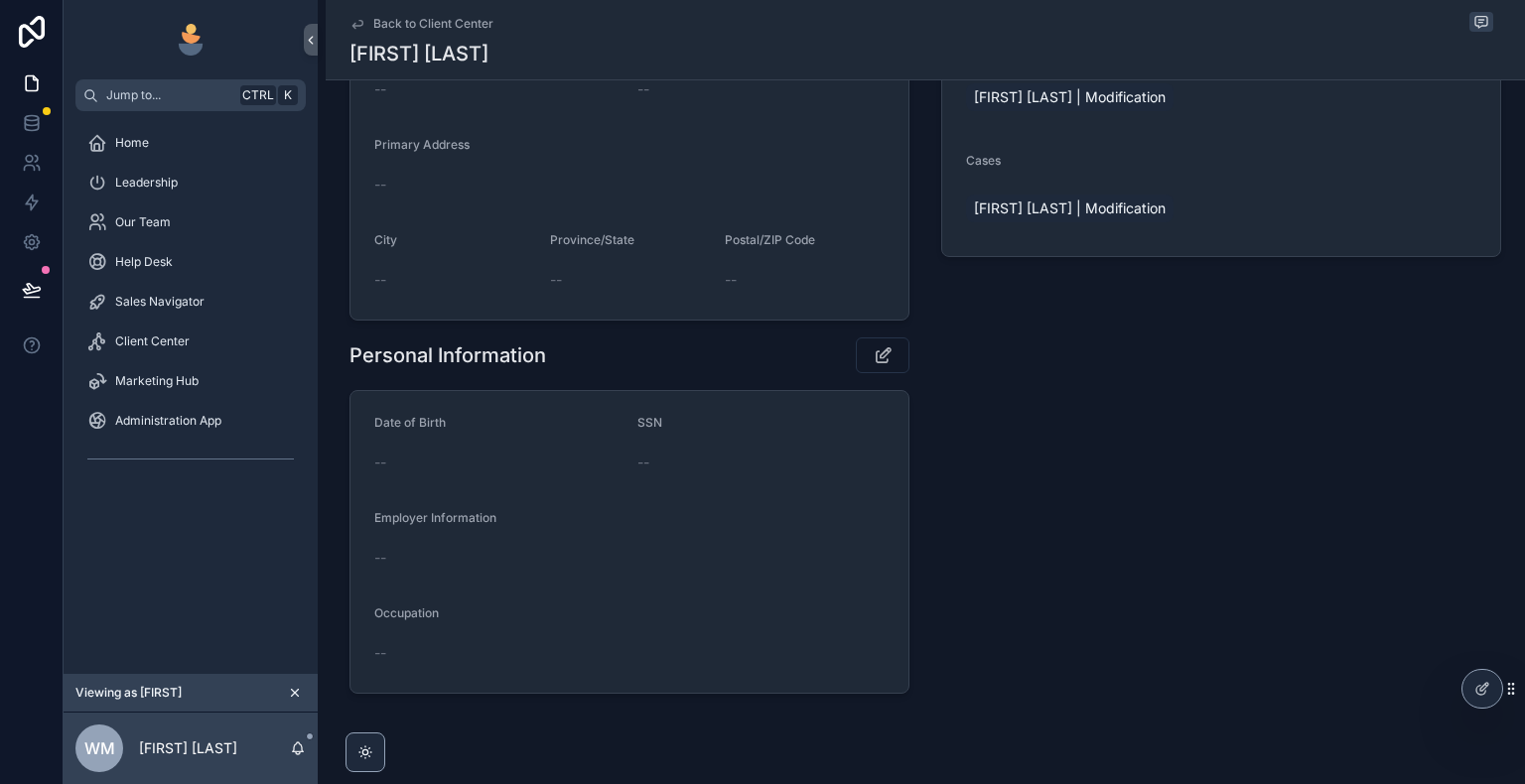 click 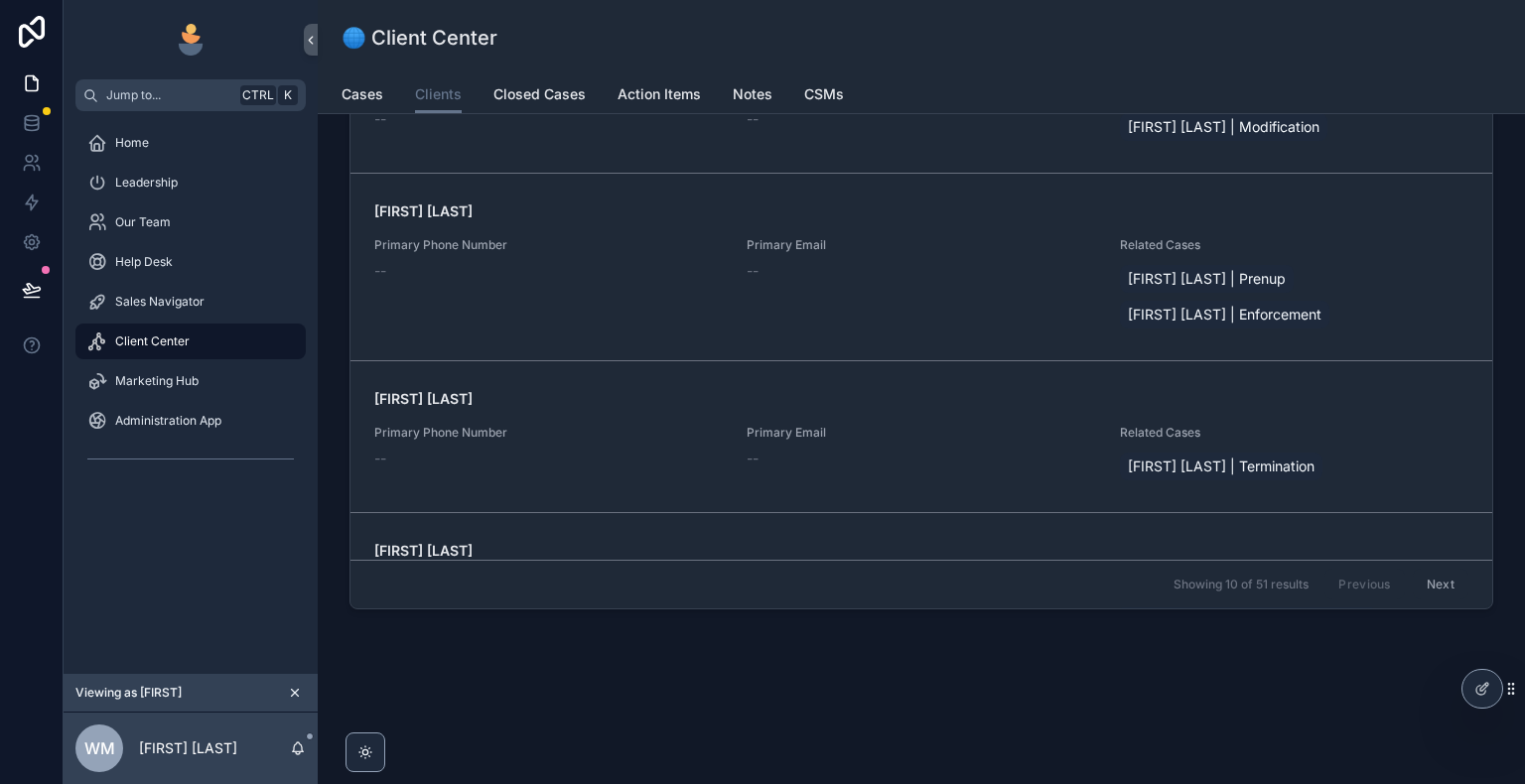 scroll, scrollTop: 0, scrollLeft: 0, axis: both 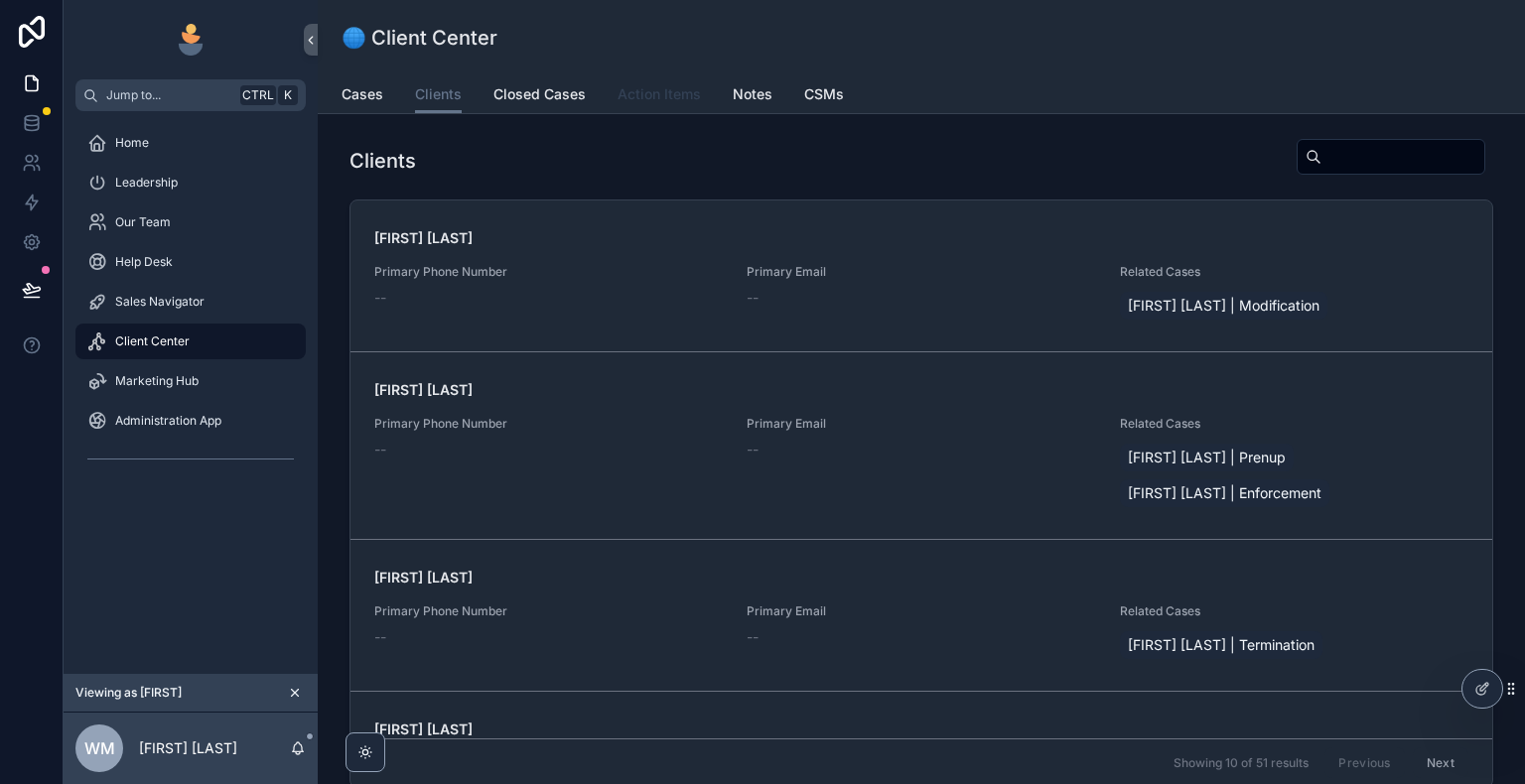 click on "Action Items" at bounding box center (659, 94) 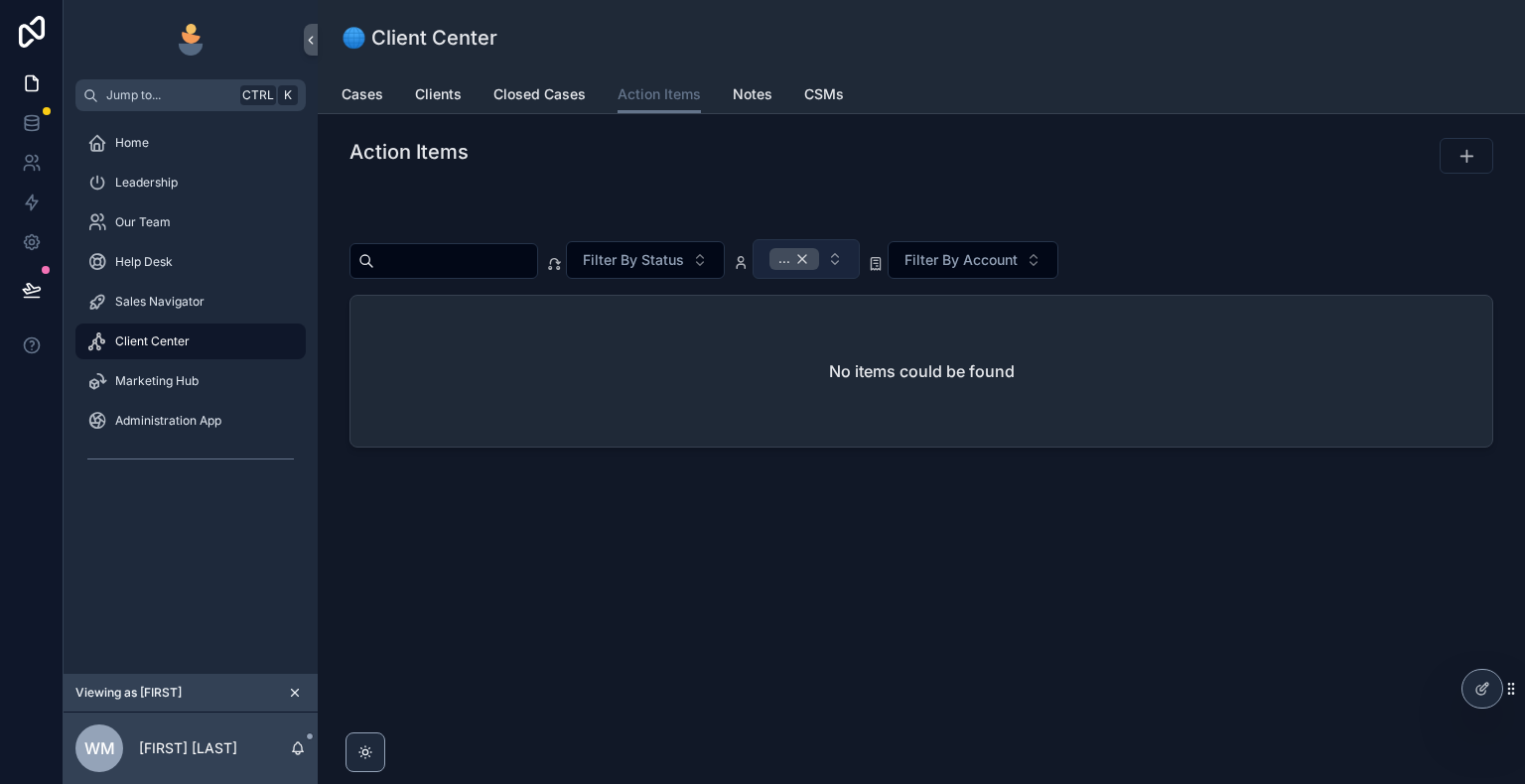 click on "..." at bounding box center [794, 259] 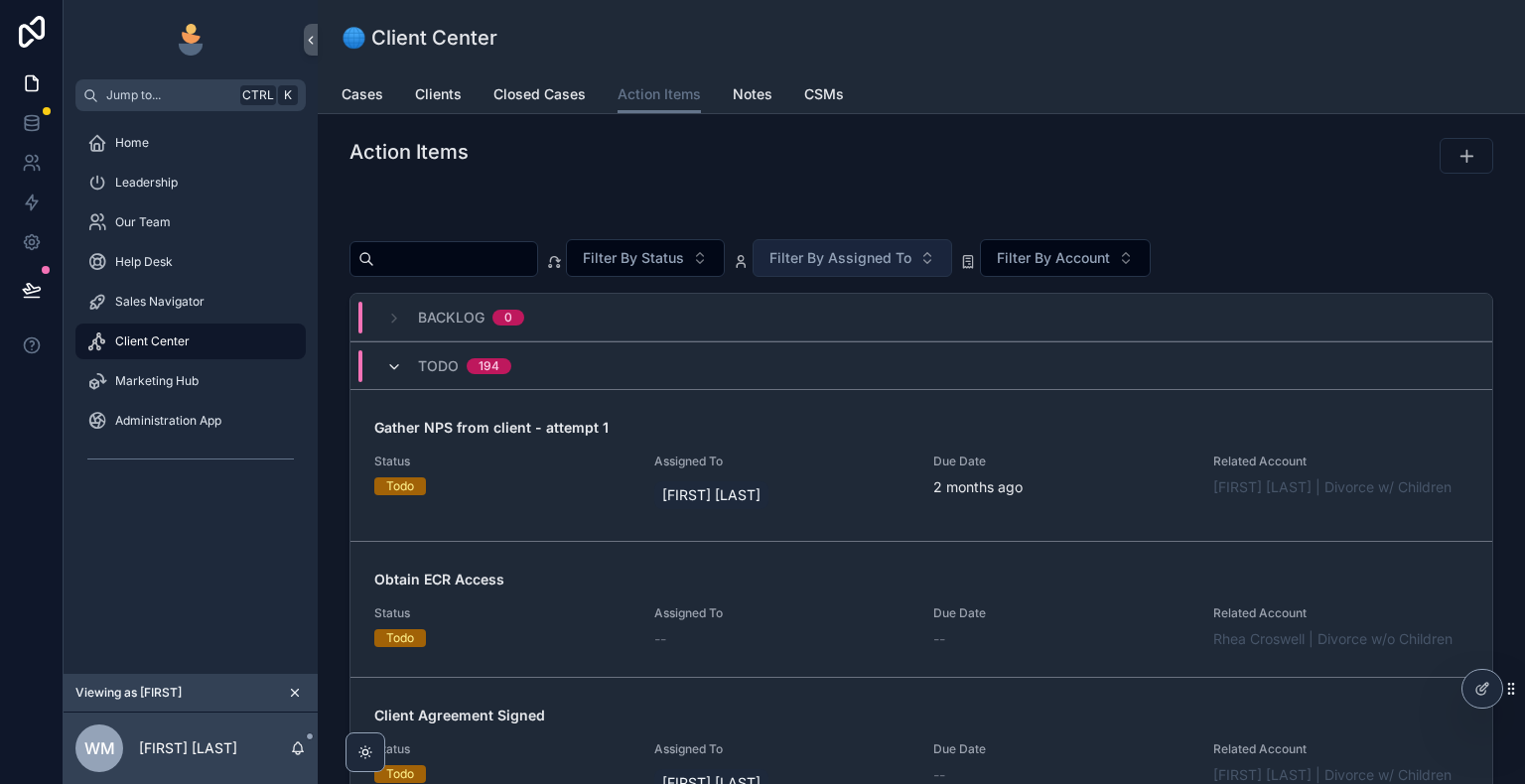 click at bounding box center [394, 367] 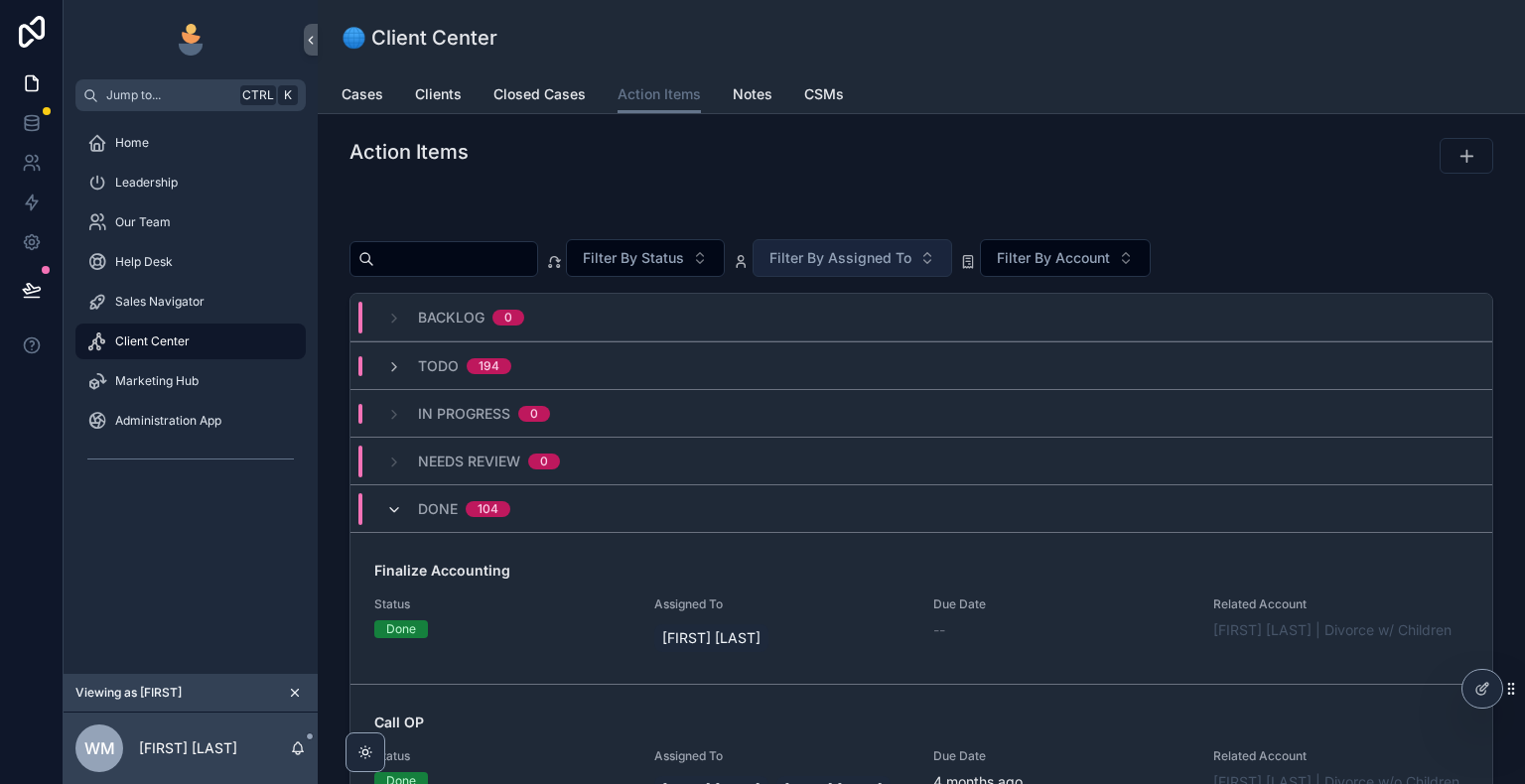 click at bounding box center [394, 510] 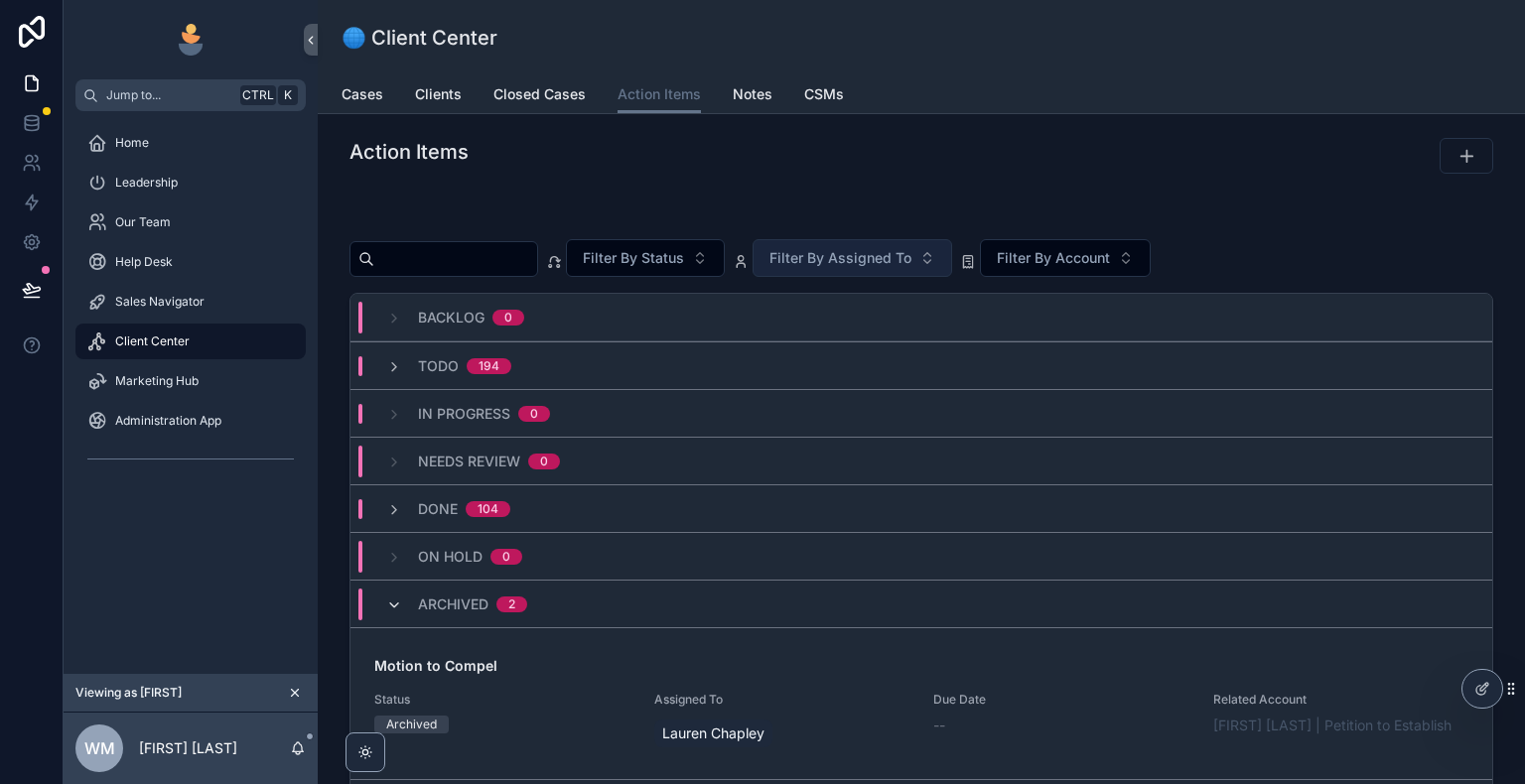 click at bounding box center [394, 605] 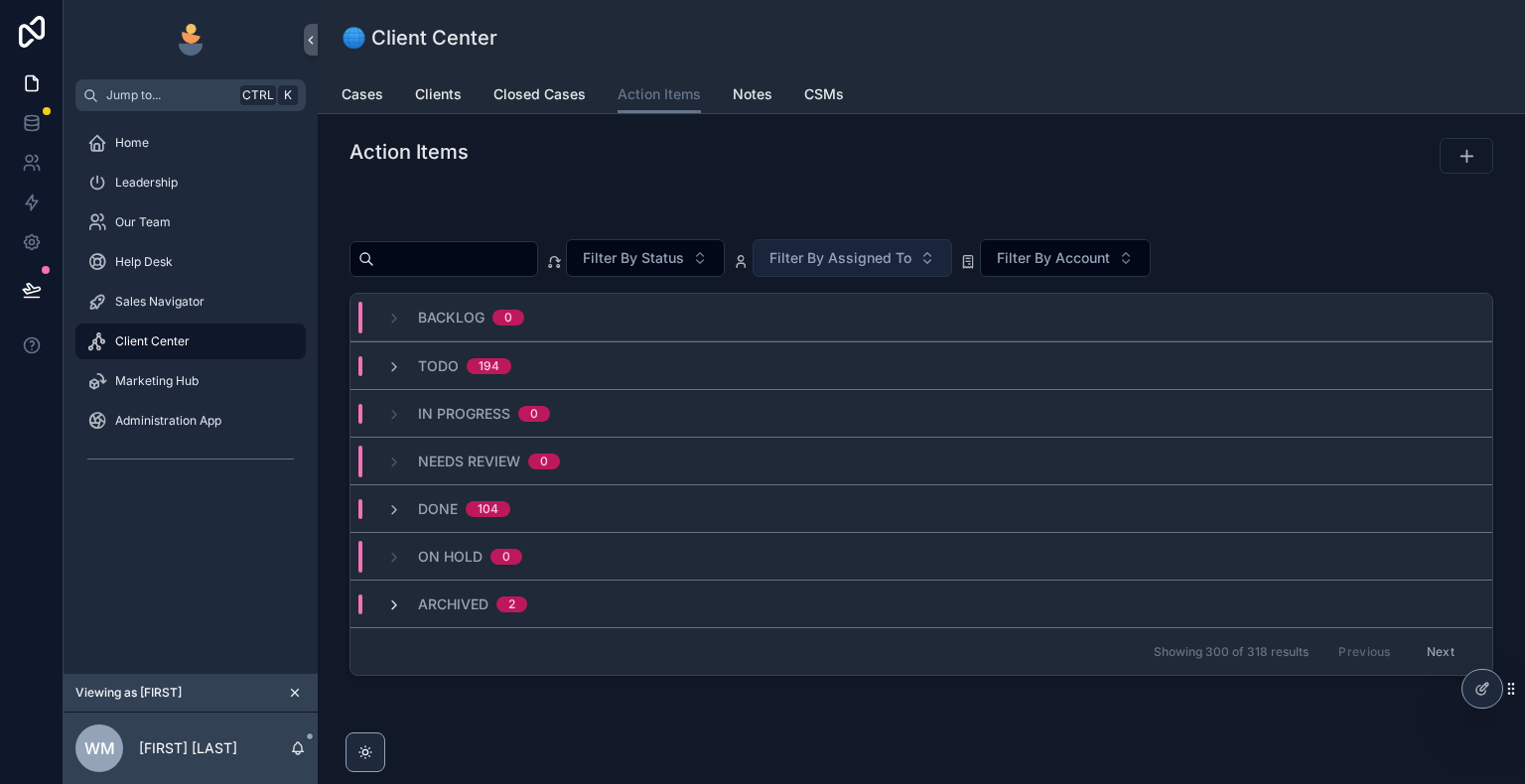 click at bounding box center (394, 605) 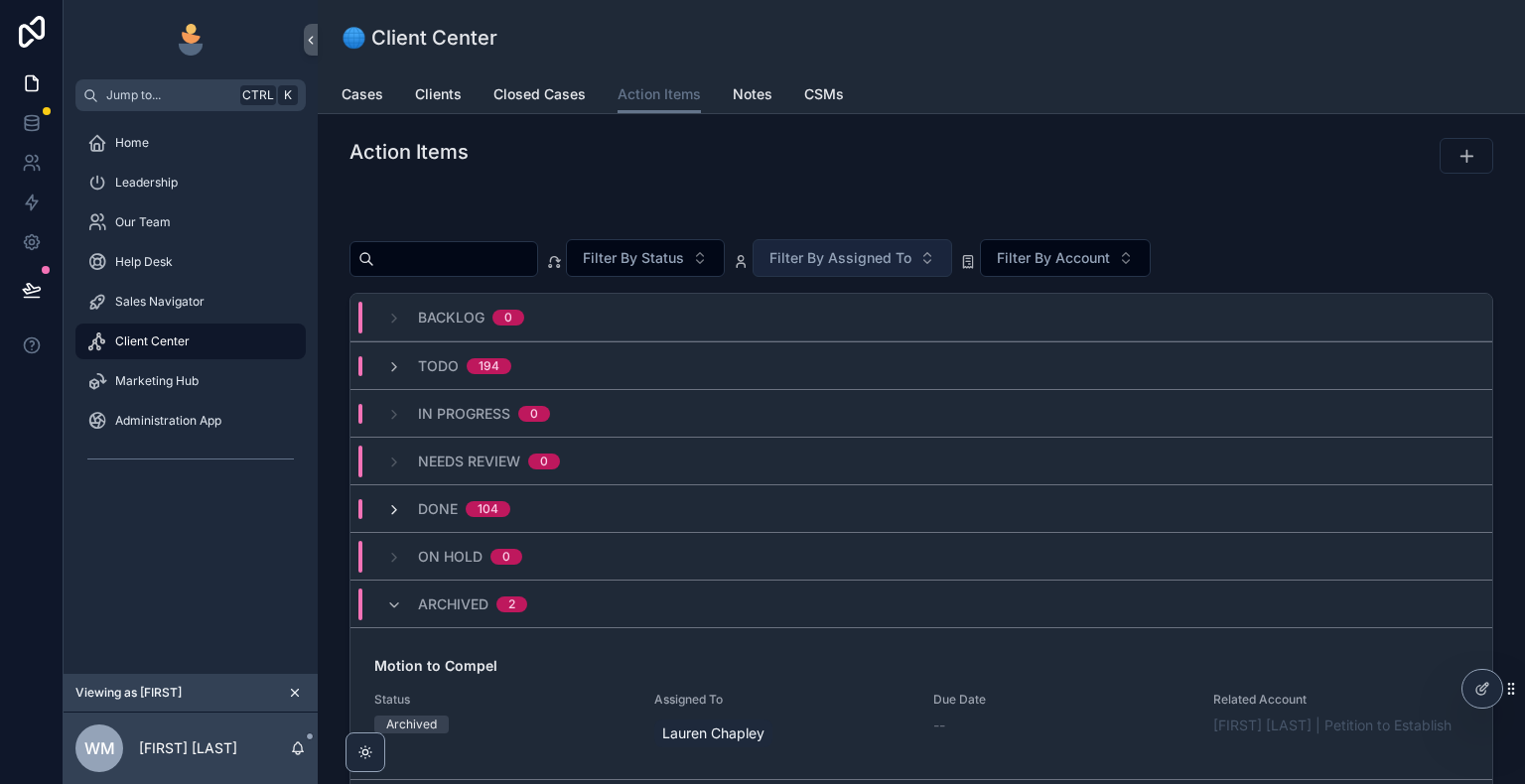 click at bounding box center [394, 510] 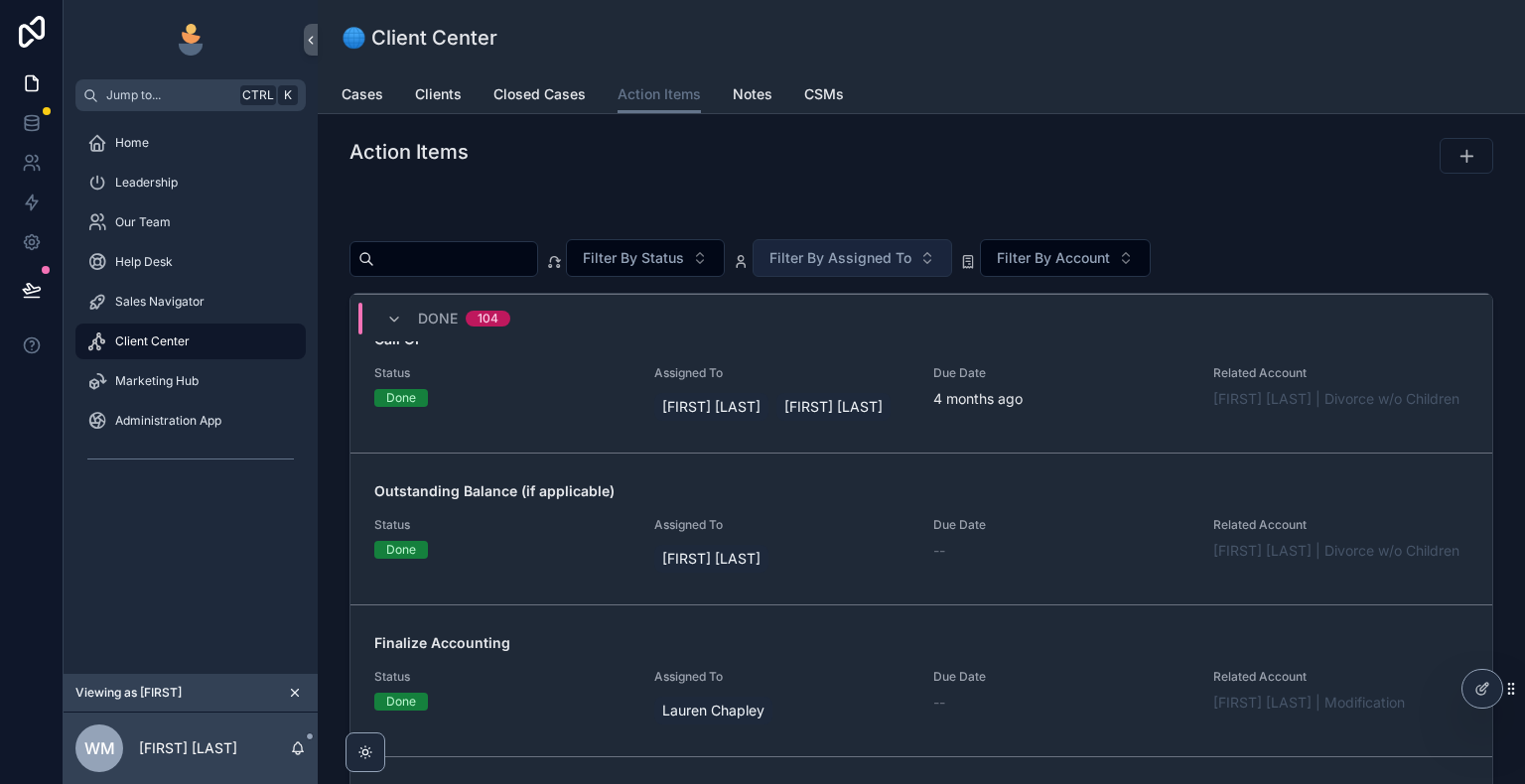 scroll, scrollTop: 0, scrollLeft: 0, axis: both 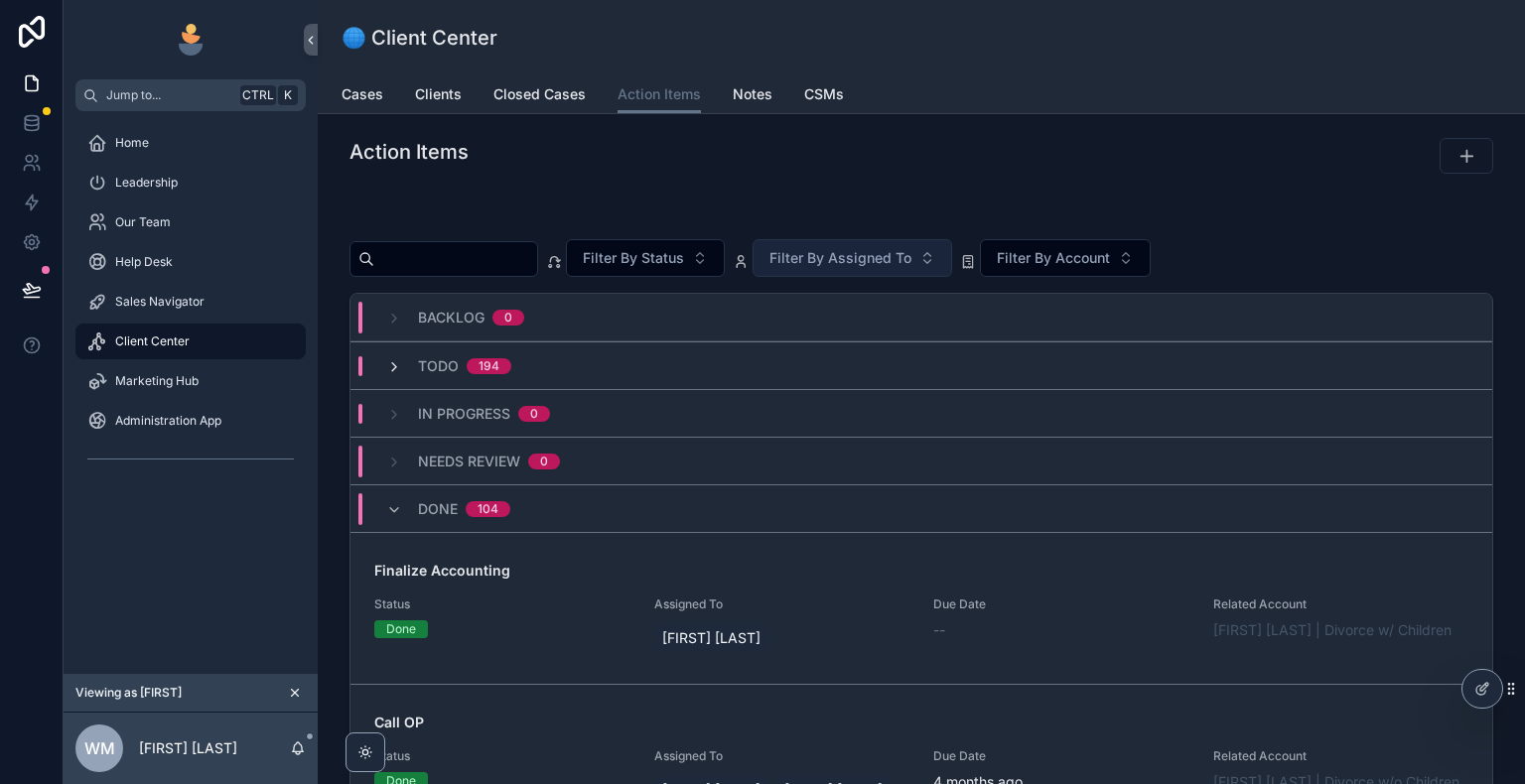 click at bounding box center (394, 367) 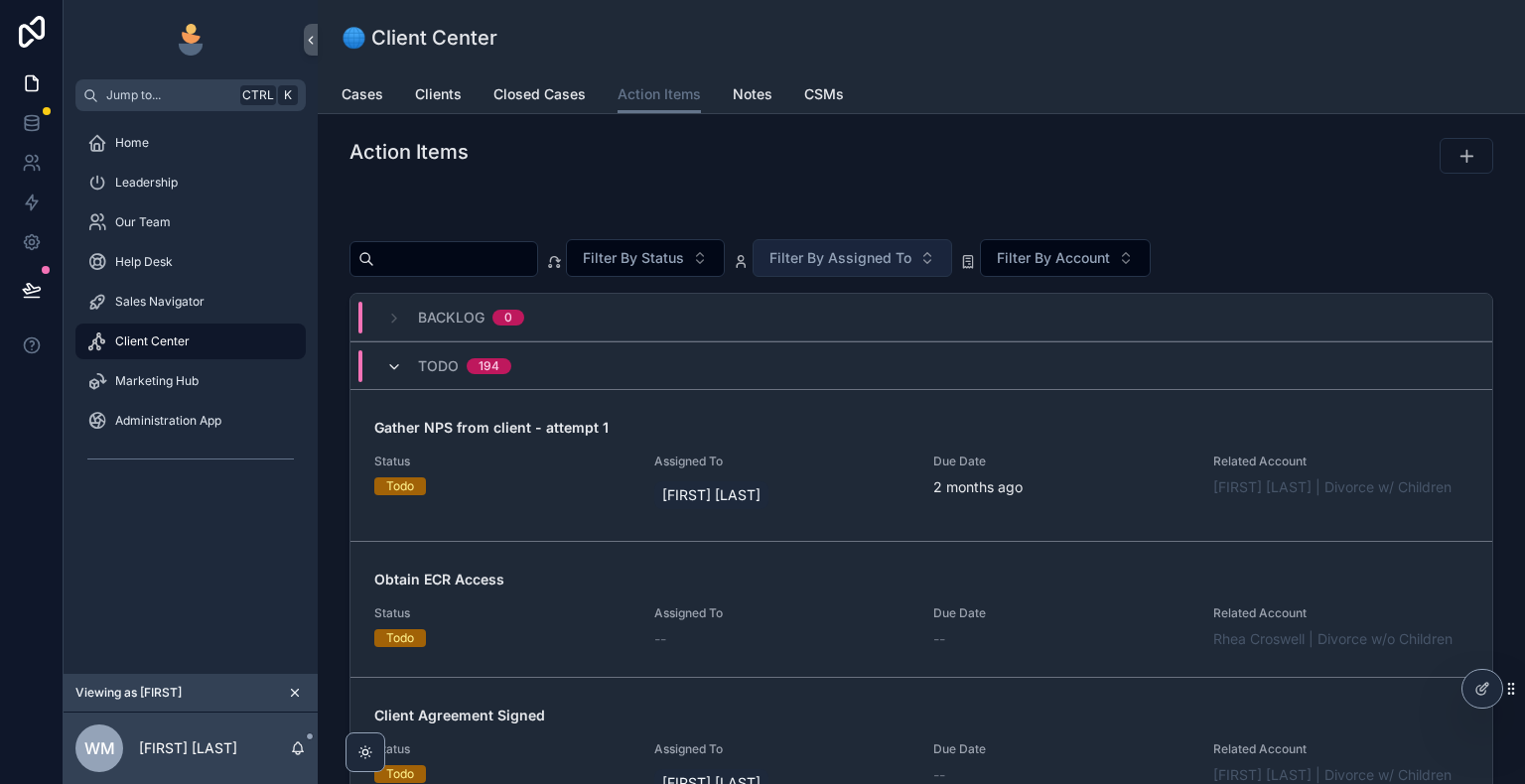 click at bounding box center [394, 367] 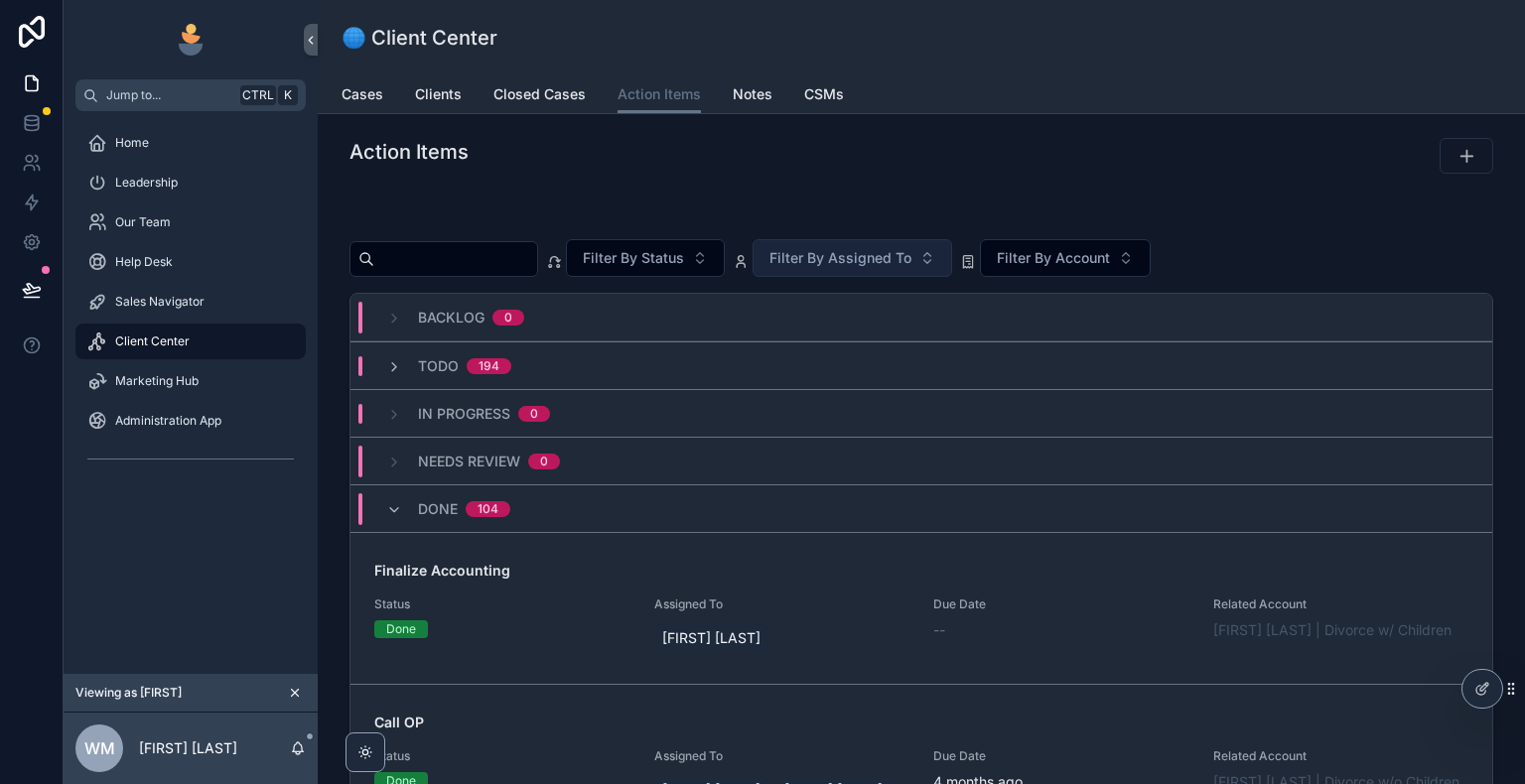 click at bounding box center [394, 367] 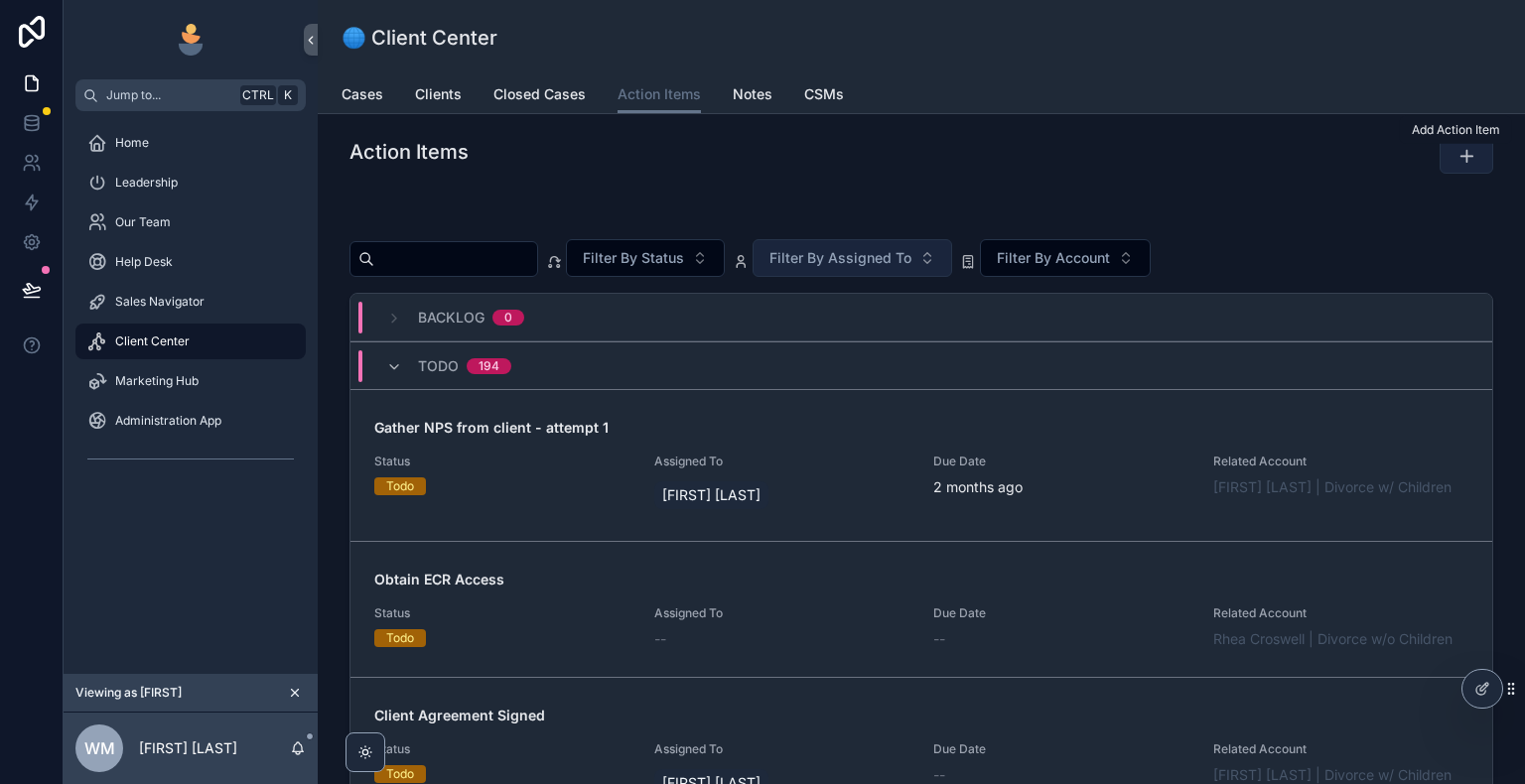 click at bounding box center (1466, 156) 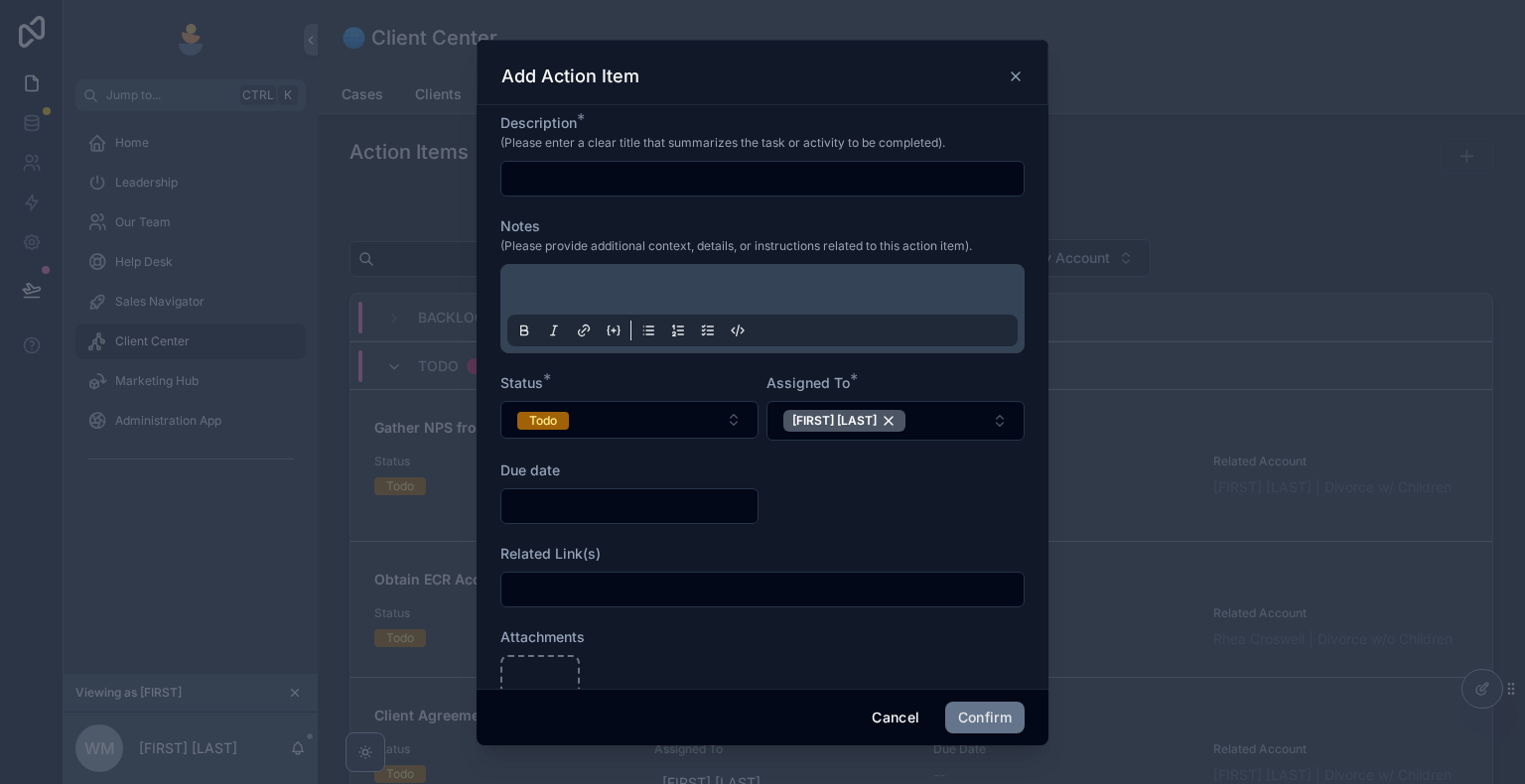 scroll, scrollTop: 99, scrollLeft: 0, axis: vertical 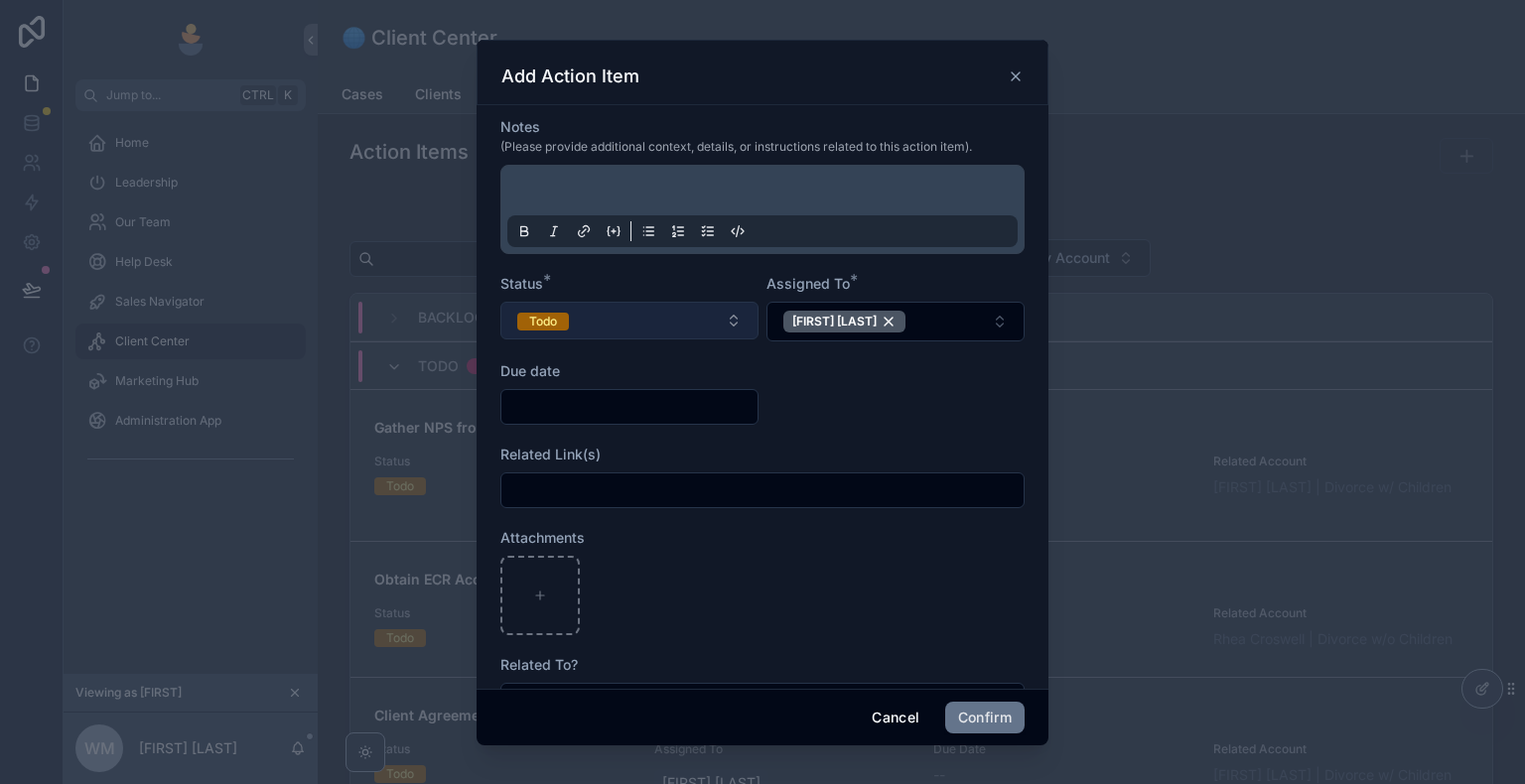 click on "Todo" at bounding box center (629, 321) 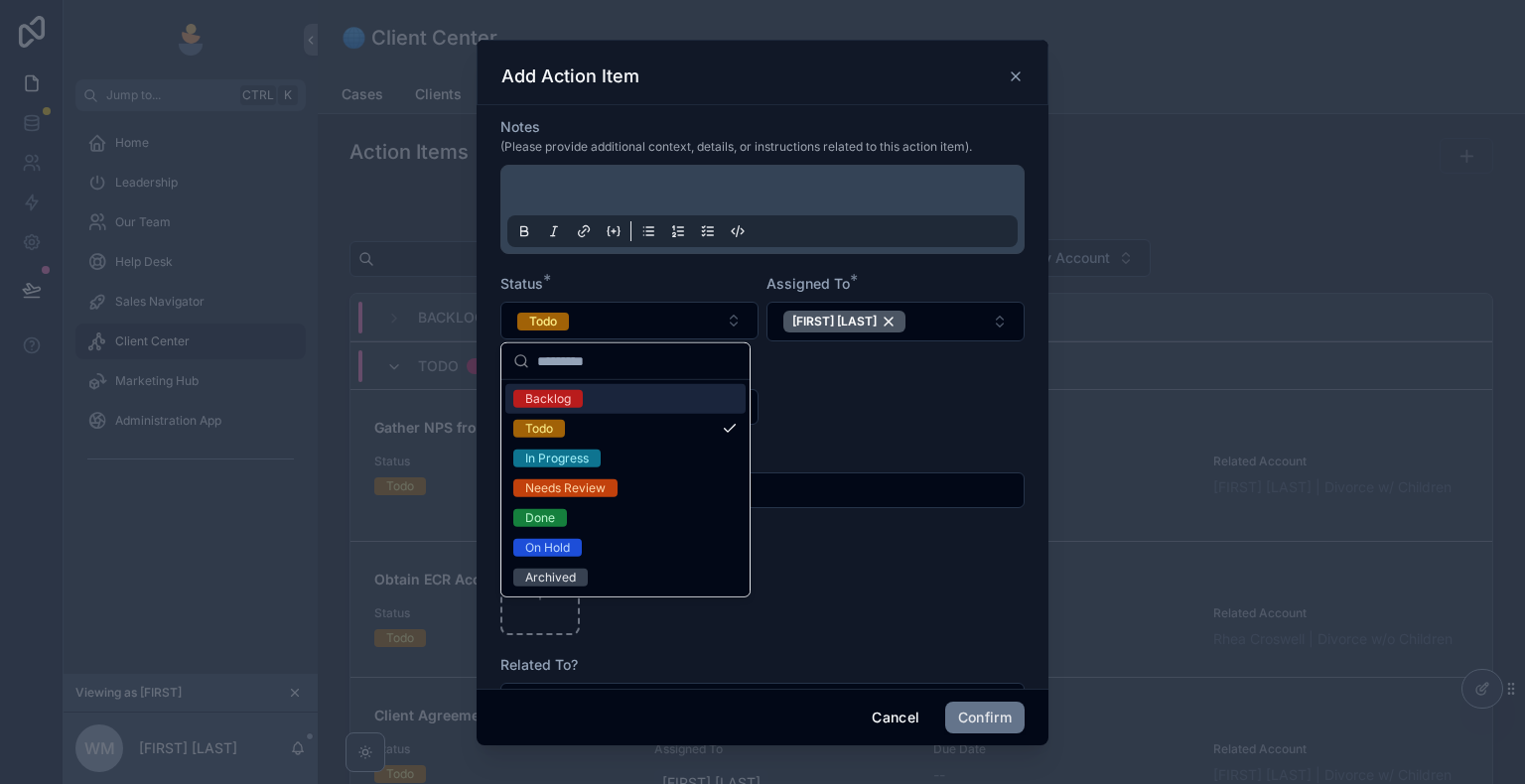 click on "Status *" at bounding box center (629, 284) 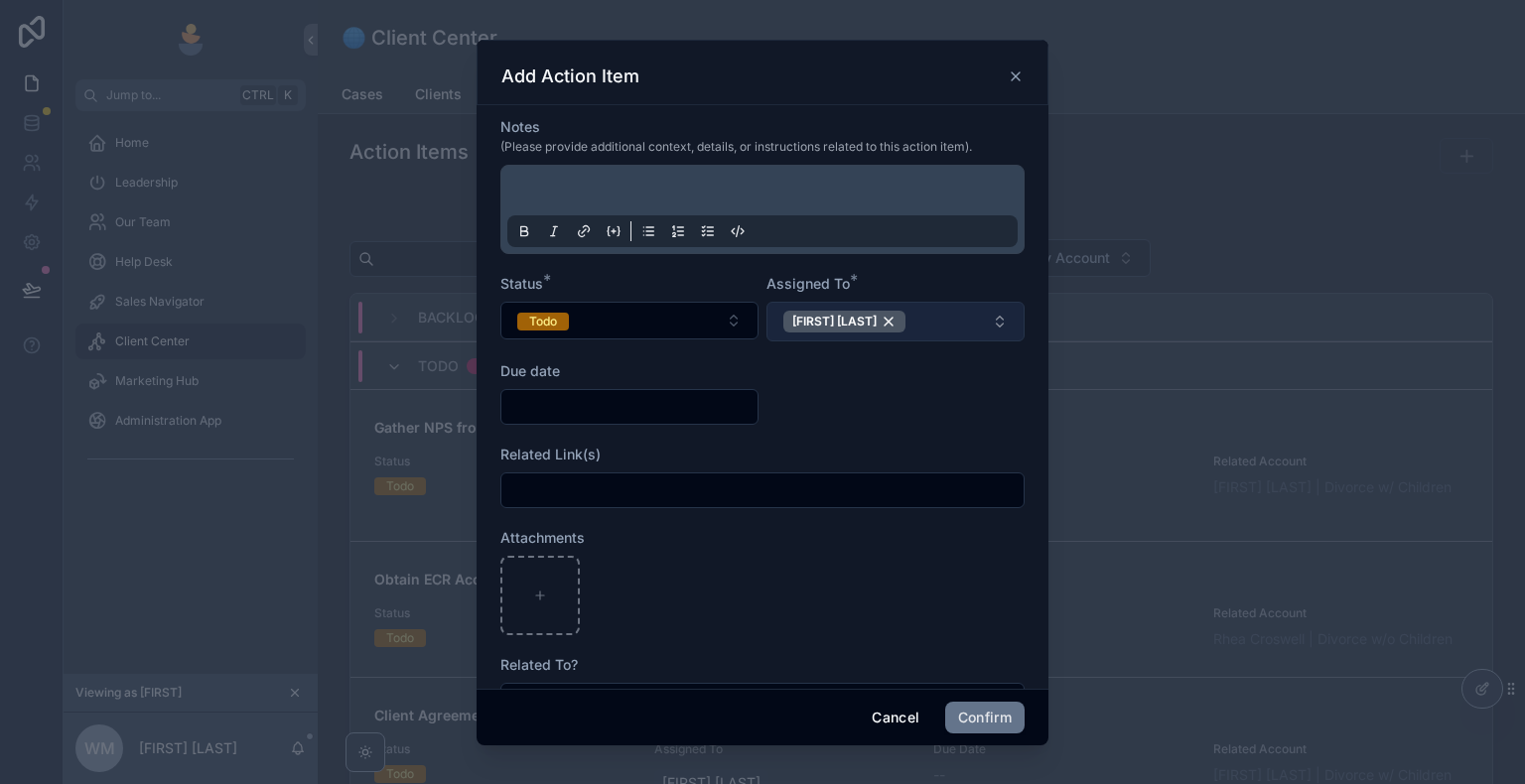 click on "[FIRST] [LAST]" at bounding box center (896, 322) 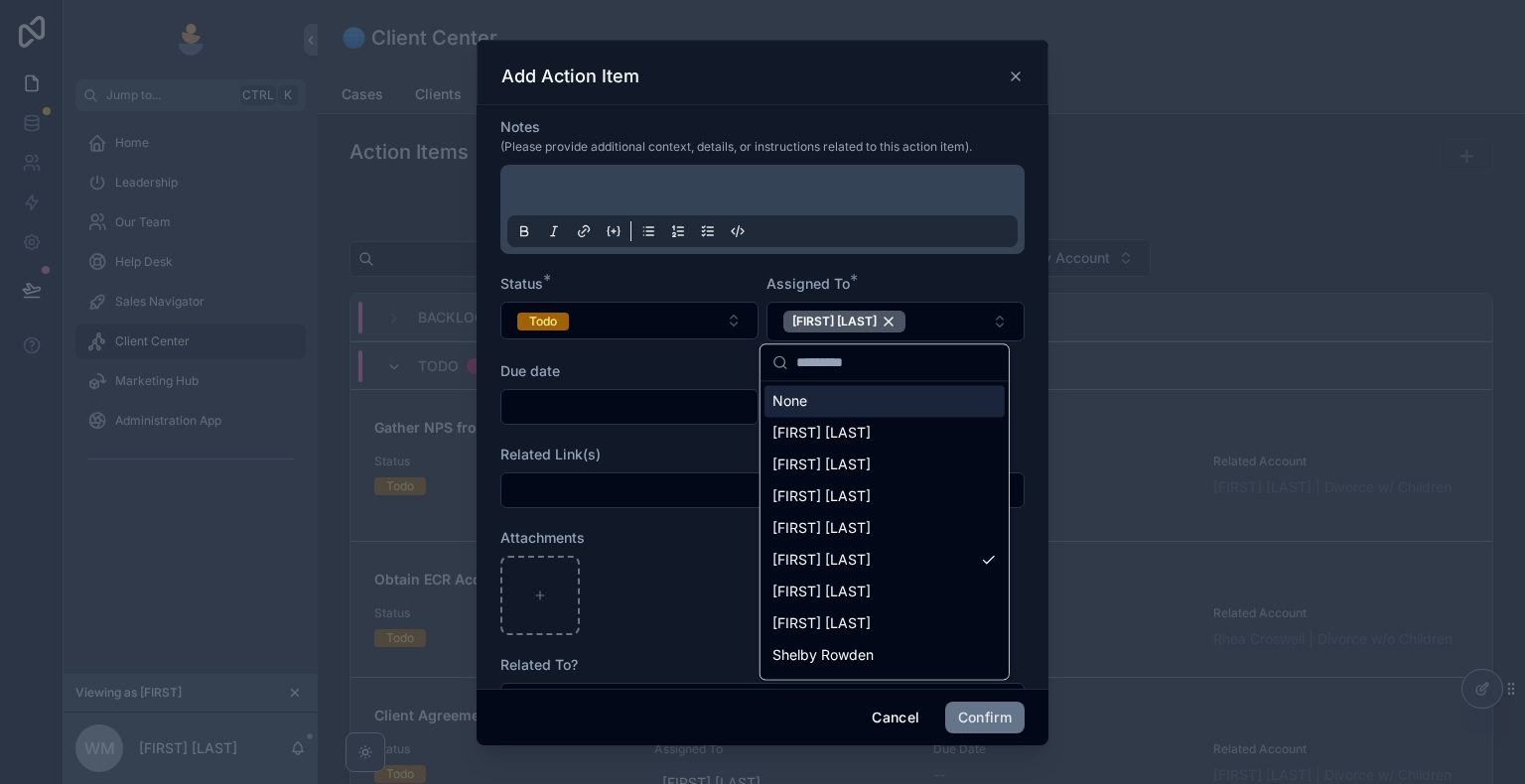 click on "Assigned To *" at bounding box center (896, 284) 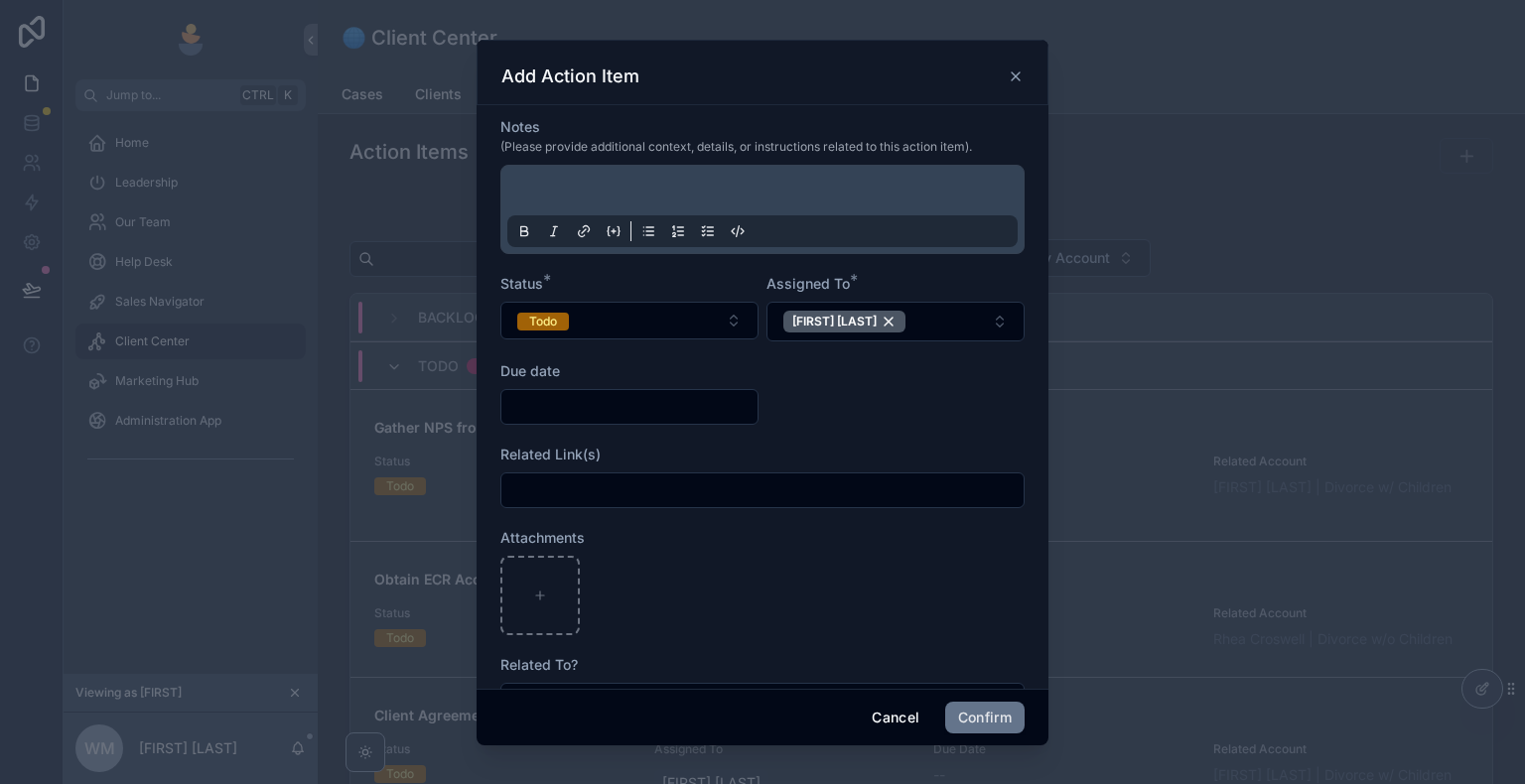 click at bounding box center (629, 407) 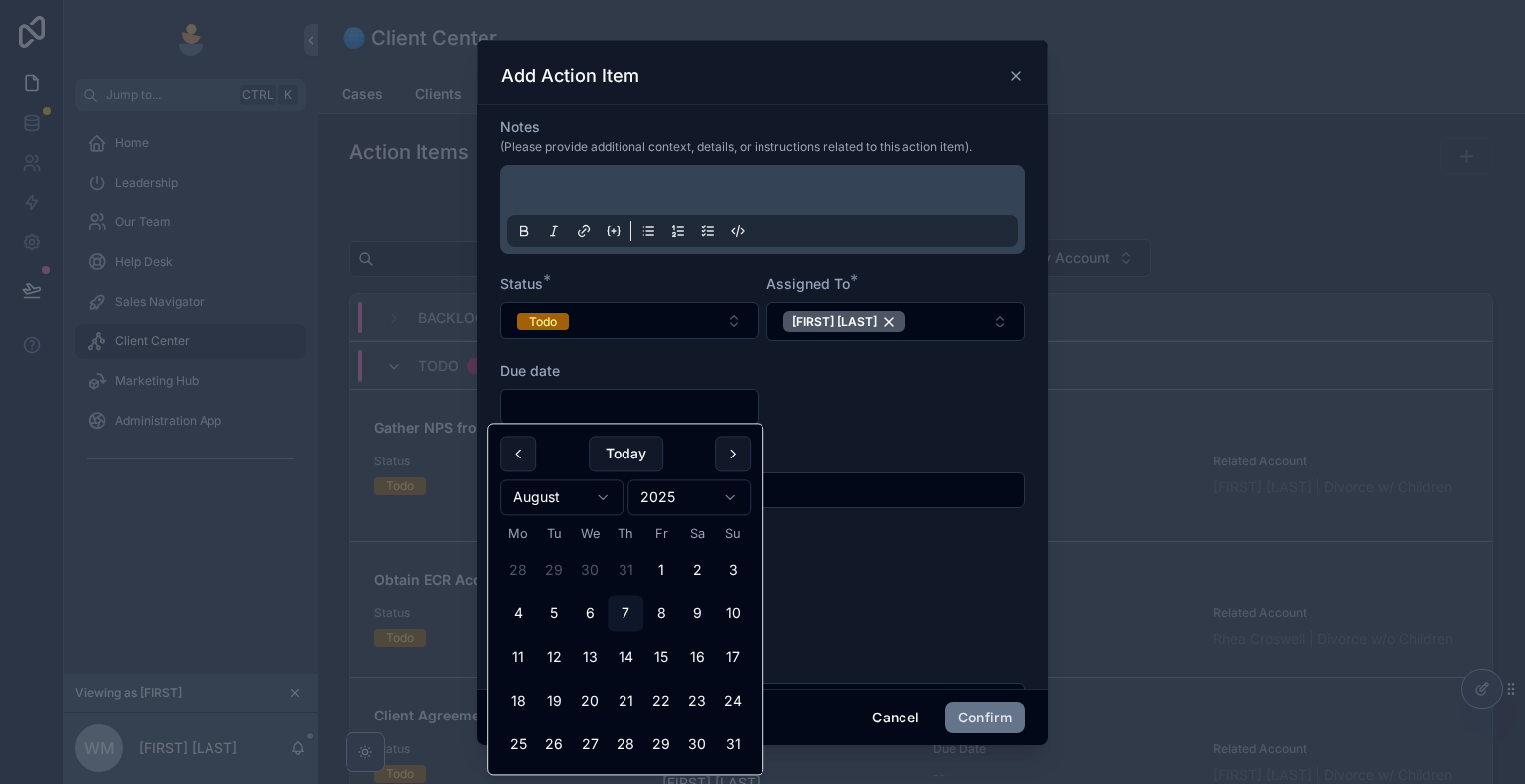 click on "Description * (Please enter a clear title that summarizes the task or activity to be completed). Notes (Please provide additional context, details, or instructions related to this action item). Status * Todo Assigned To * [FIRST] [LAST] Due date Related Link(s) Attachments Related To? Select a Related To?" at bounding box center (762, 377) 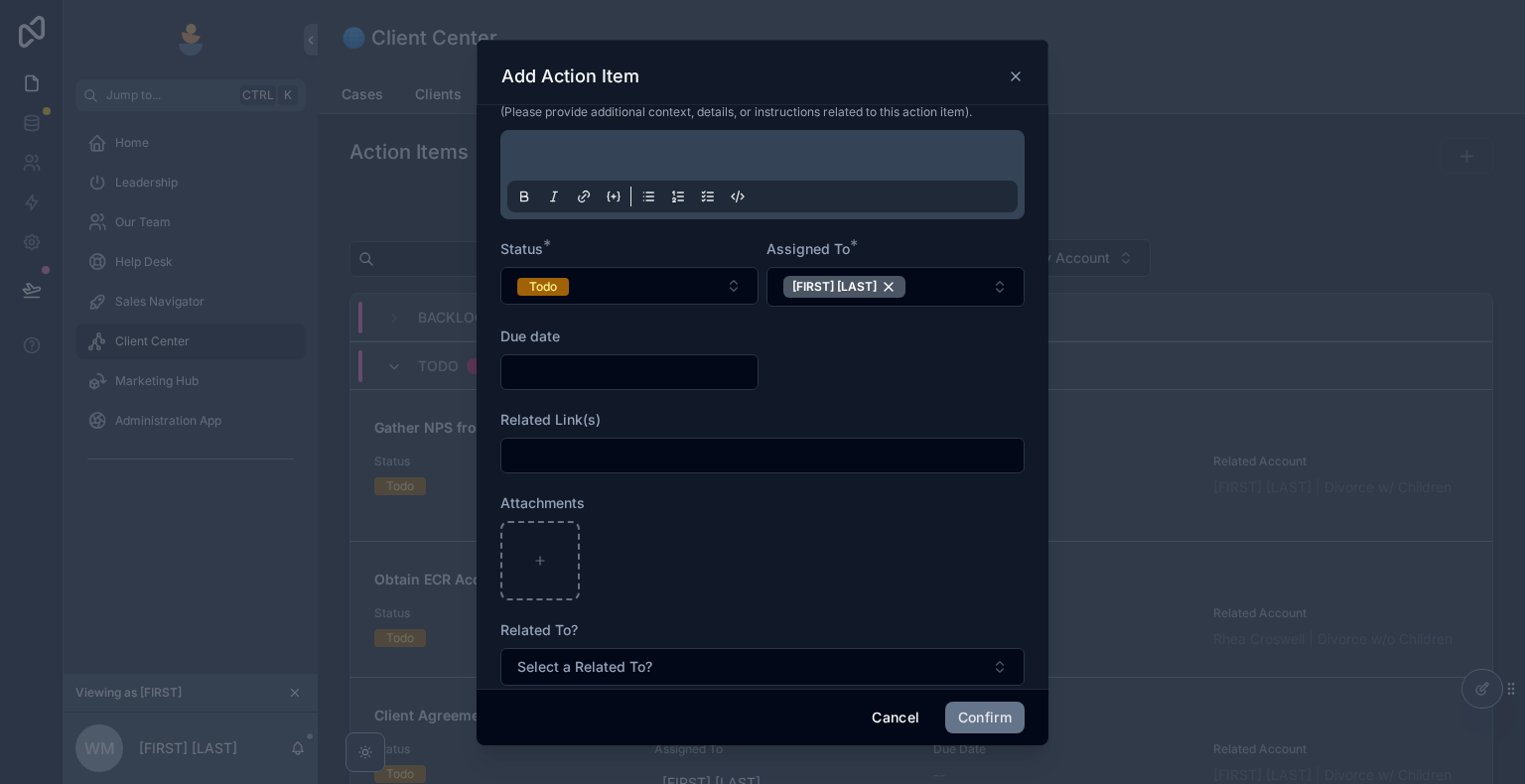 scroll, scrollTop: 163, scrollLeft: 0, axis: vertical 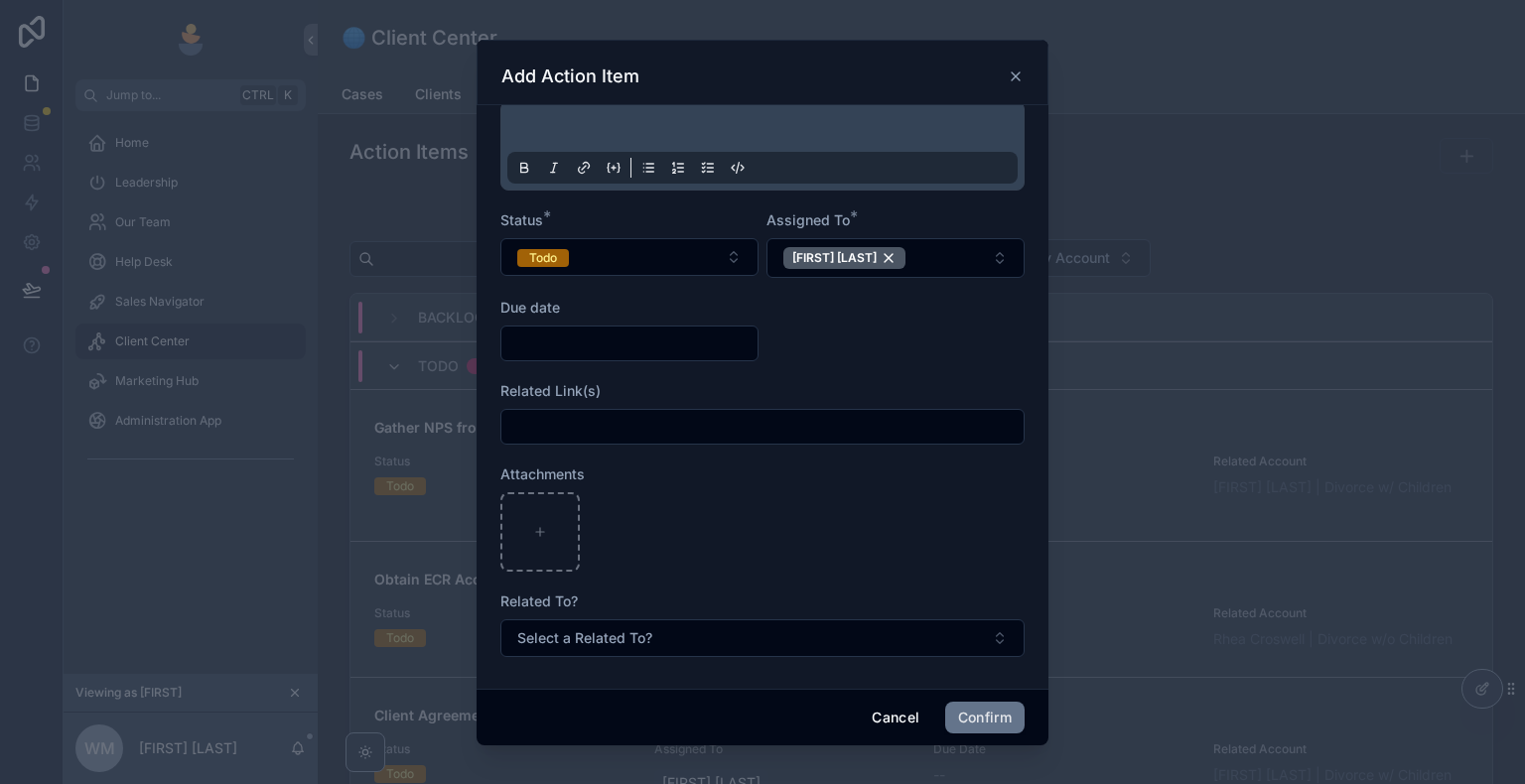 click at bounding box center [762, 532] 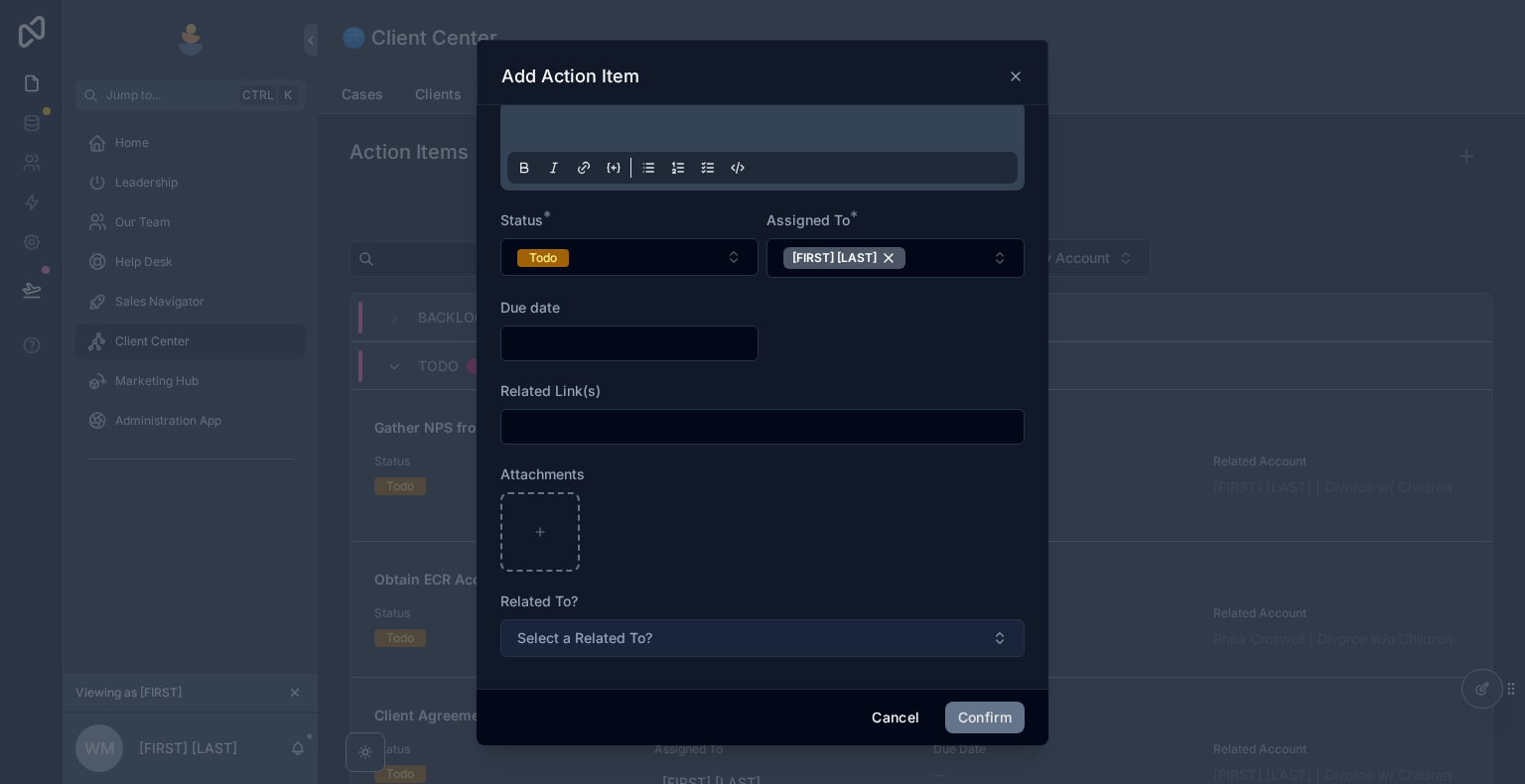 click on "Select a Related To?" at bounding box center (762, 638) 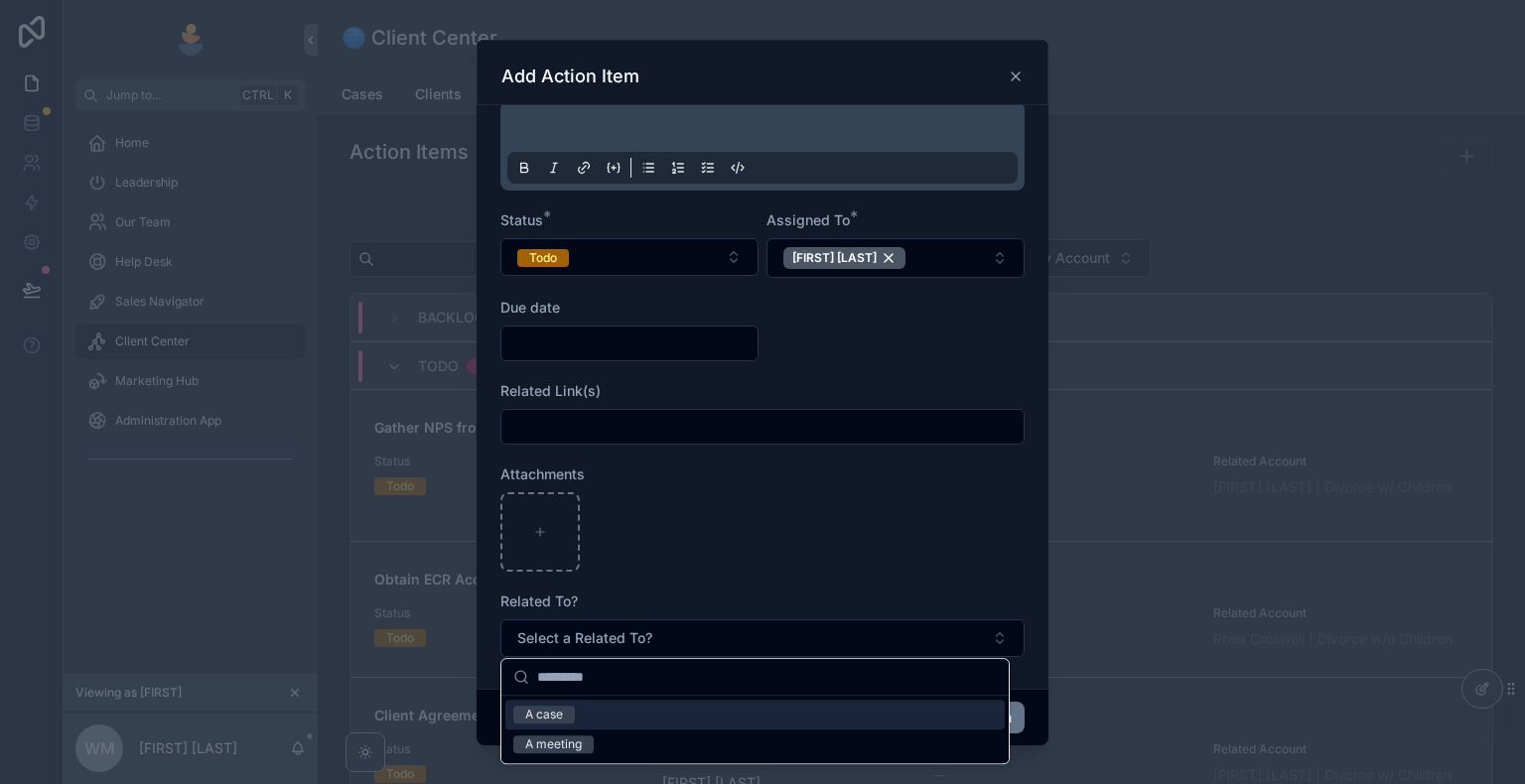 click at bounding box center [762, 532] 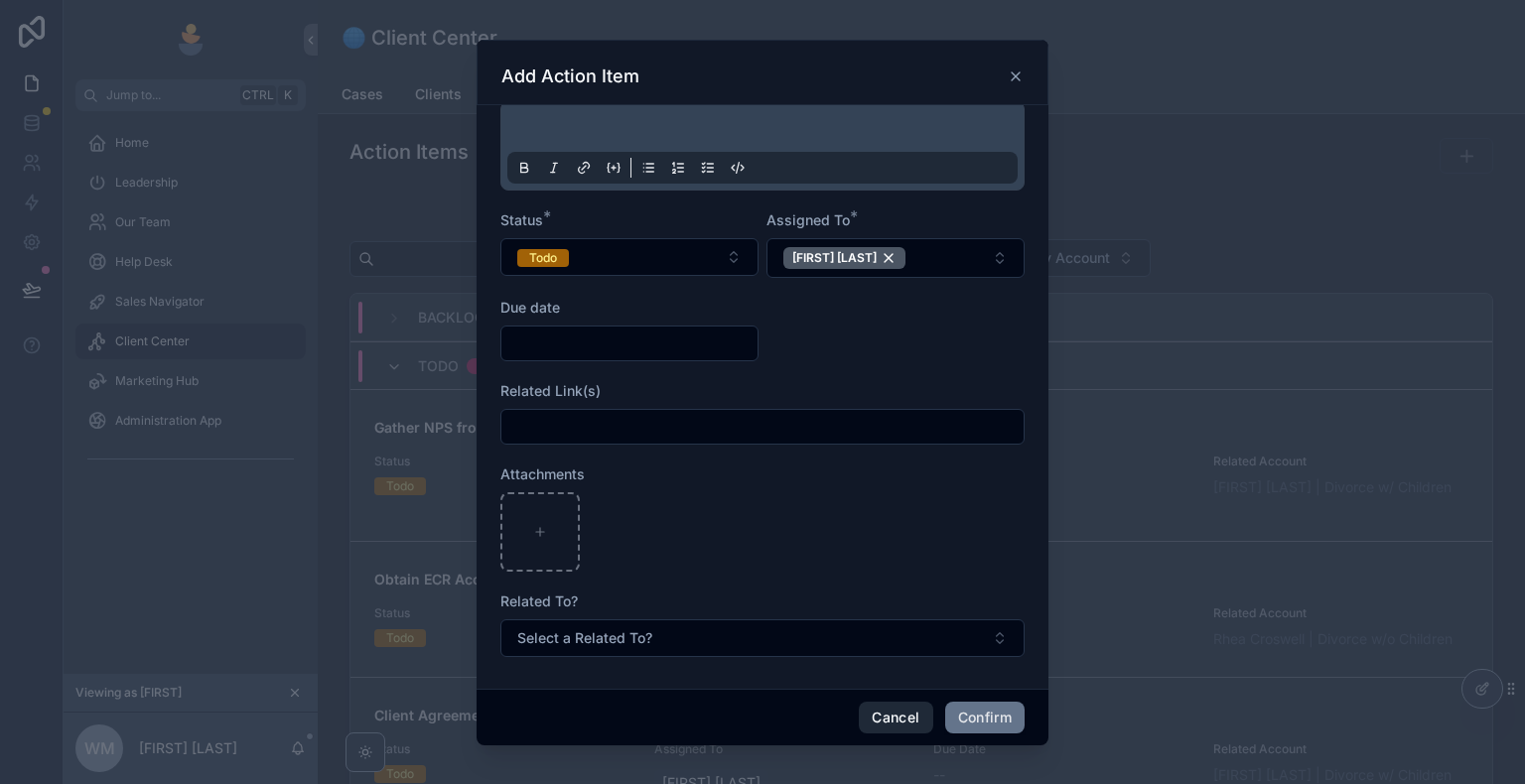 click on "Cancel" at bounding box center (896, 718) 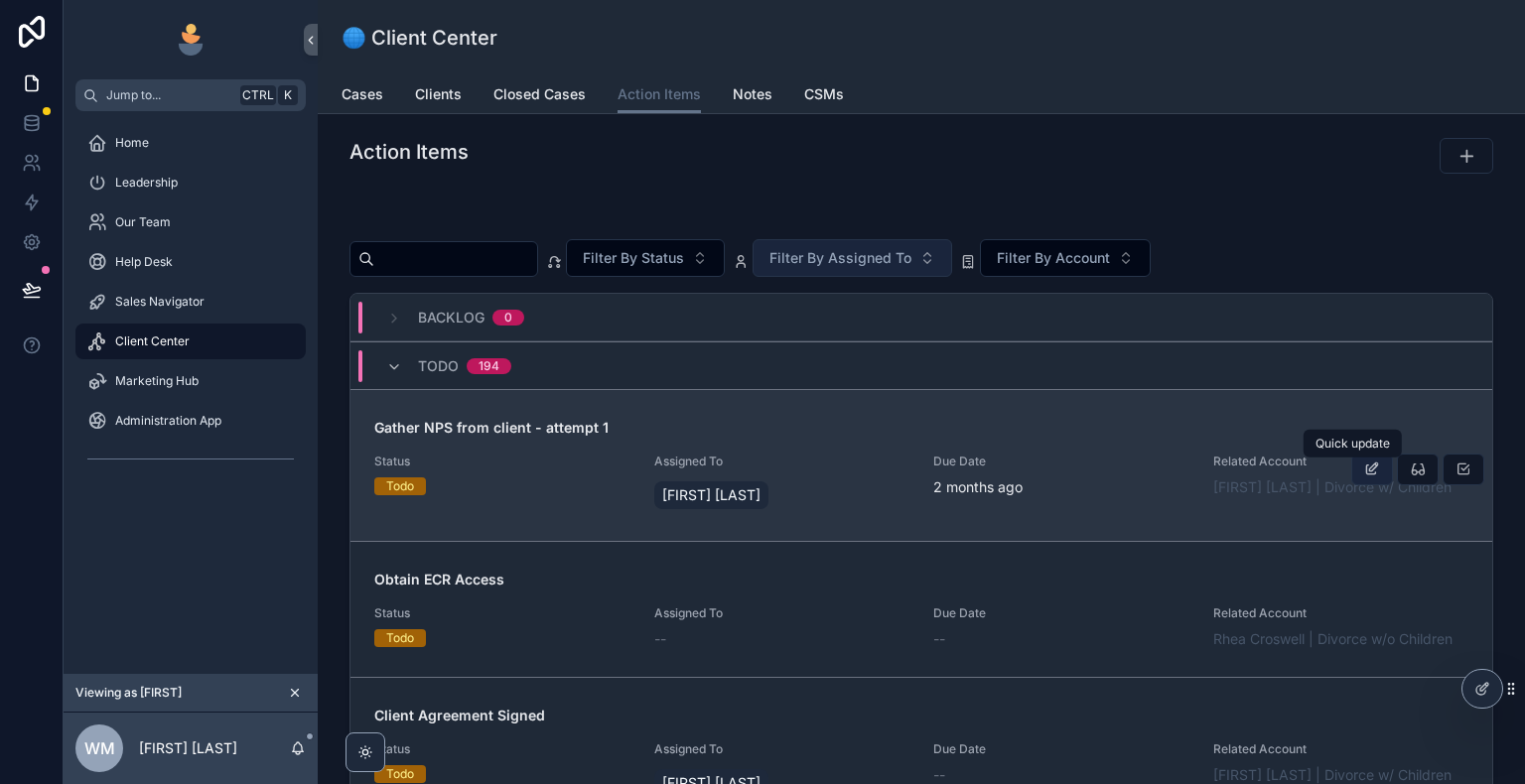 click at bounding box center [1372, 469] 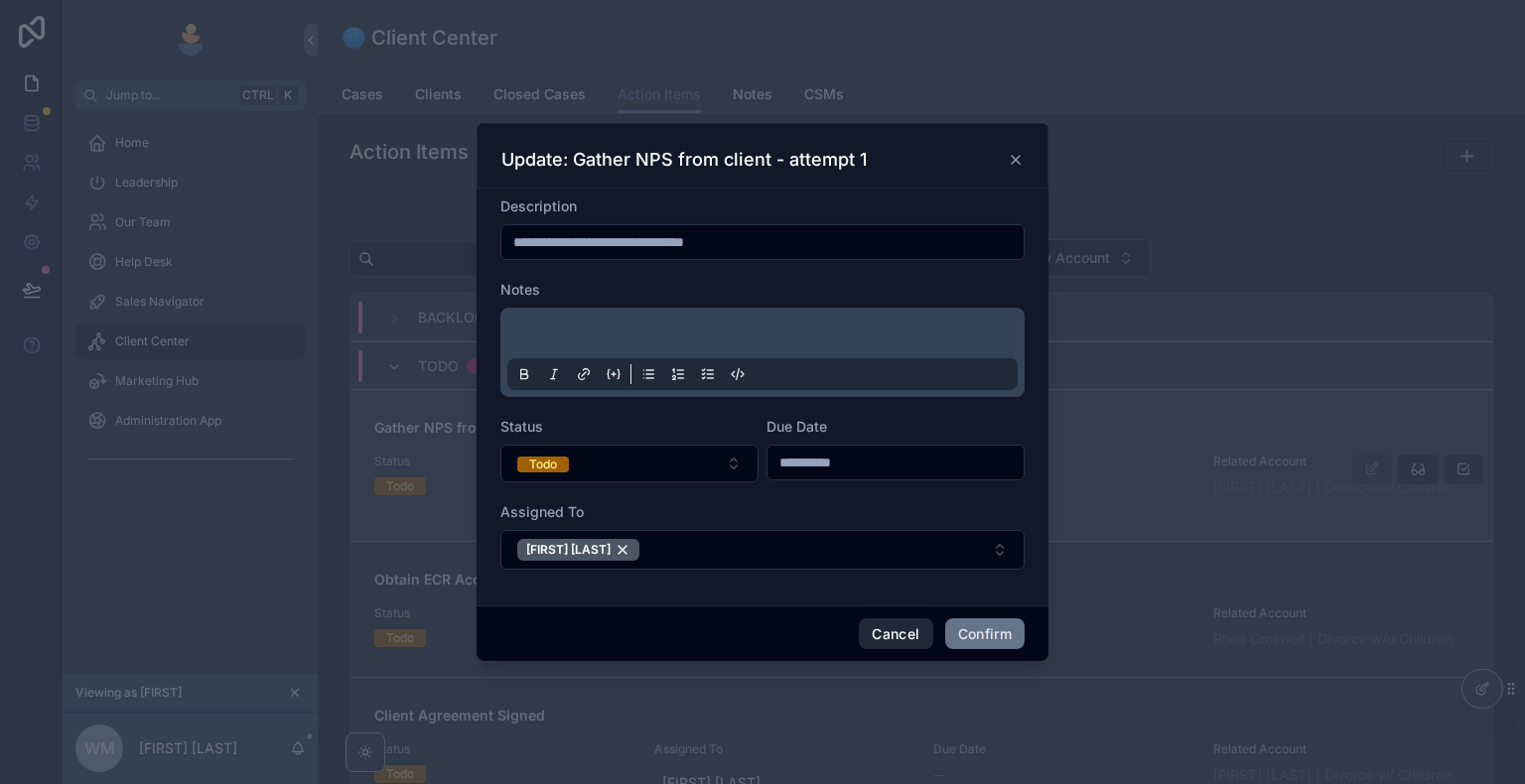click on "Cancel" at bounding box center [896, 634] 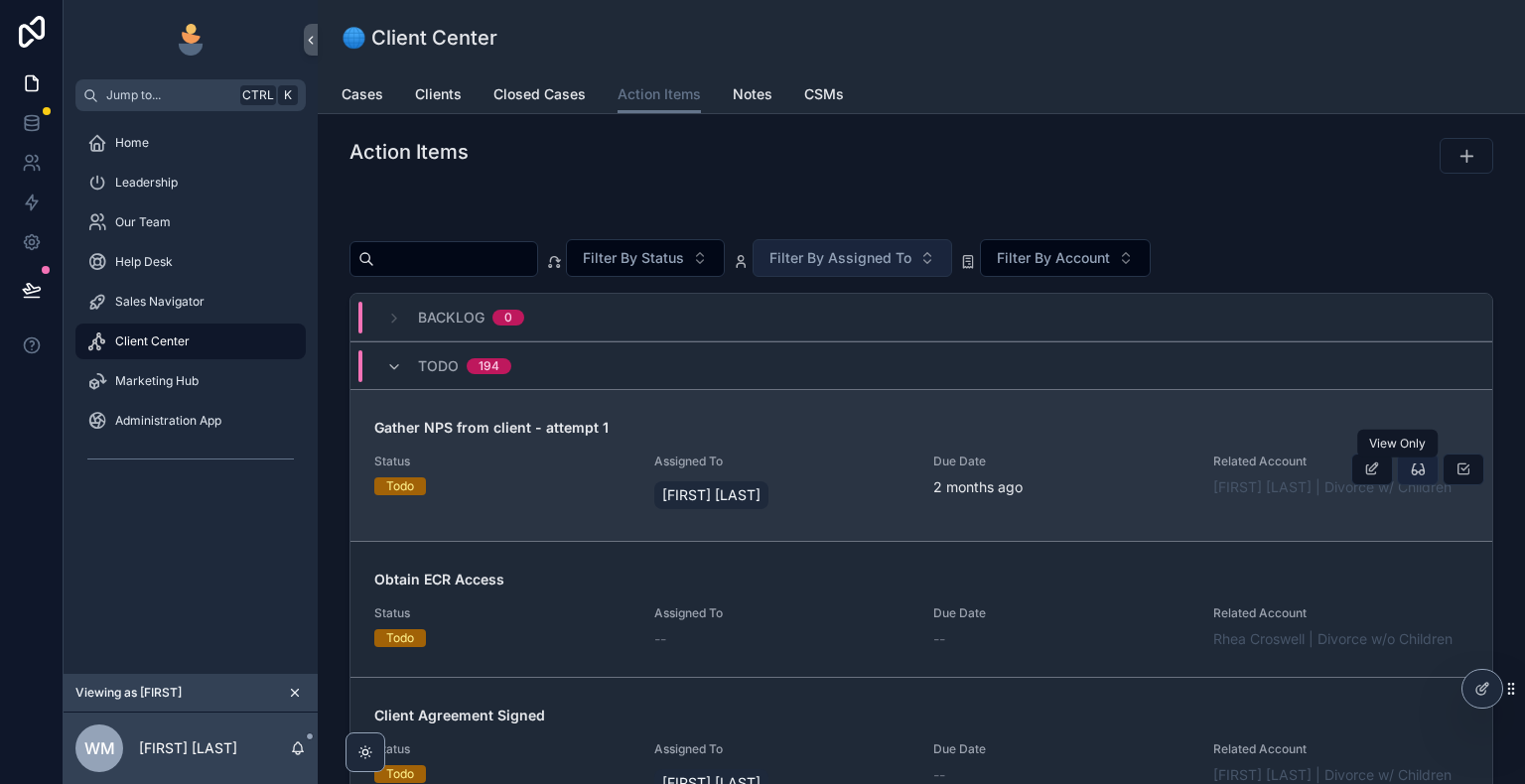 click at bounding box center [1418, 469] 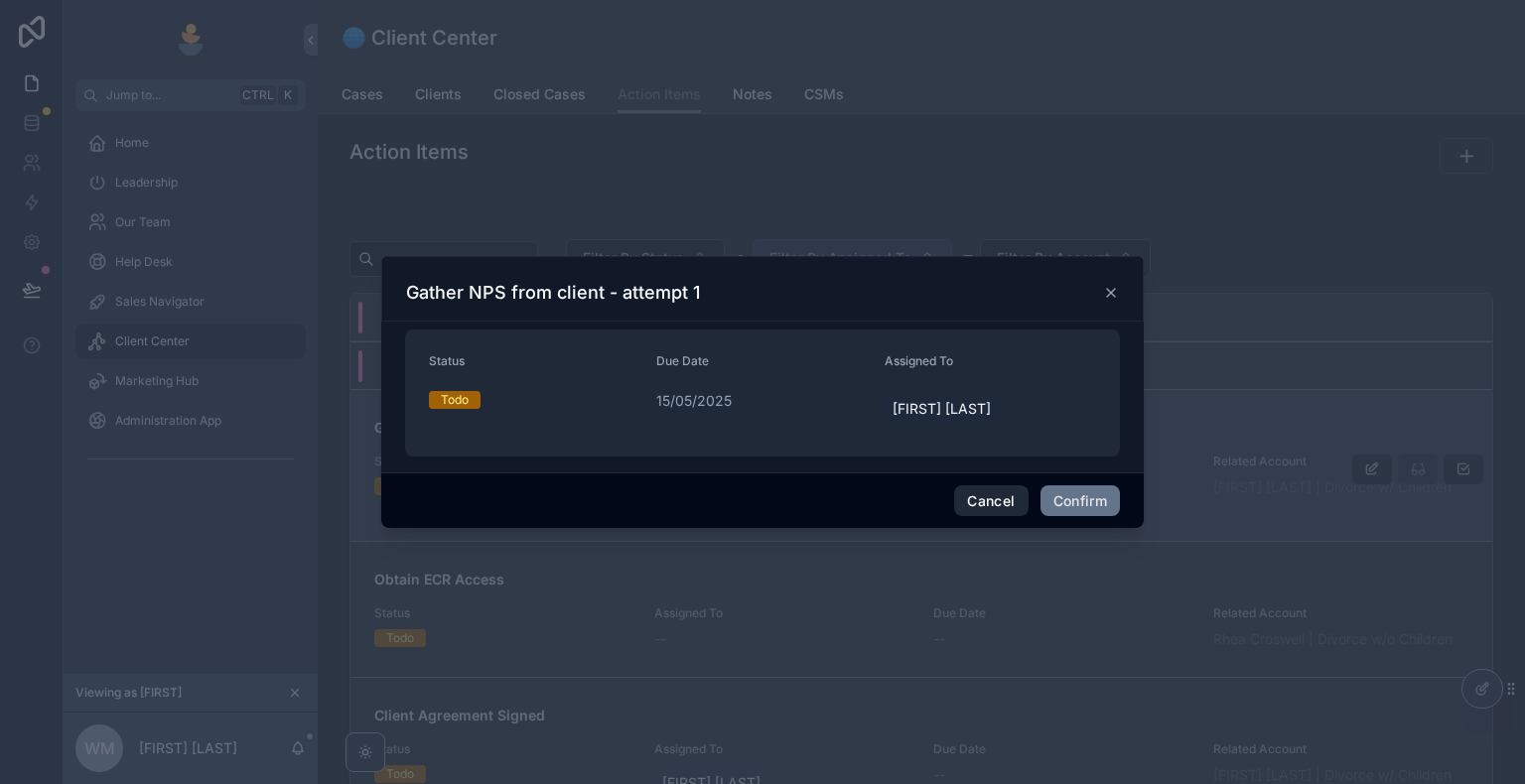 click on "Cancel" at bounding box center [991, 501] 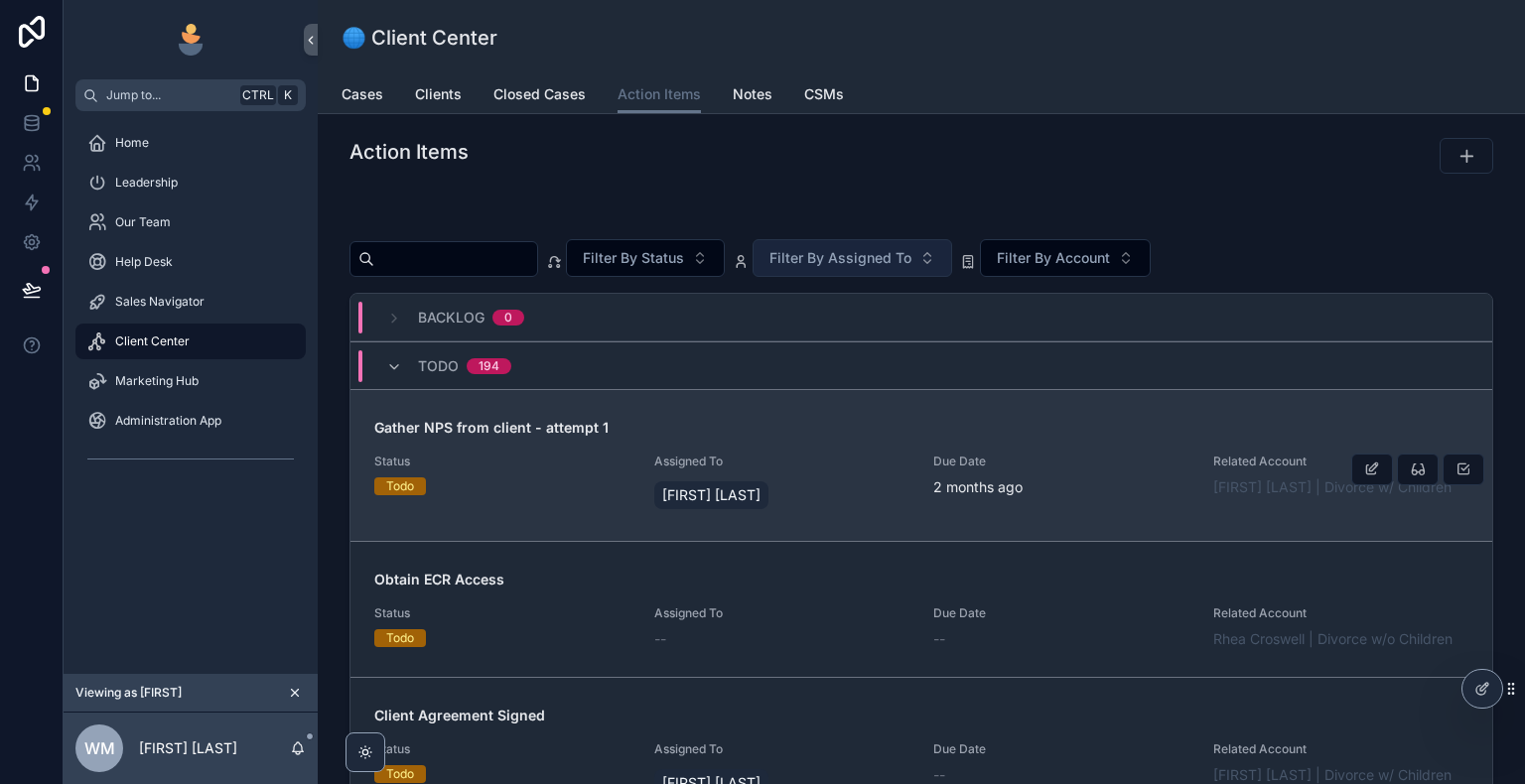 click on "Gather NPS from client - attempt 1 Status Todo Assigned To [FIRST] [LAST] Due Date 2 months ago Related Account [FIRST] [LAST] | Divorce w/ Children" at bounding box center (921, 465) 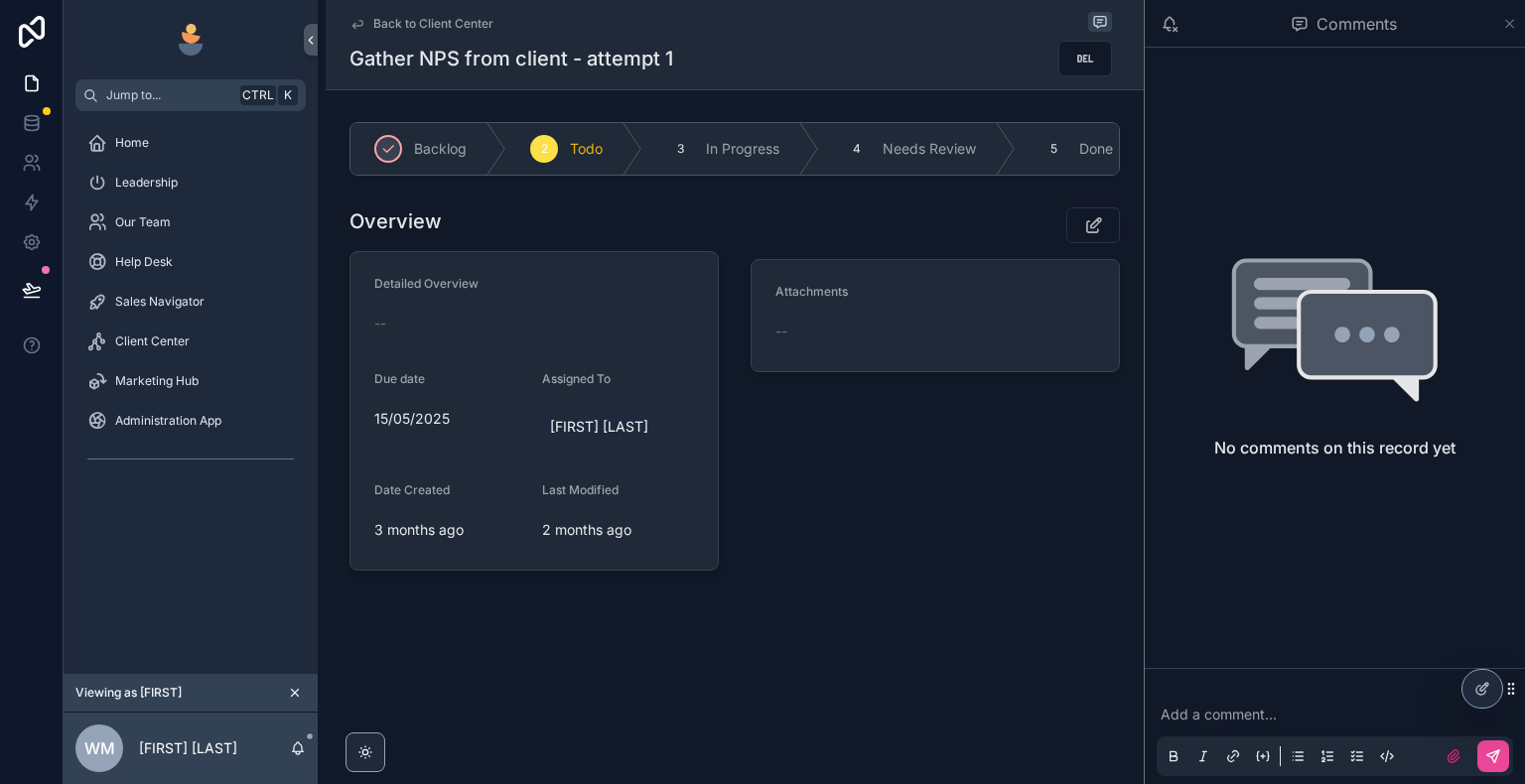 click 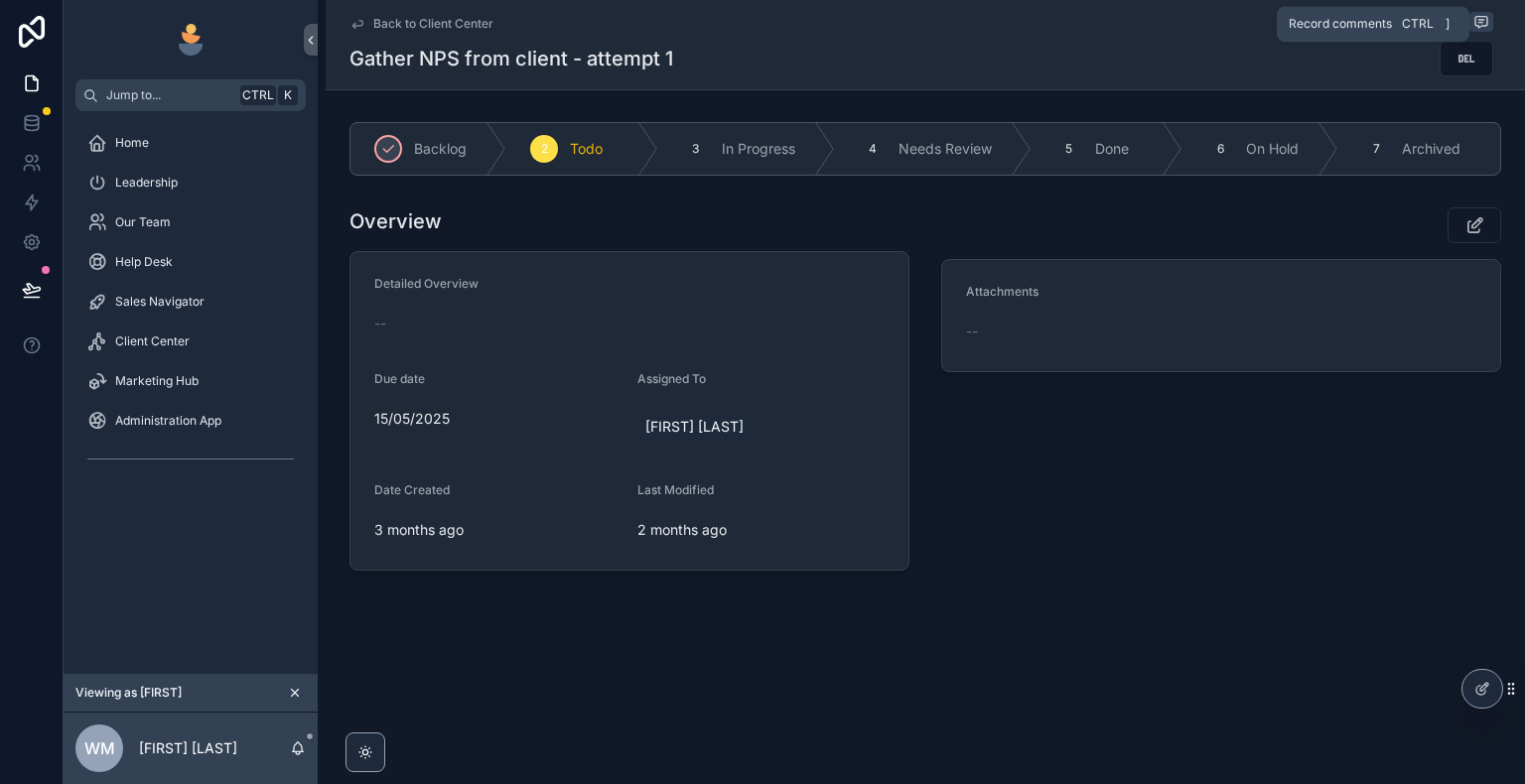 click 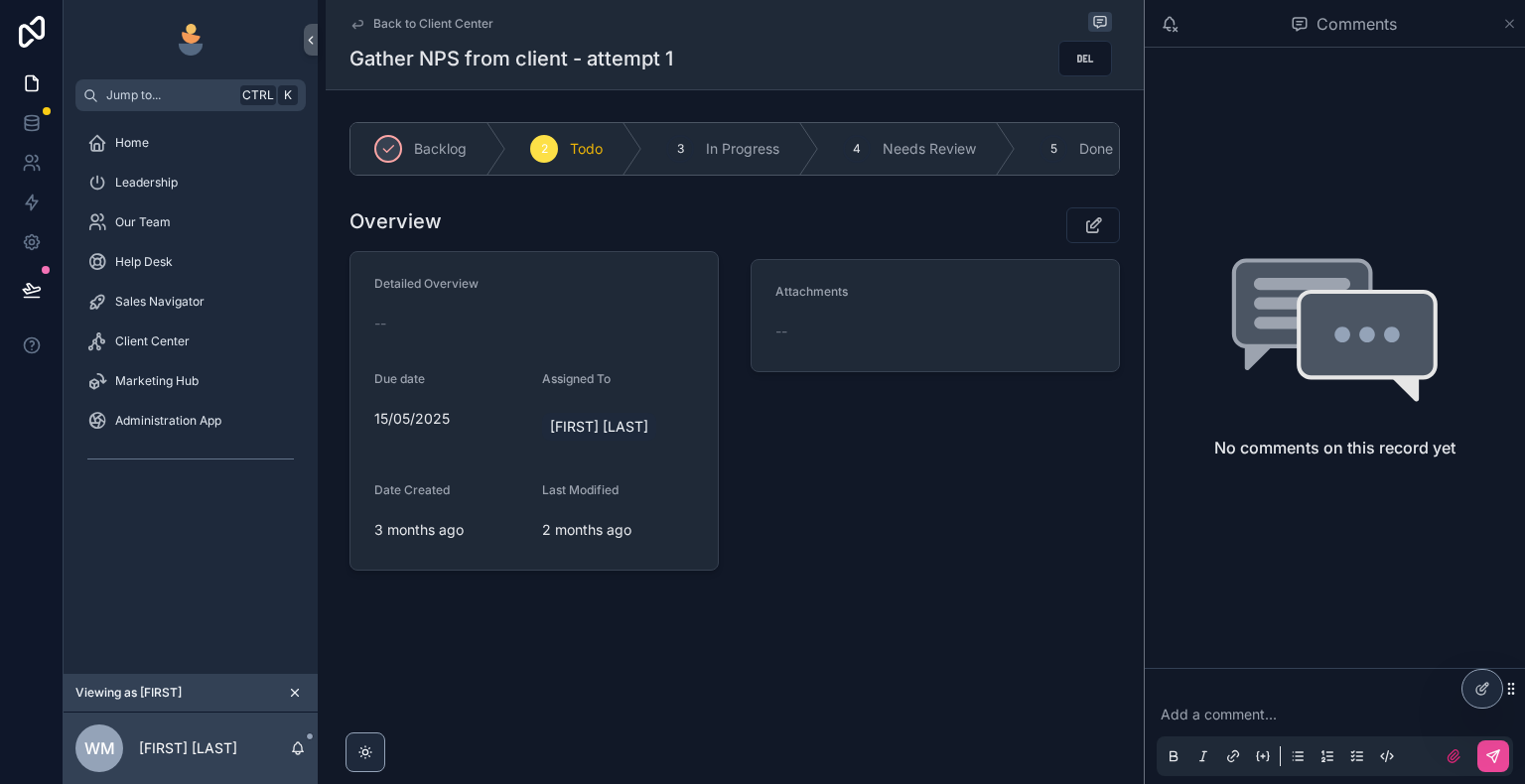 click 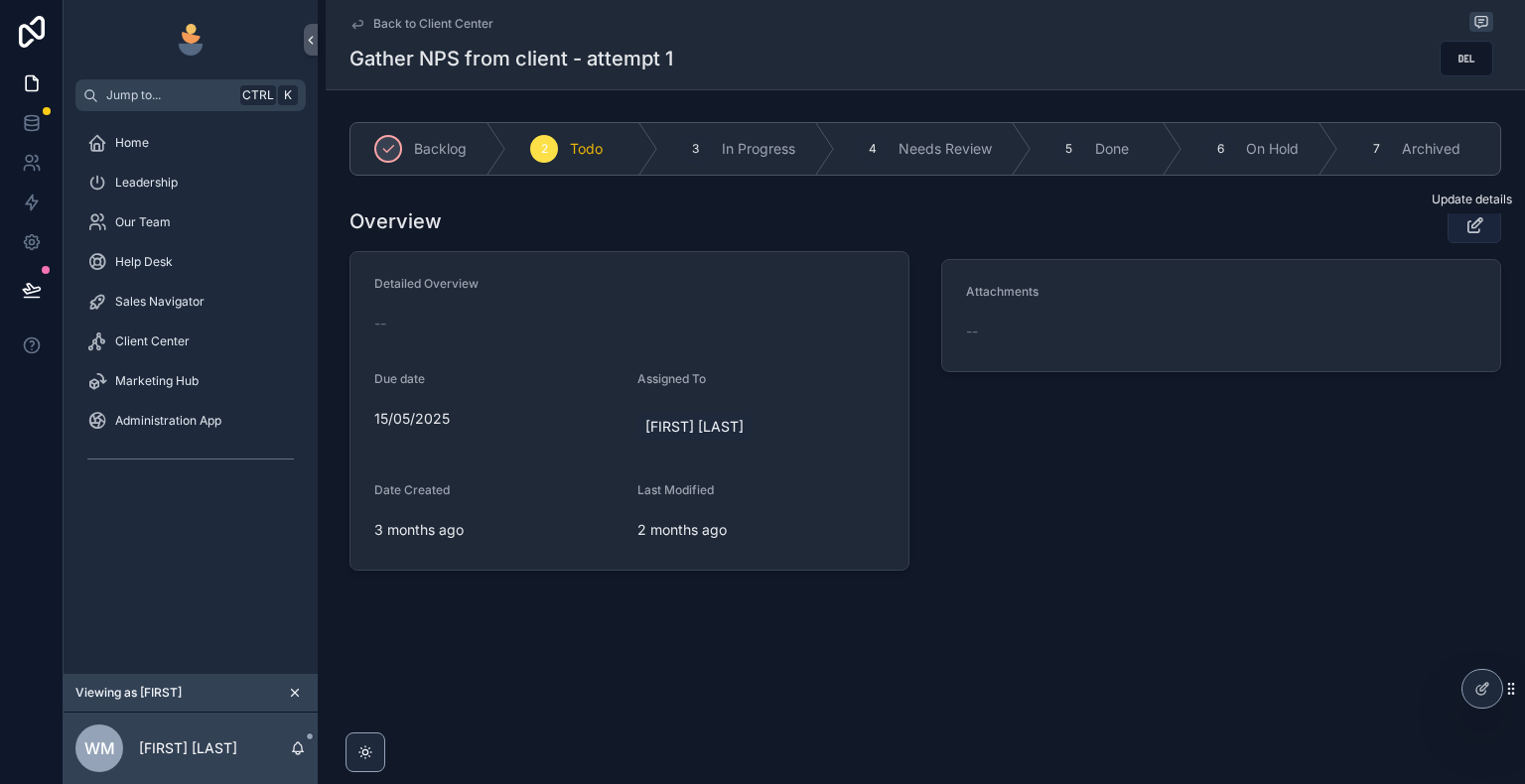 click at bounding box center [1474, 225] 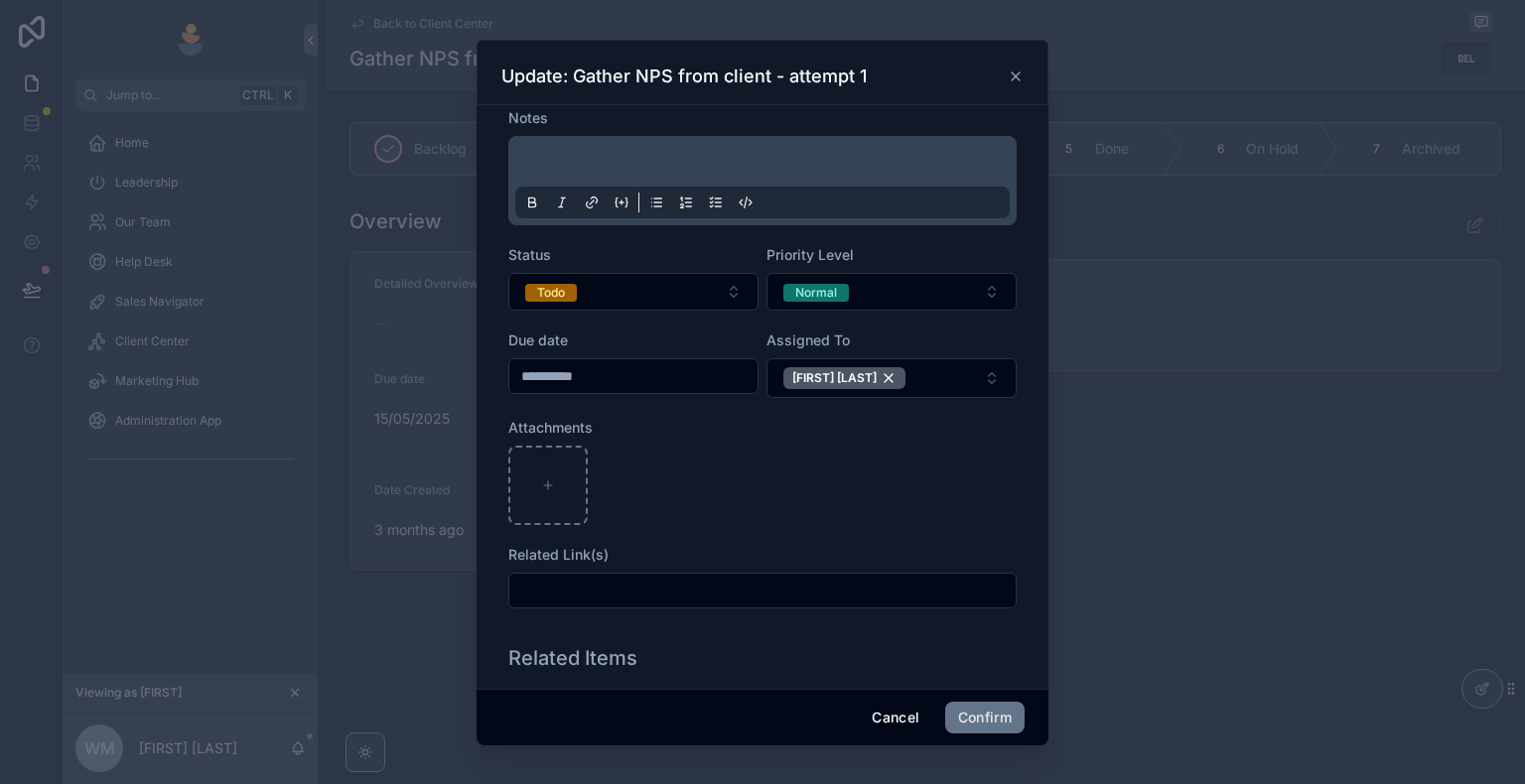scroll, scrollTop: 0, scrollLeft: 0, axis: both 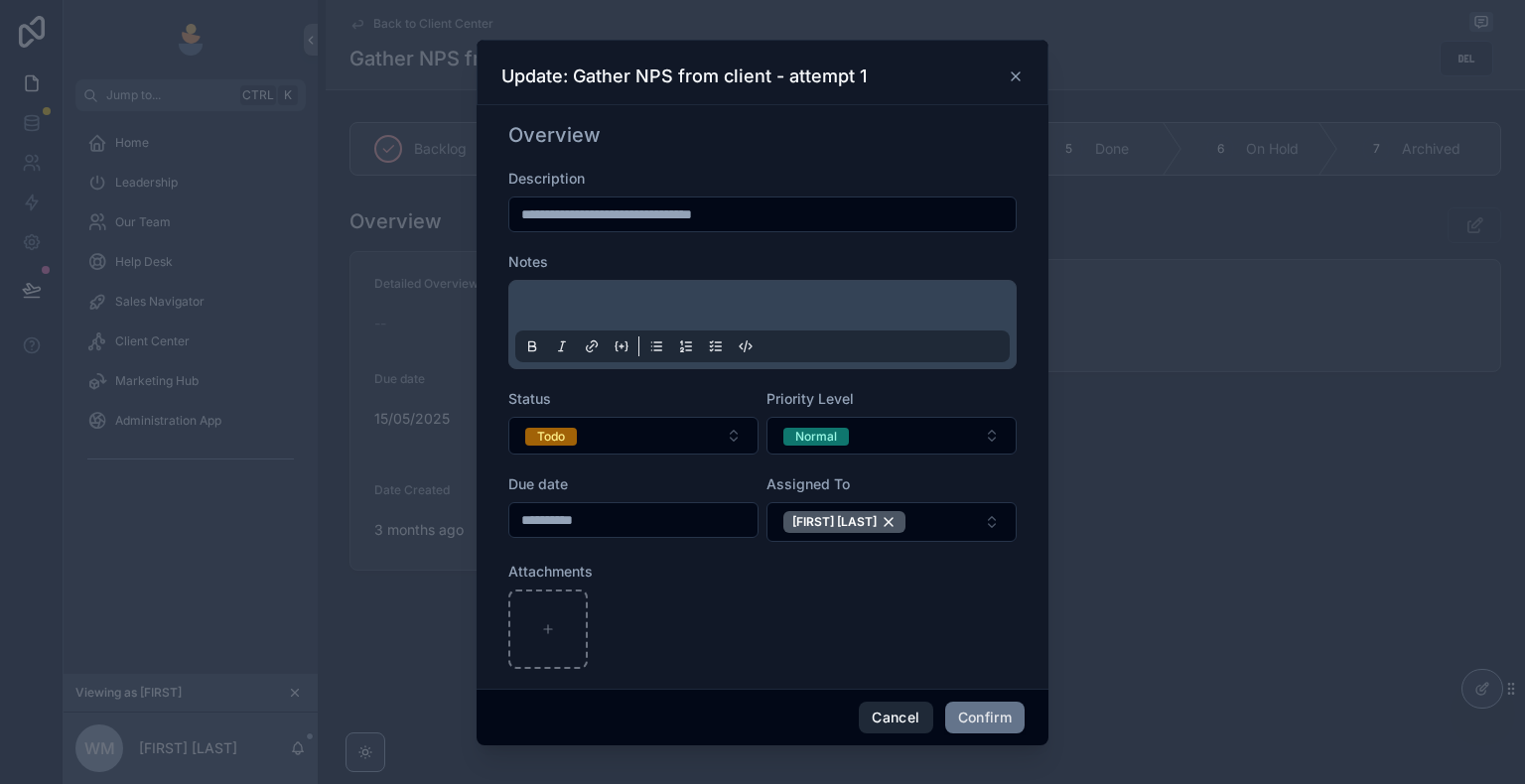 click on "Cancel" at bounding box center [896, 718] 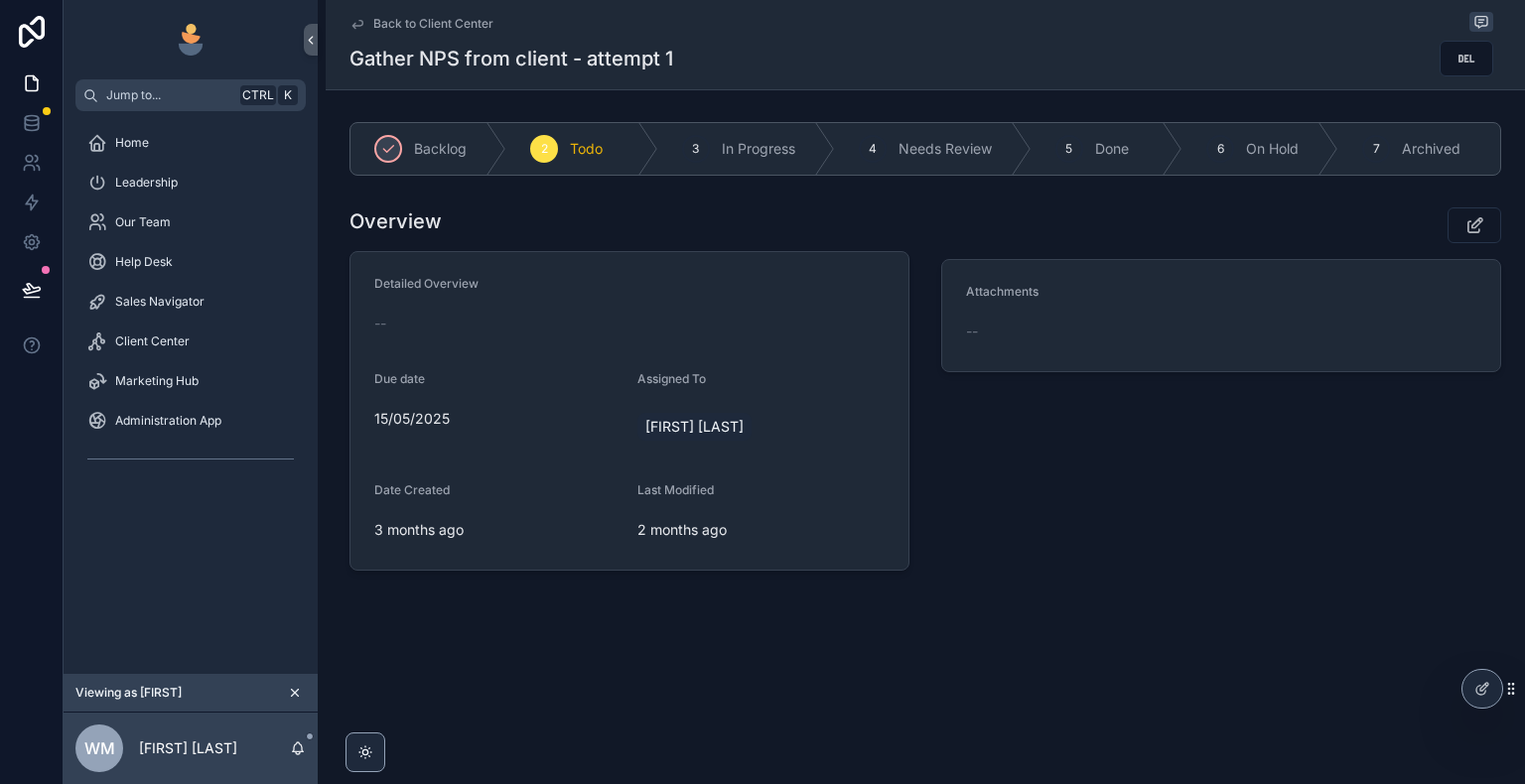 click 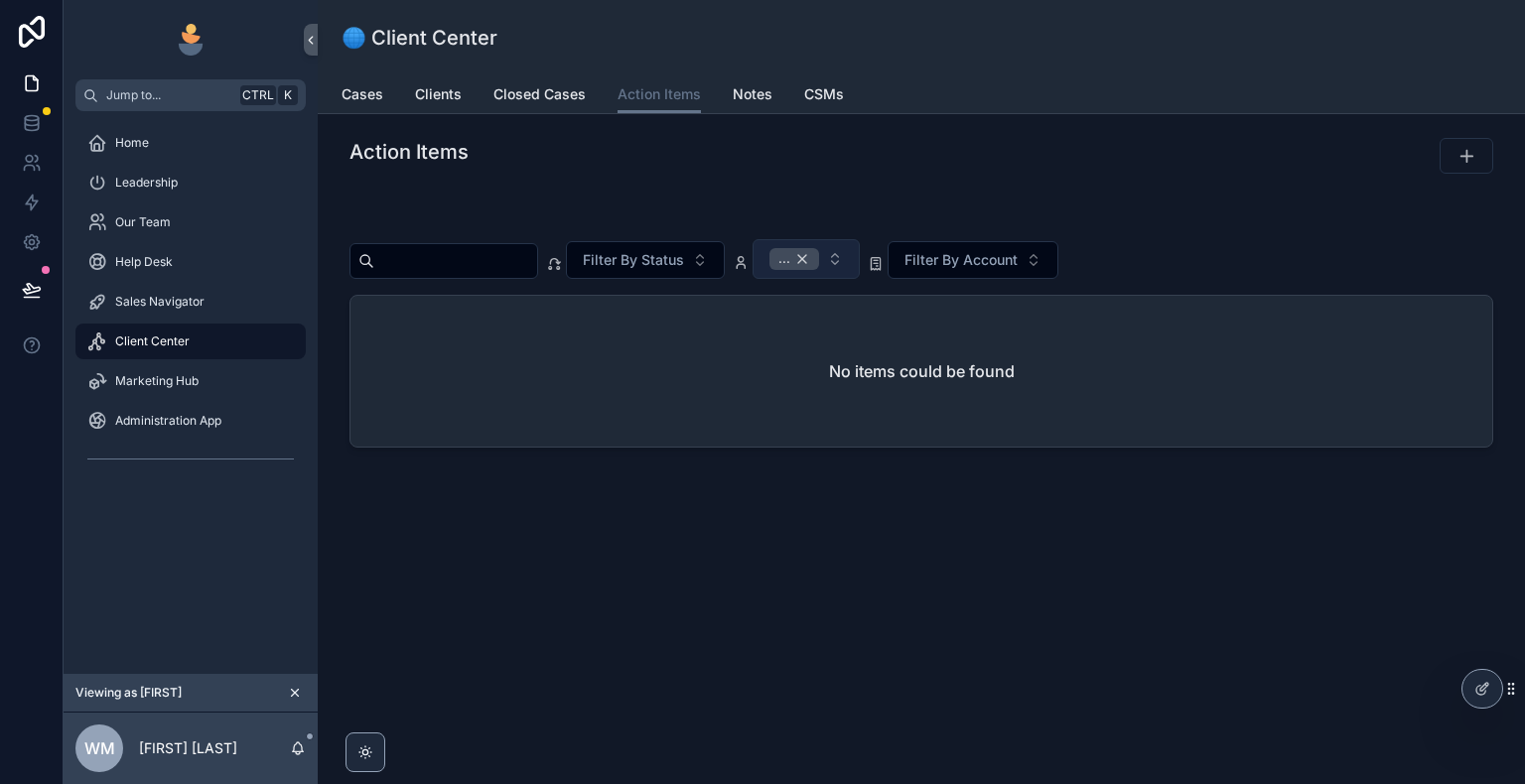 click on "..." at bounding box center (794, 259) 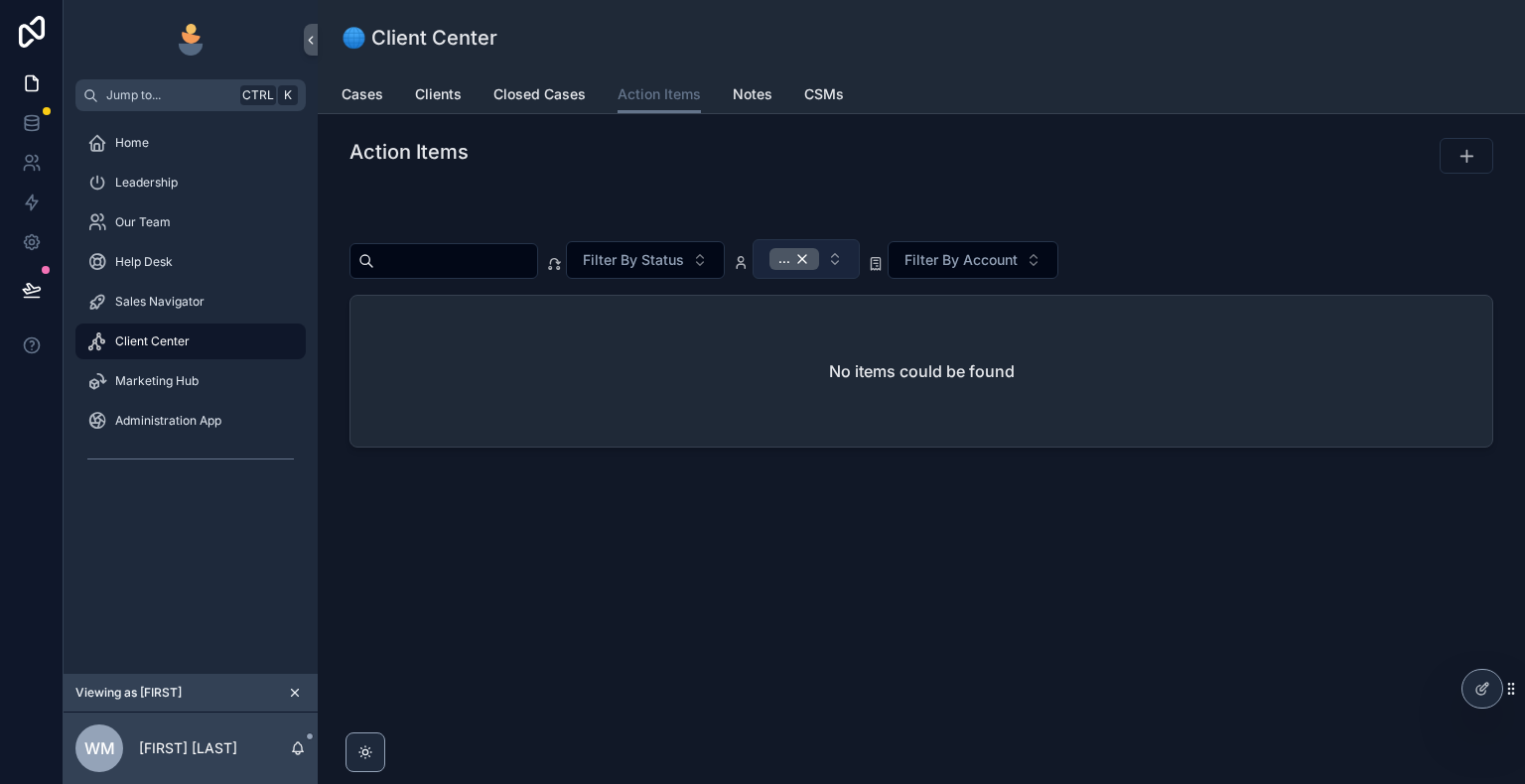 click on "..." at bounding box center [794, 259] 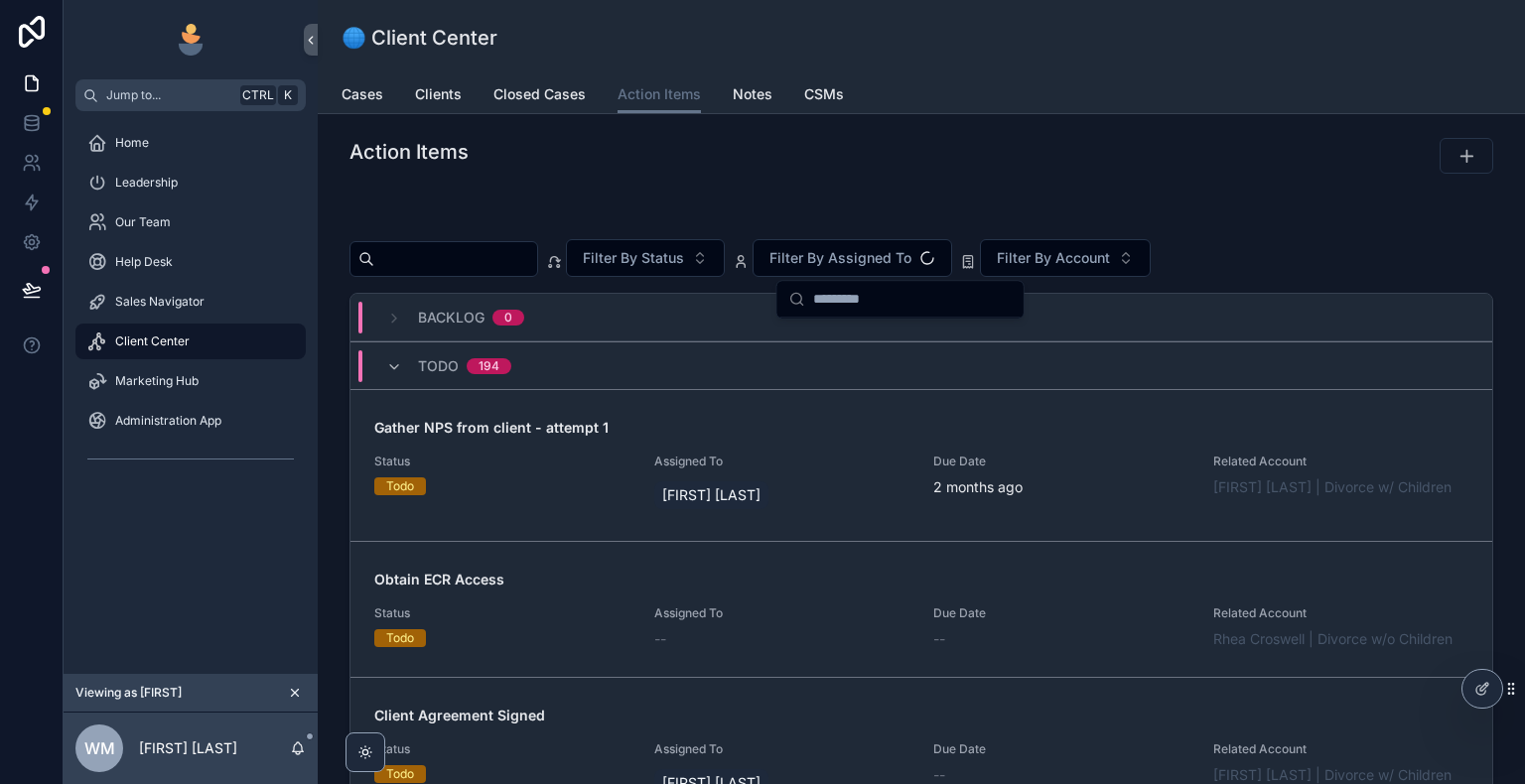 click on "Action Items Filter By Status Filter By Assigned To Filter By Account Backlog 0 Todo 194 Gather NPS from client - attempt 1 Status Todo Assigned To [FIRST] [LAST] Due Date 2 months ago Related Account [FIRST] [LAST] | Divorce w/ Children Obtain ECR Access Status Todo Assigned To -- Due Date -- Related Account [FIRST] [LAST] | Divorce w/o Children Client Agreement Signed Status Todo Assigned To [FIRST] [LAST] Due Date -- Related Account [FIRST] [LAST] | Divorce w/ Children Shared File/Disclosure Letter Sent Status Todo Assigned To [FIRST] [LAST] [FIRST] [LAST] Due Date -- Related Account [FIRST] [LAST] | Divorce w/ Children Trust Deposit Paid Status Todo Assigned To [FIRST] [LAST] Due Date -- Related Account [FIRST] [LAST] | Termination Questionnaire Completed/Input to Clio Status Todo Assigned To [FIRST] [LAST] Due Date -- Related Account [FIRST] [LAST] | Divorce w/ Children Case Status Memos File Created/Shared with Client Status Todo Assigned To -- Due Date -- Related Account [FIRST] [LAST] | Other Status Todo Due Date" at bounding box center [921, 569] 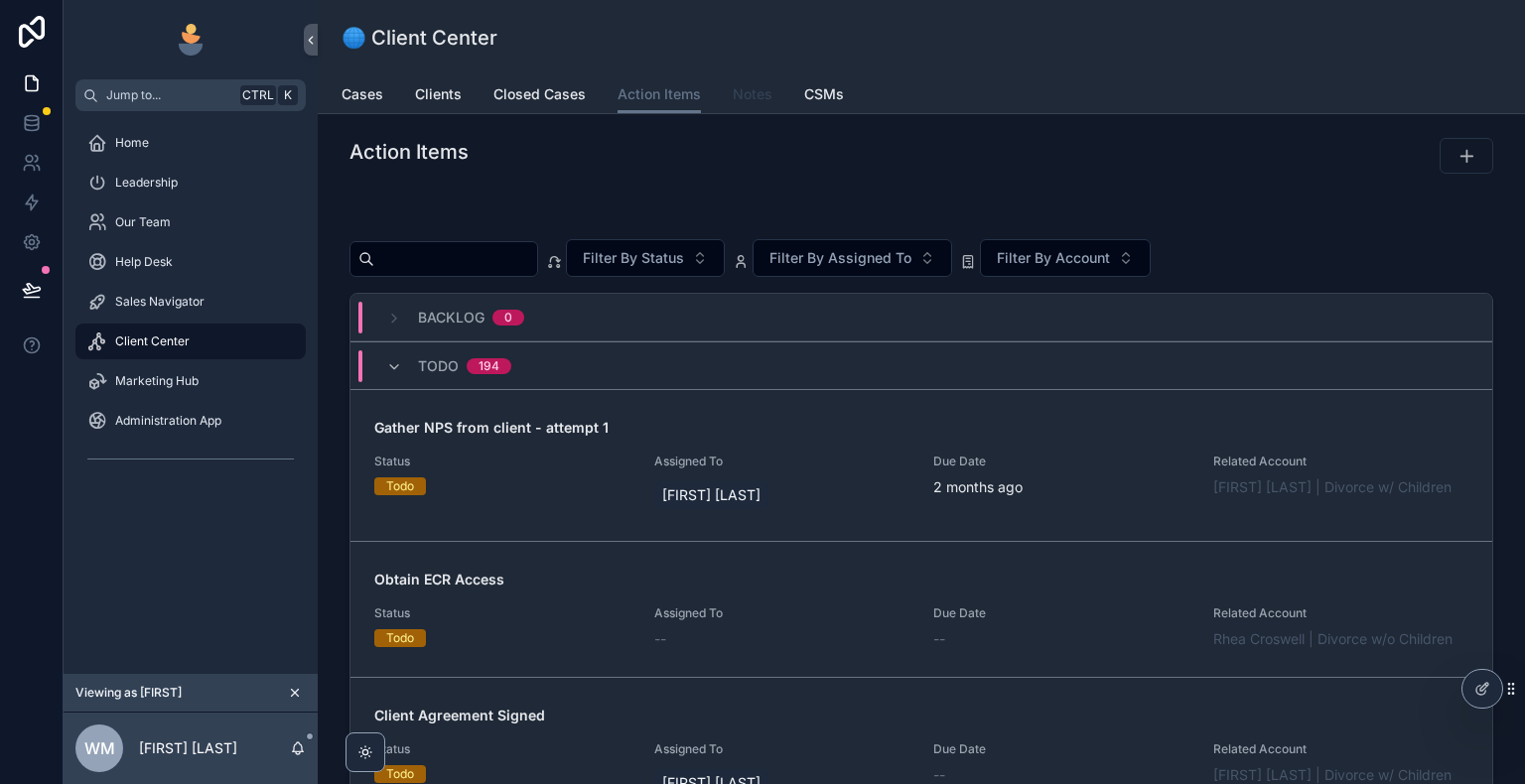 click on "Notes" at bounding box center (753, 94) 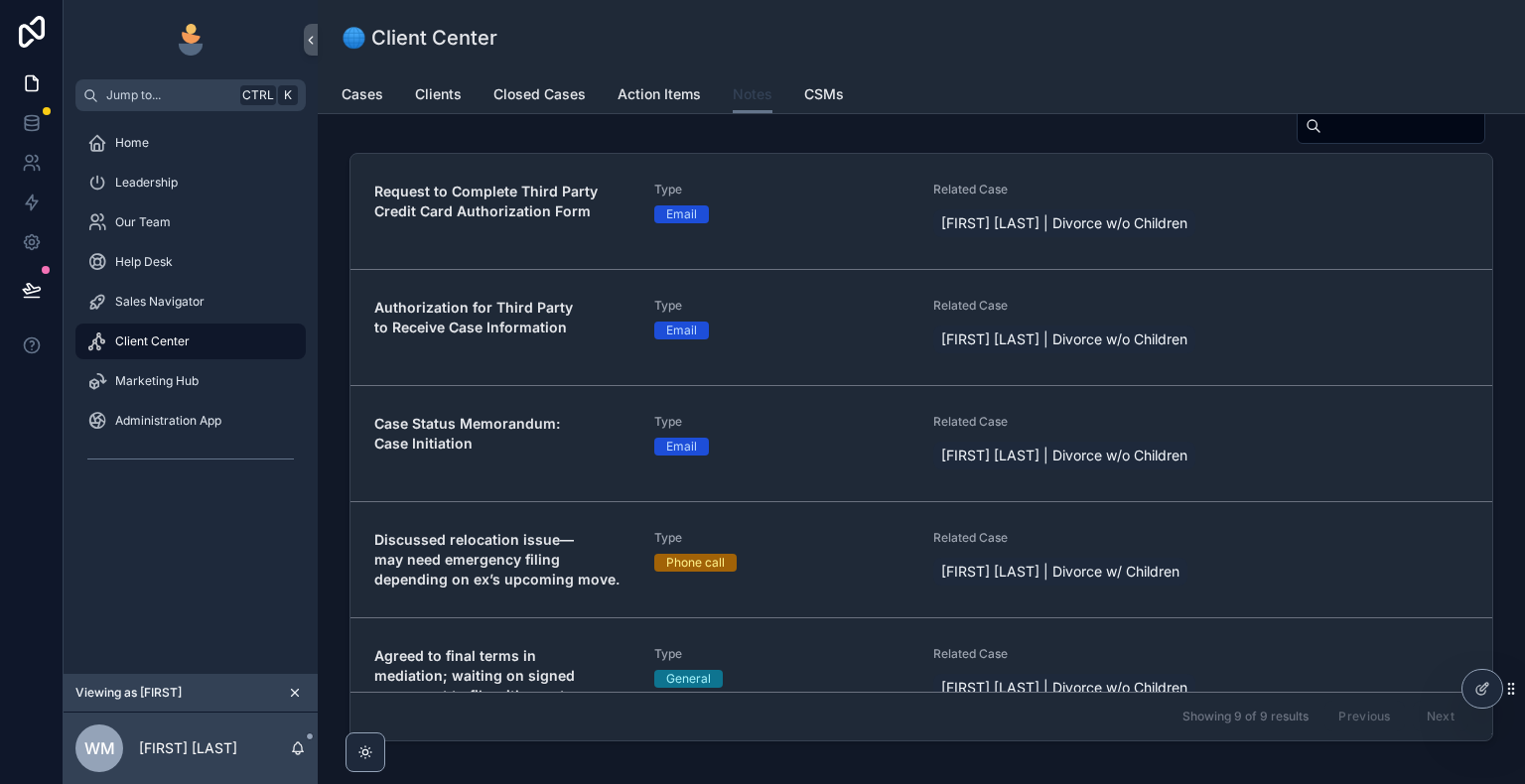 scroll, scrollTop: 99, scrollLeft: 0, axis: vertical 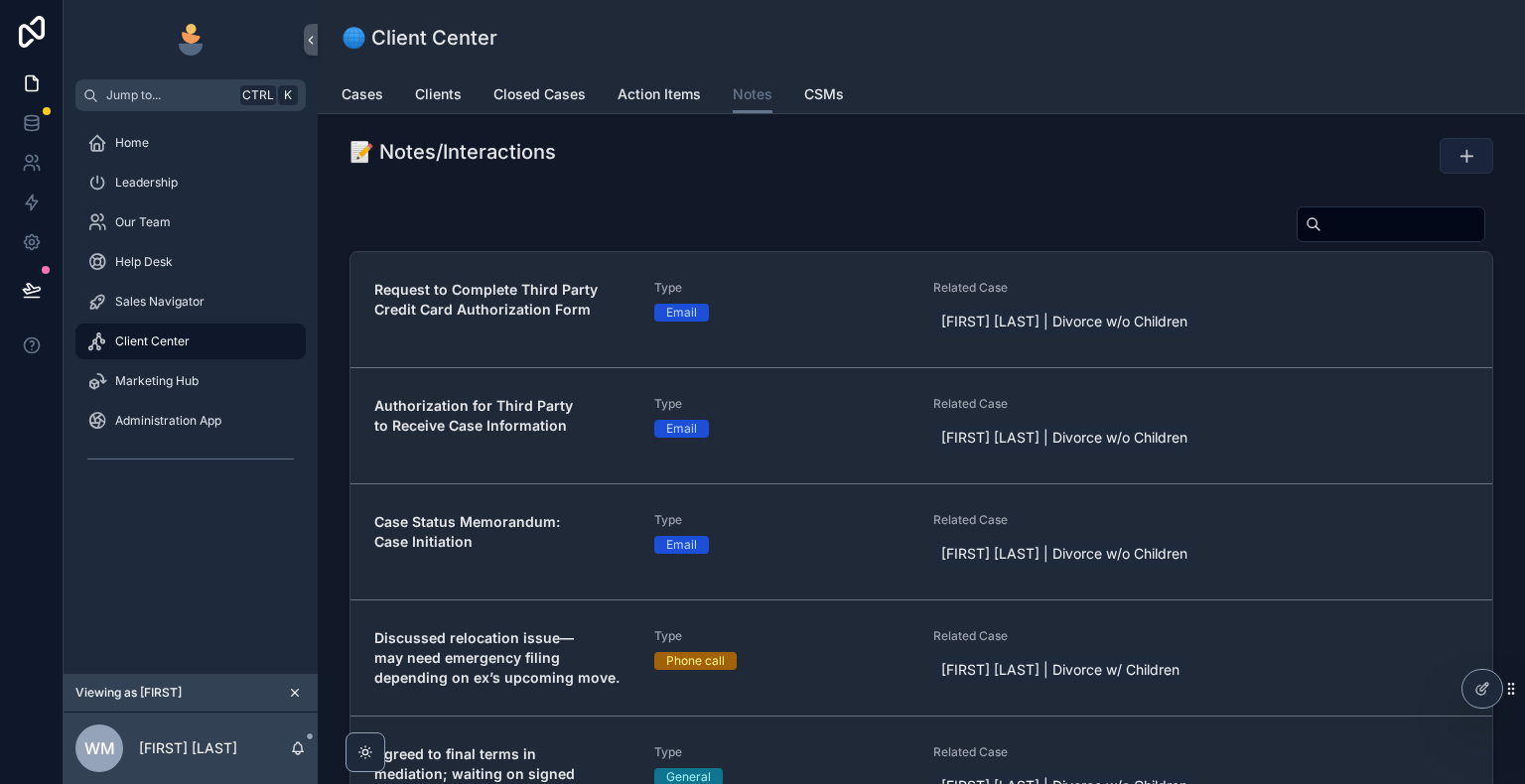 click at bounding box center [1466, 156] 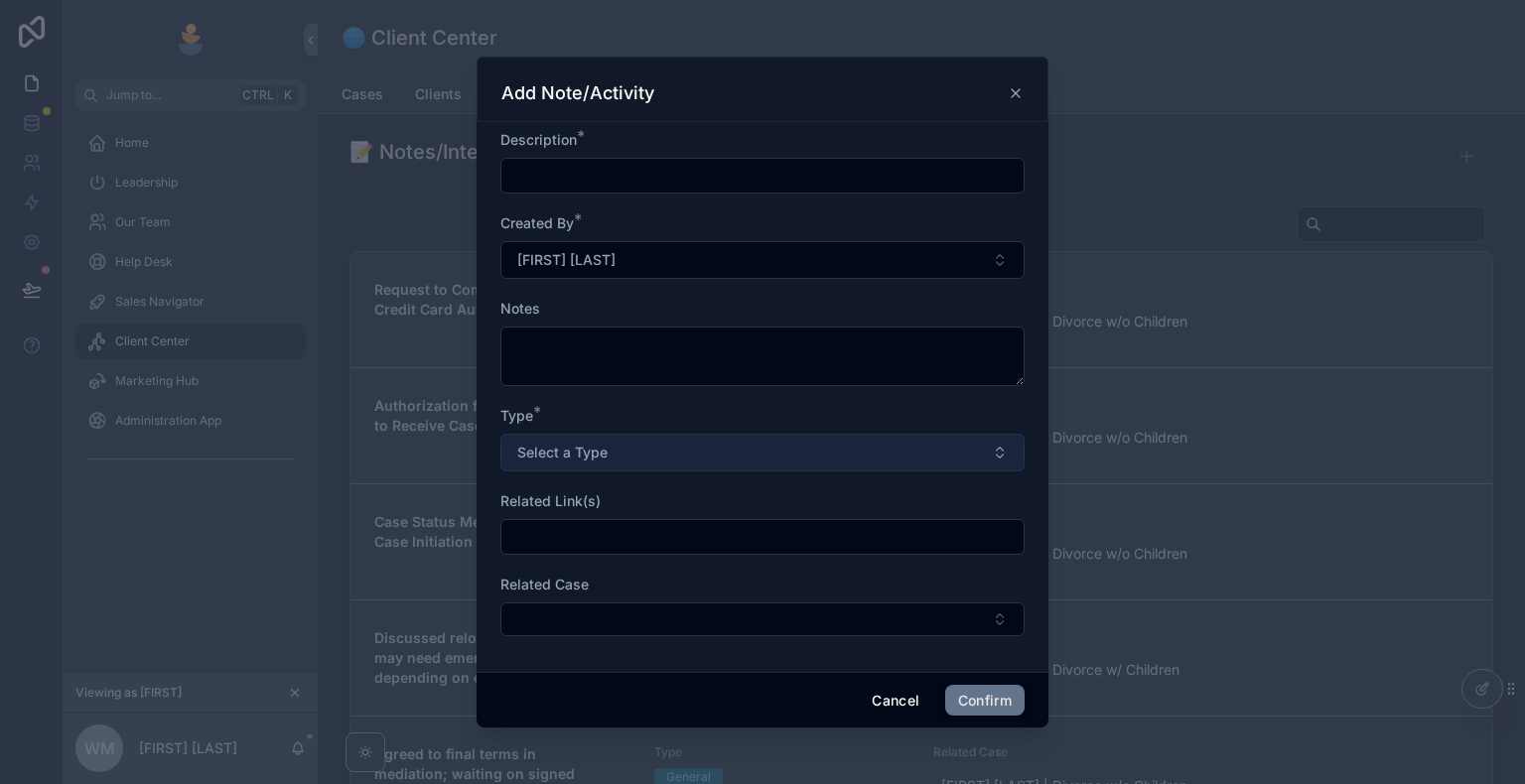 click on "Select a Type" at bounding box center (762, 453) 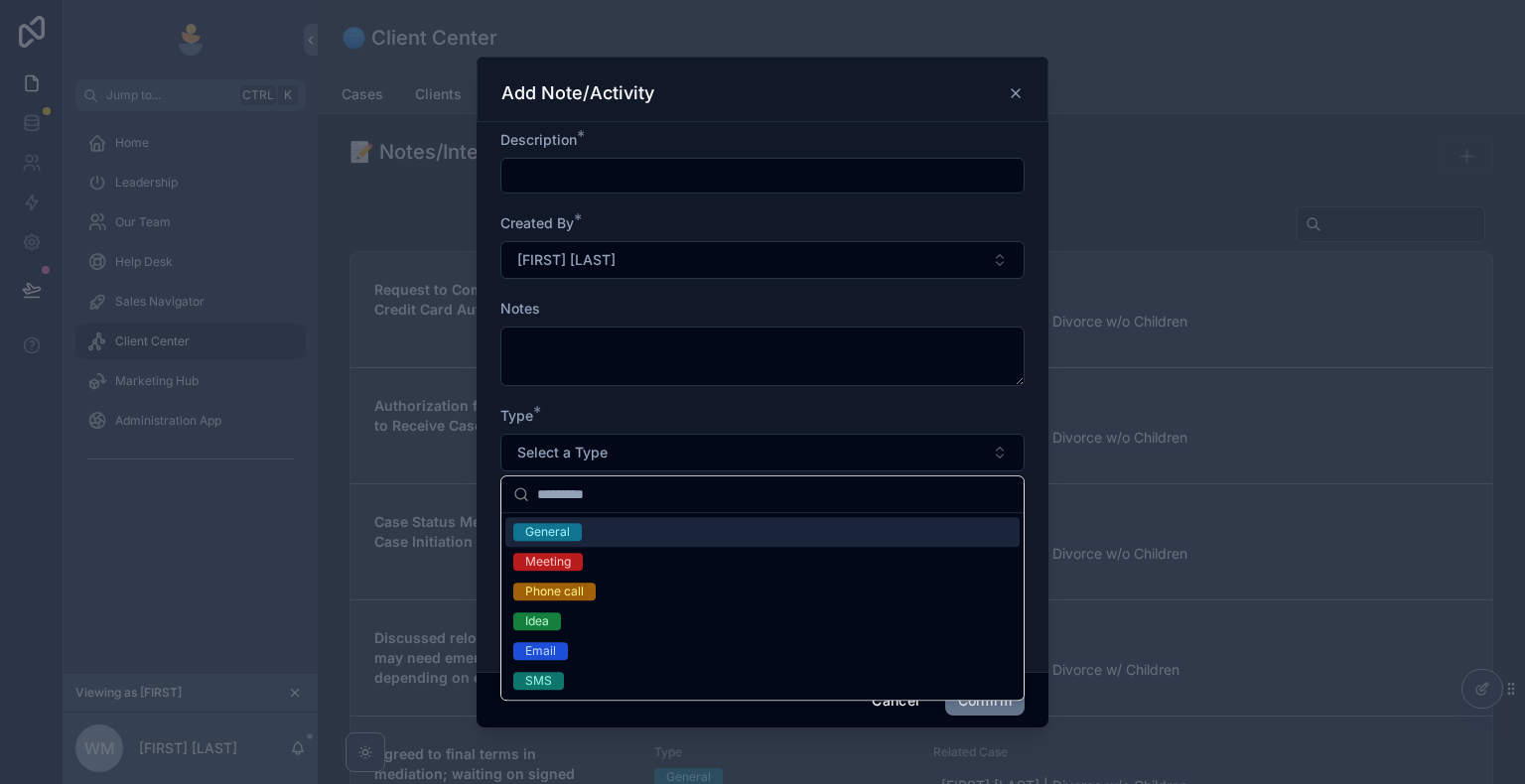 click on "Type *" at bounding box center (762, 416) 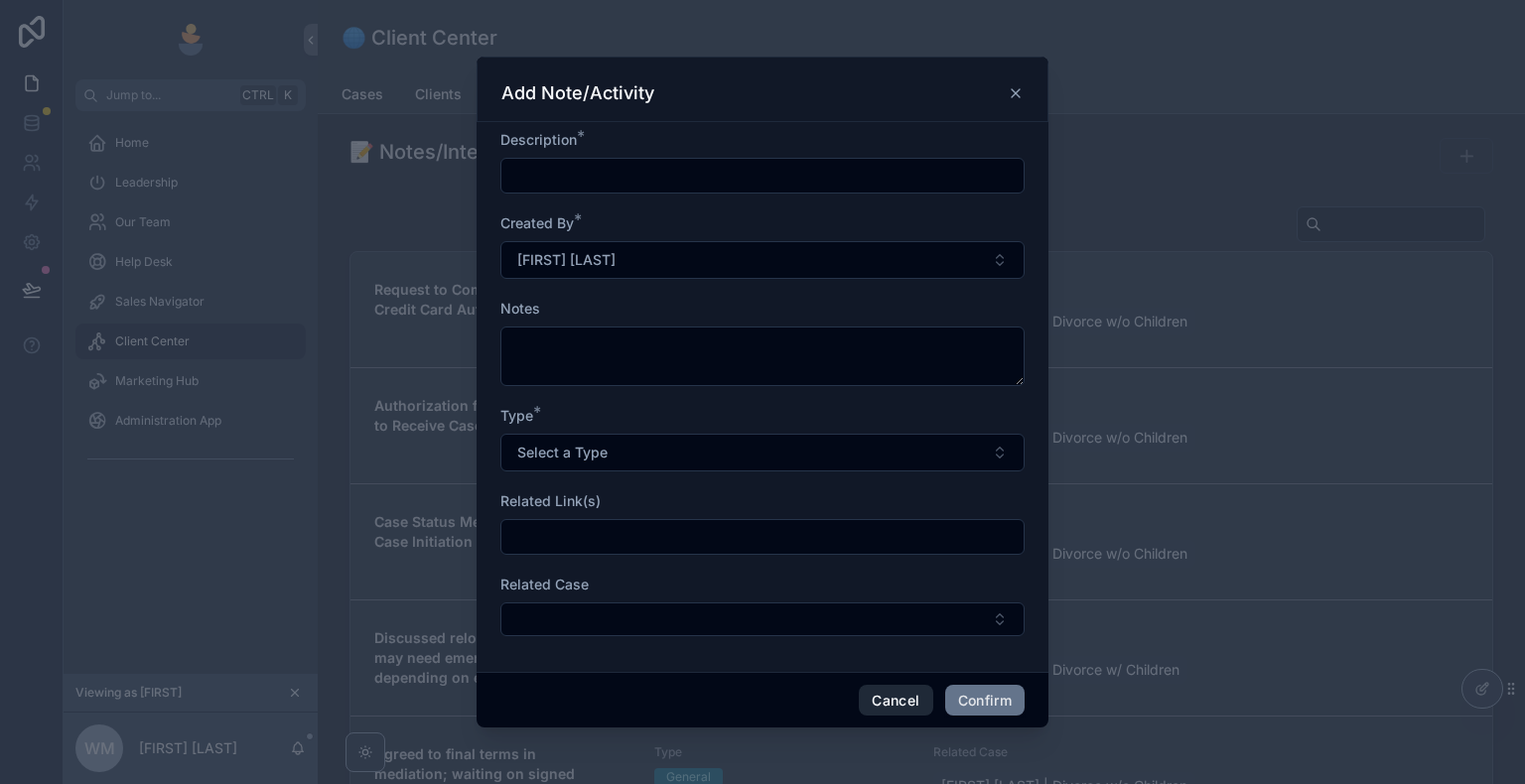 click on "Cancel" at bounding box center (896, 701) 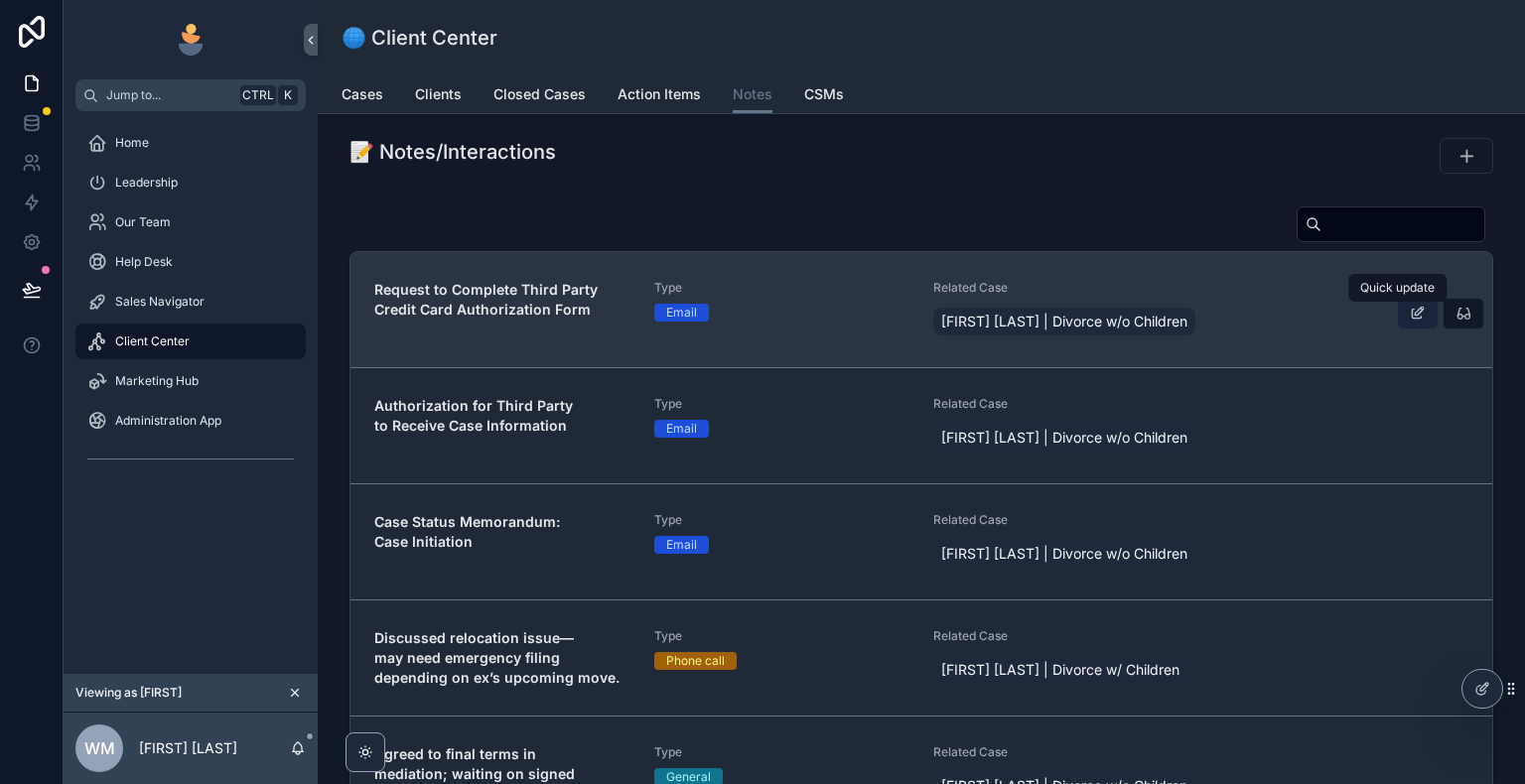 click at bounding box center (1418, 314) 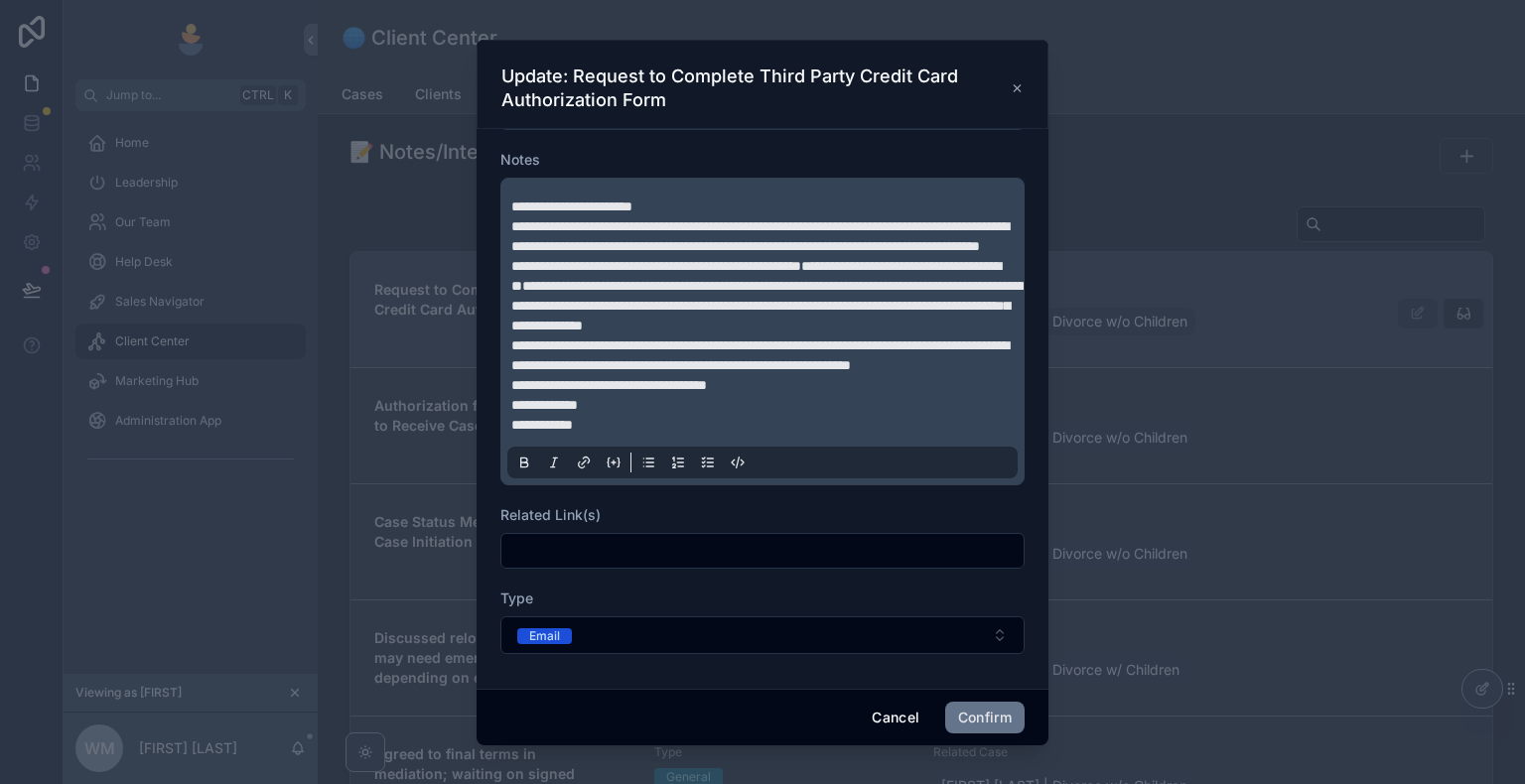 scroll, scrollTop: 127, scrollLeft: 0, axis: vertical 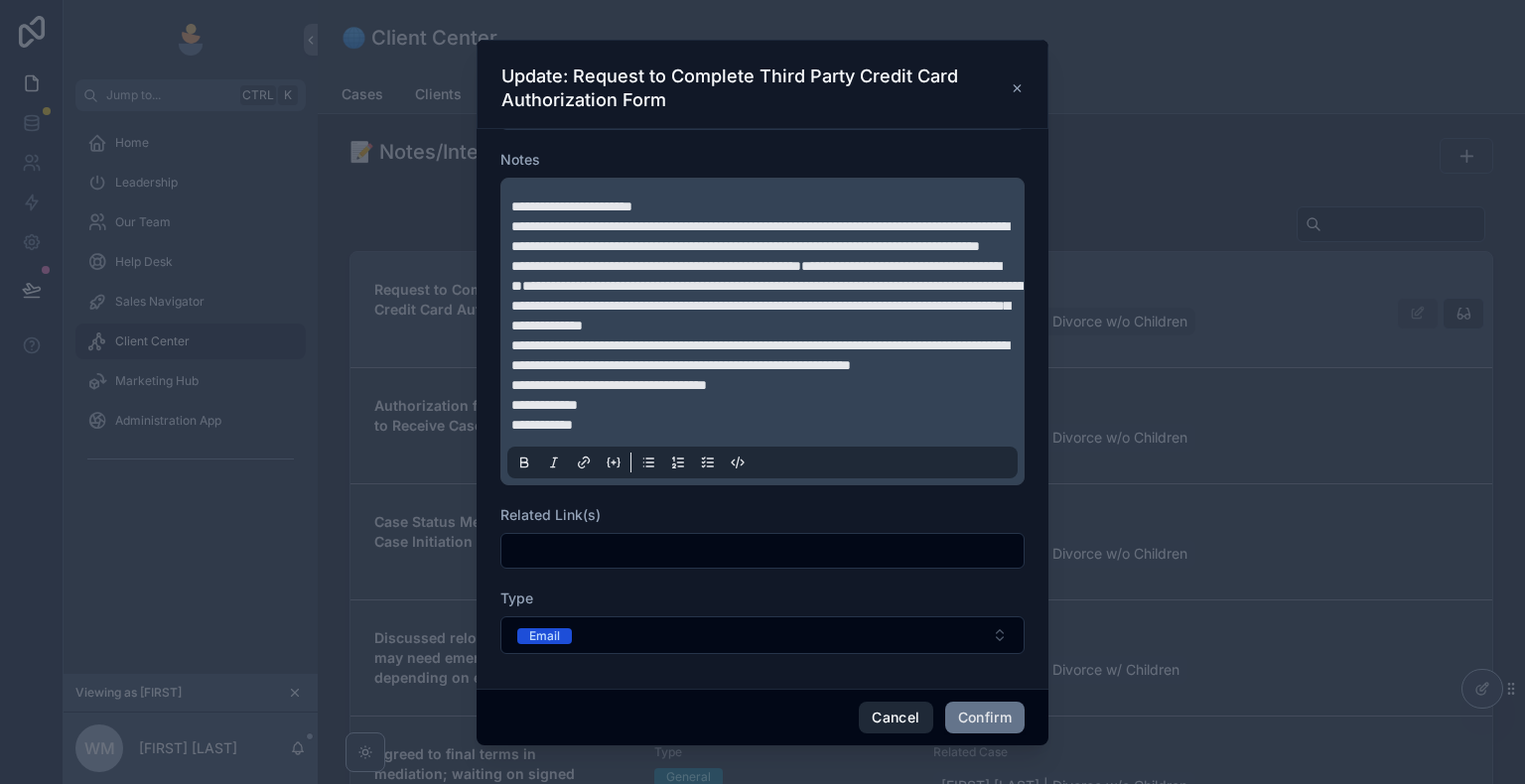 click on "Cancel" at bounding box center (896, 718) 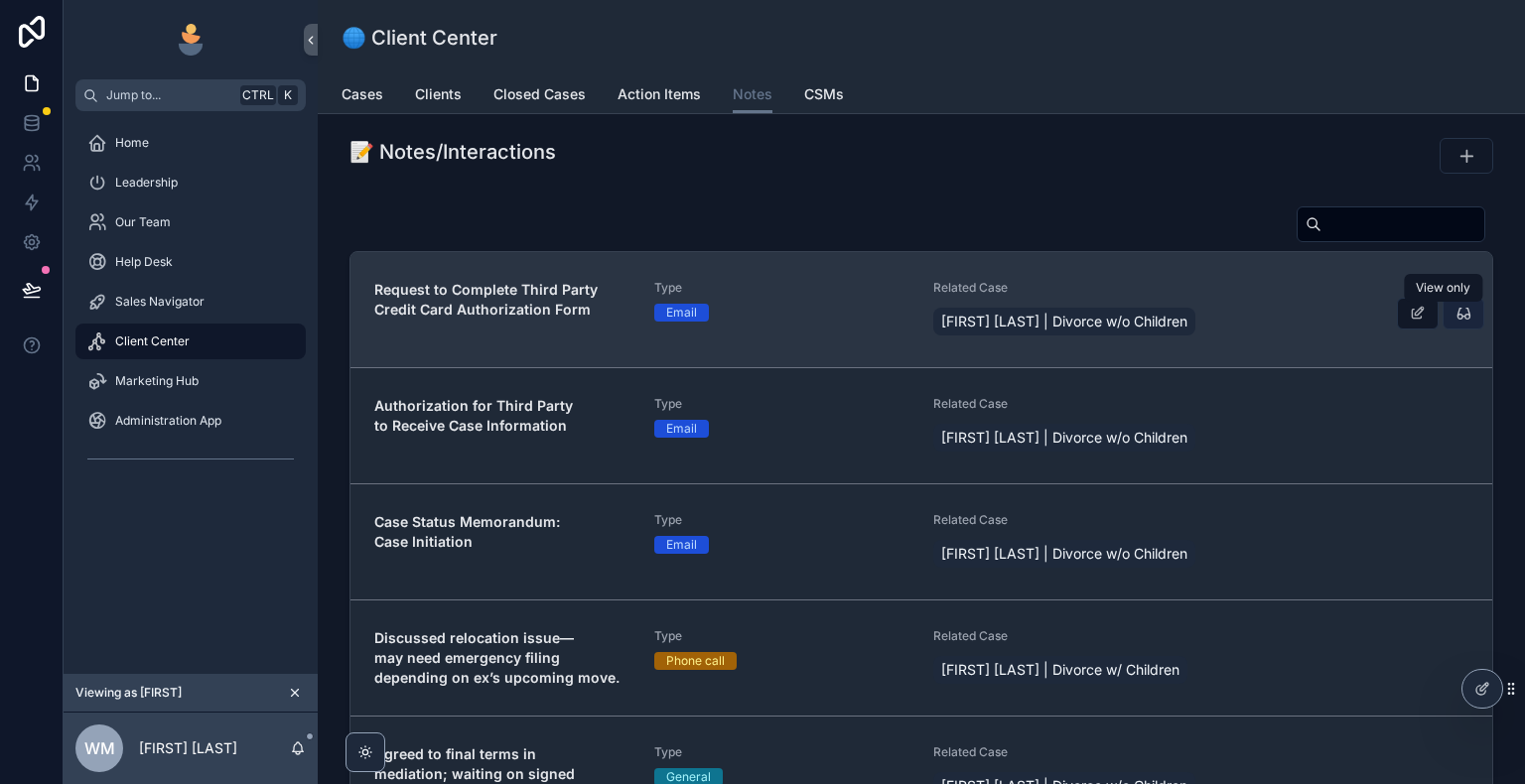 click at bounding box center [1463, 314] 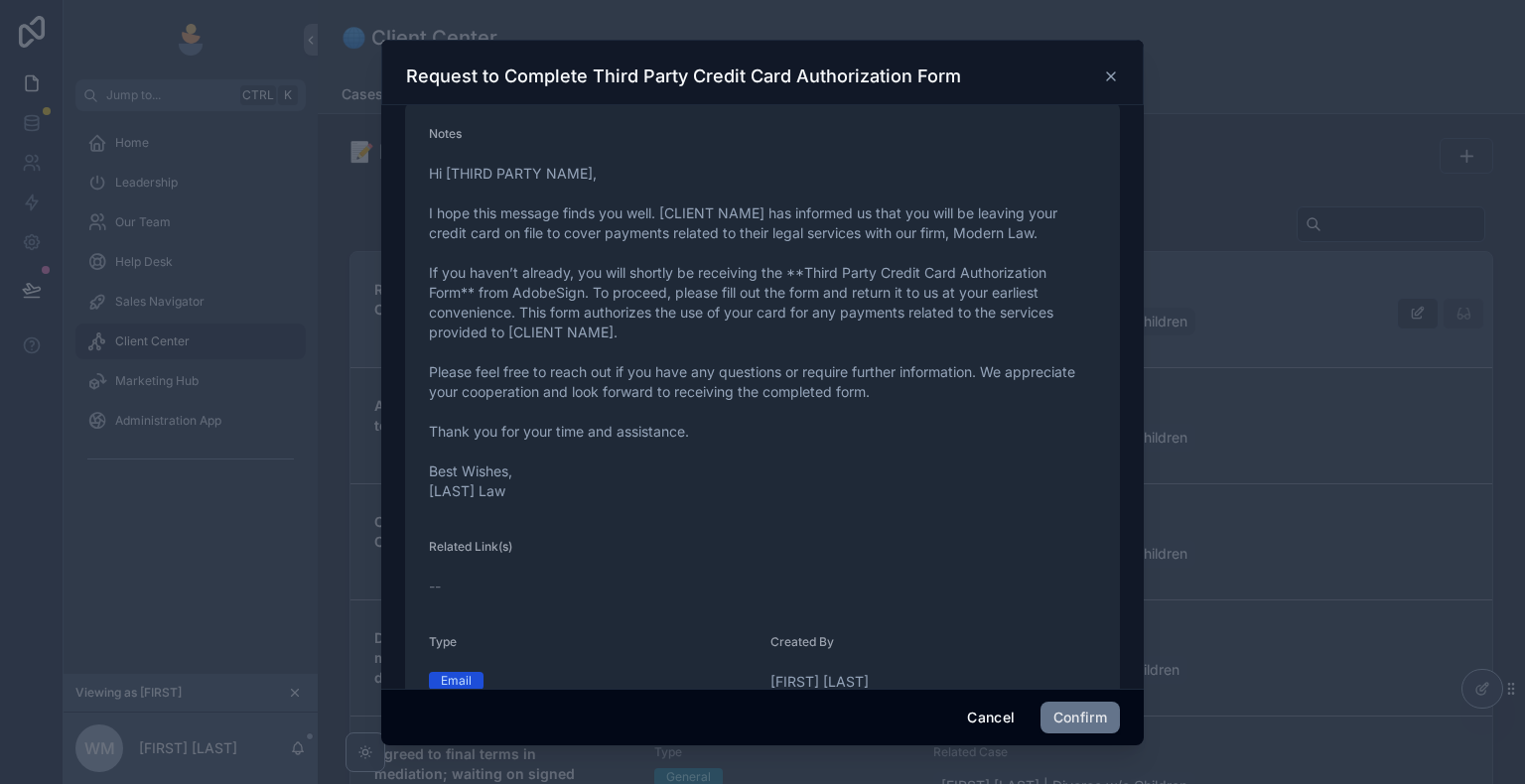 scroll, scrollTop: 0, scrollLeft: 0, axis: both 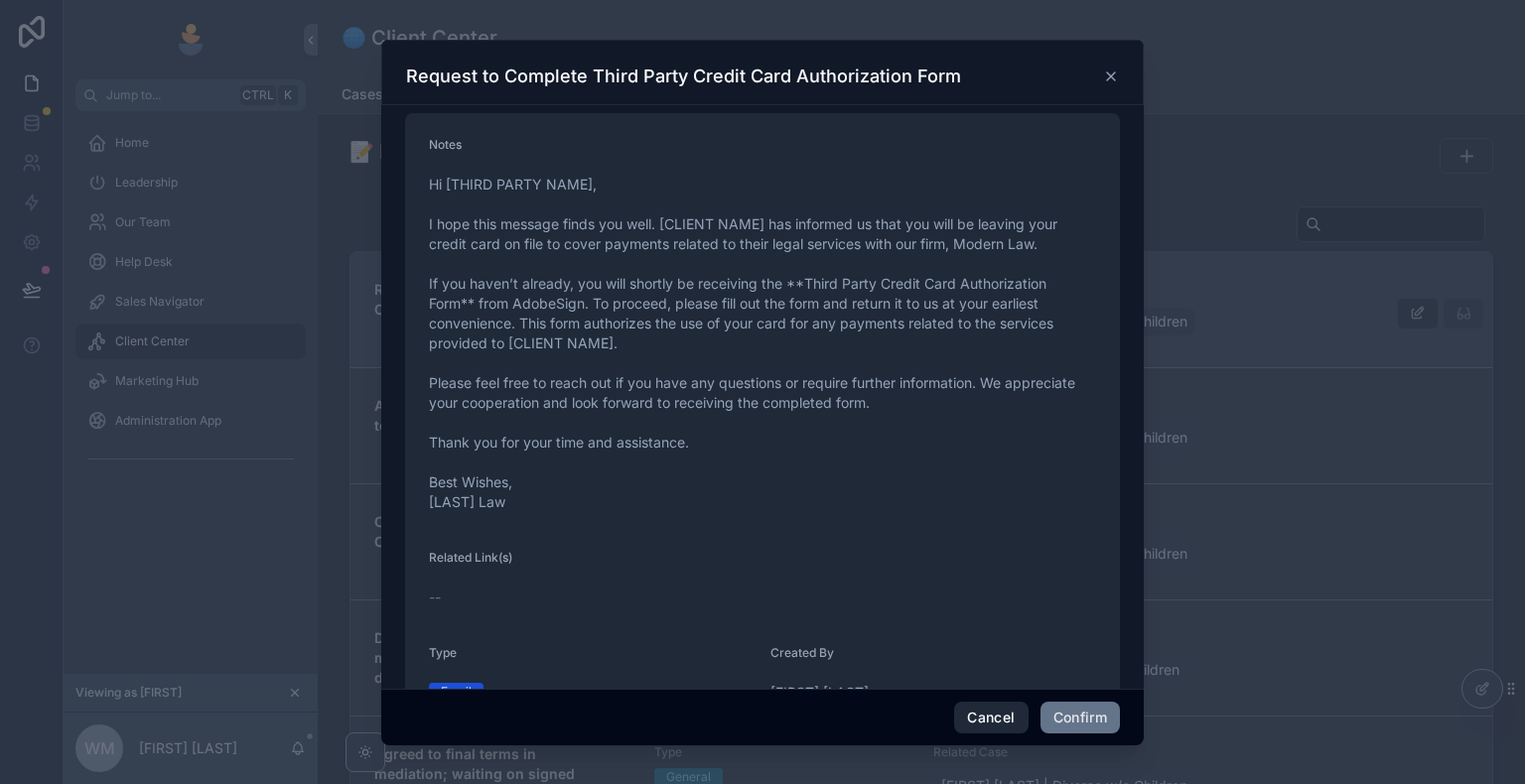 click on "Cancel" at bounding box center (991, 718) 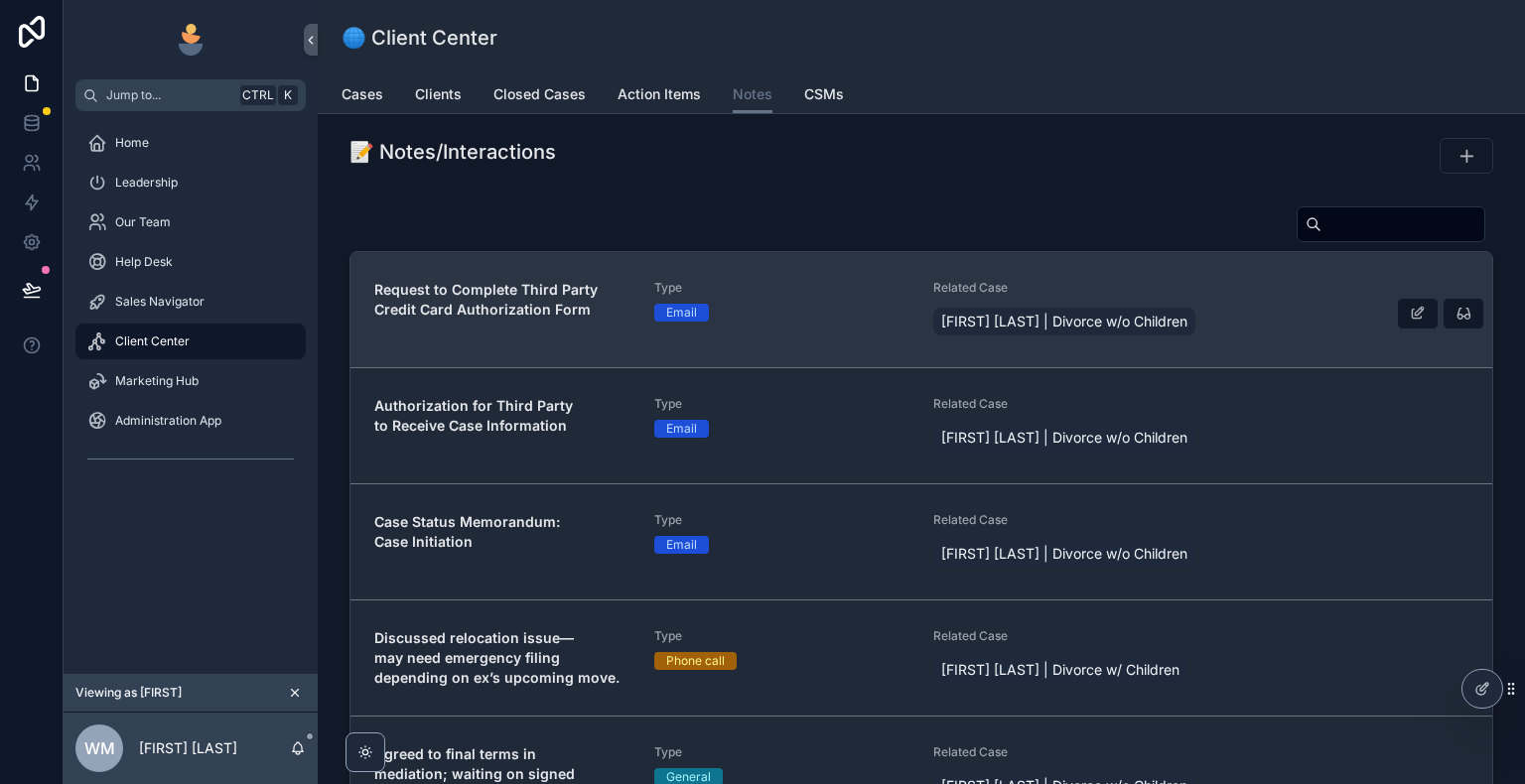 click on "Type Email" at bounding box center (782, 310) 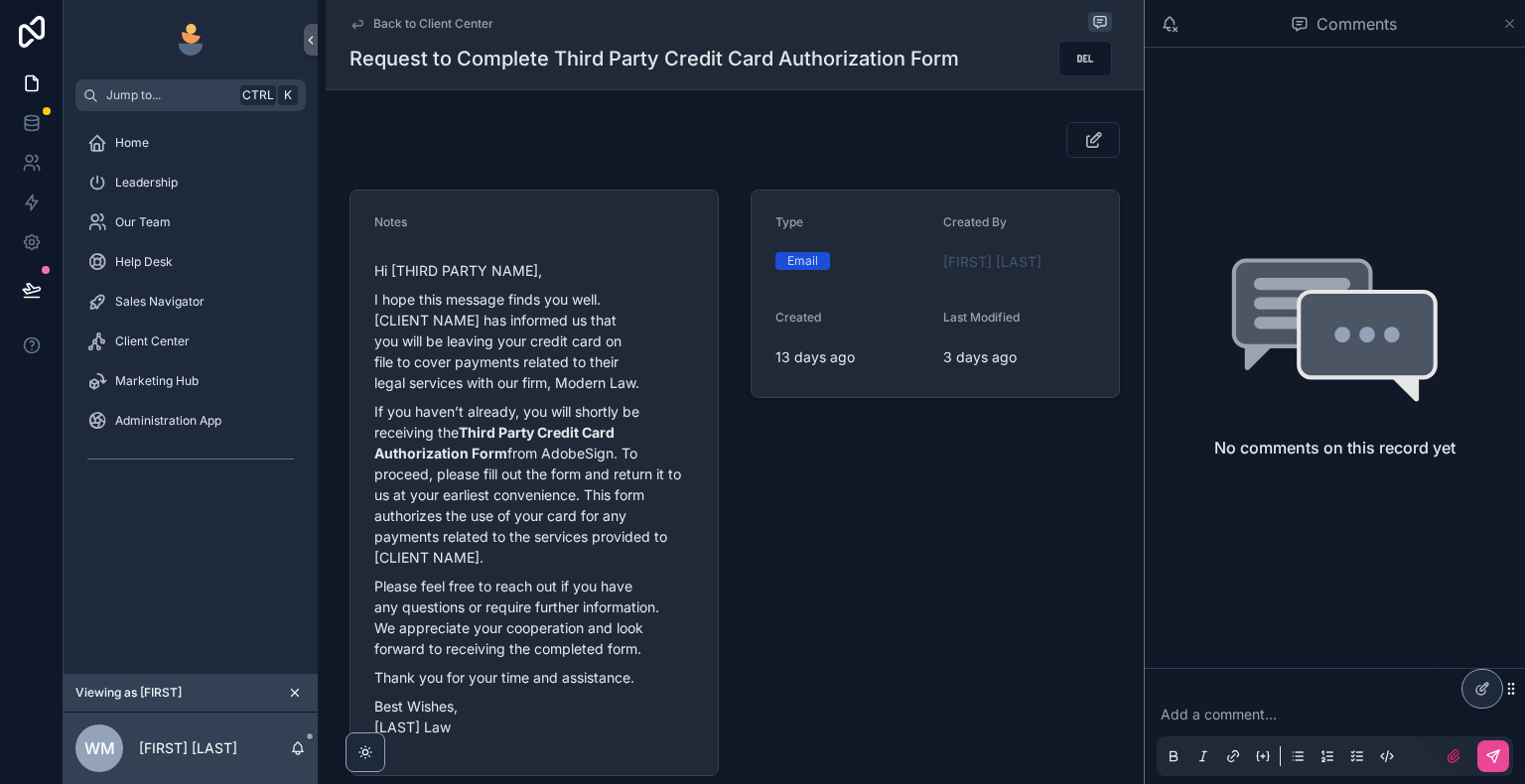 click 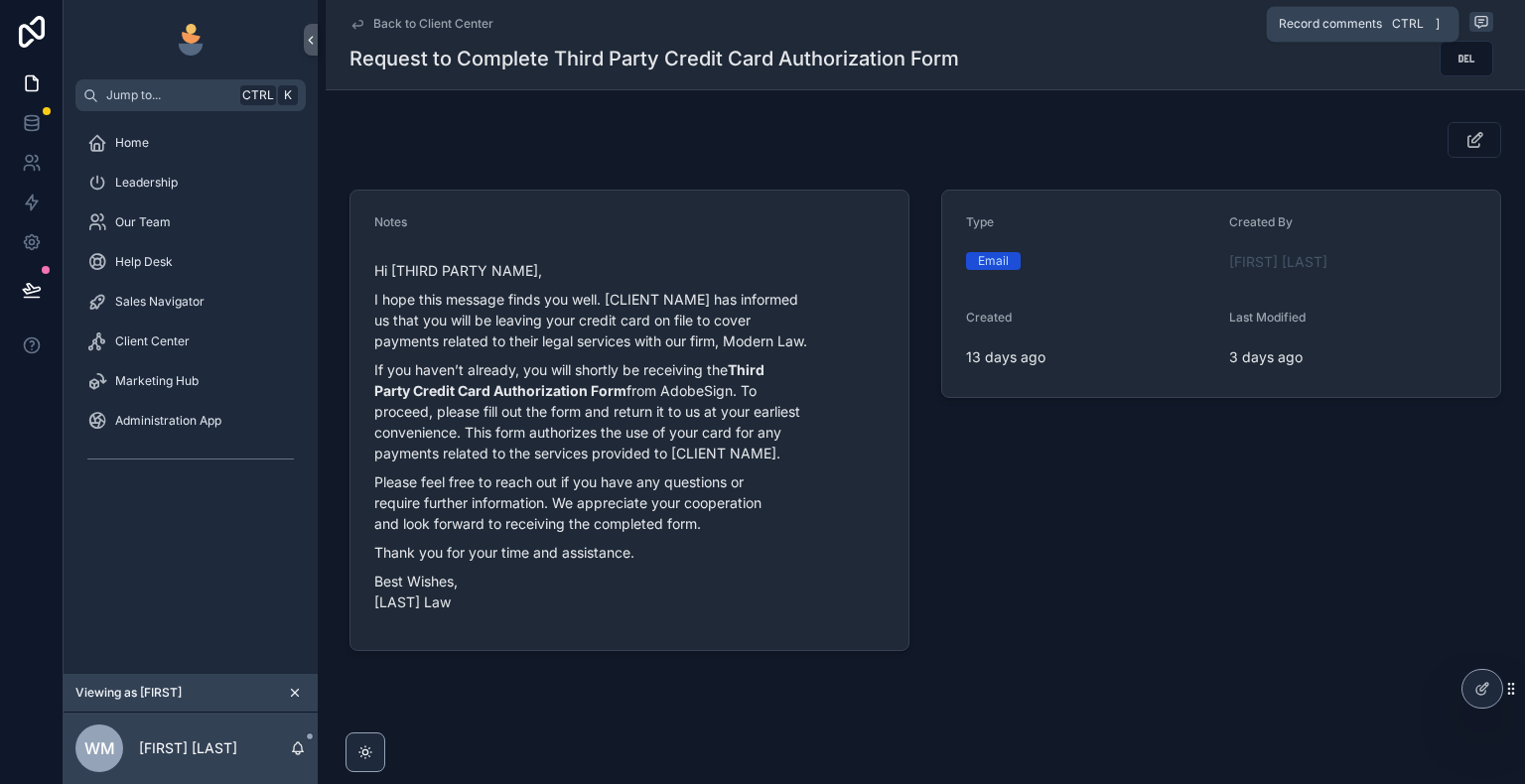 click 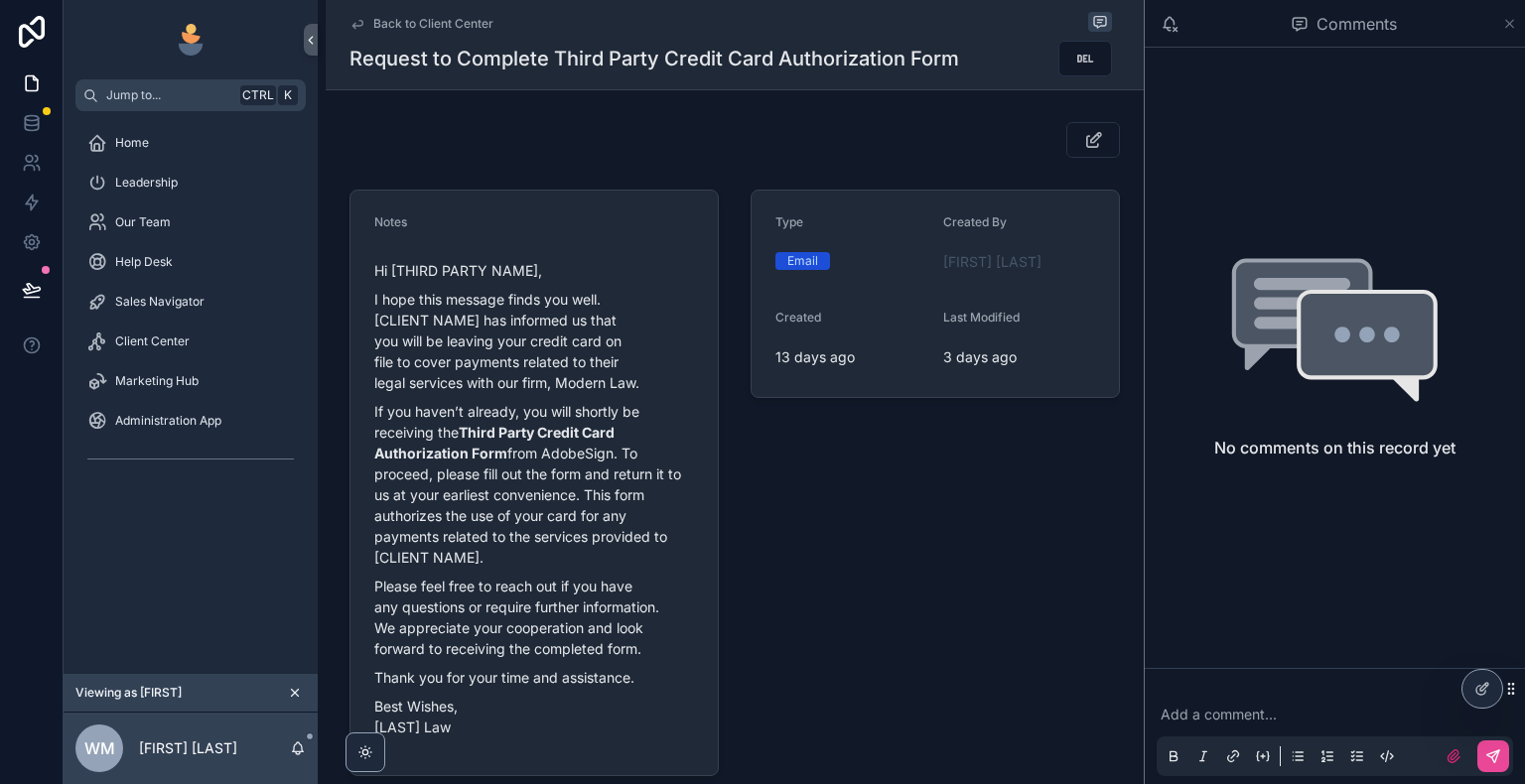 click 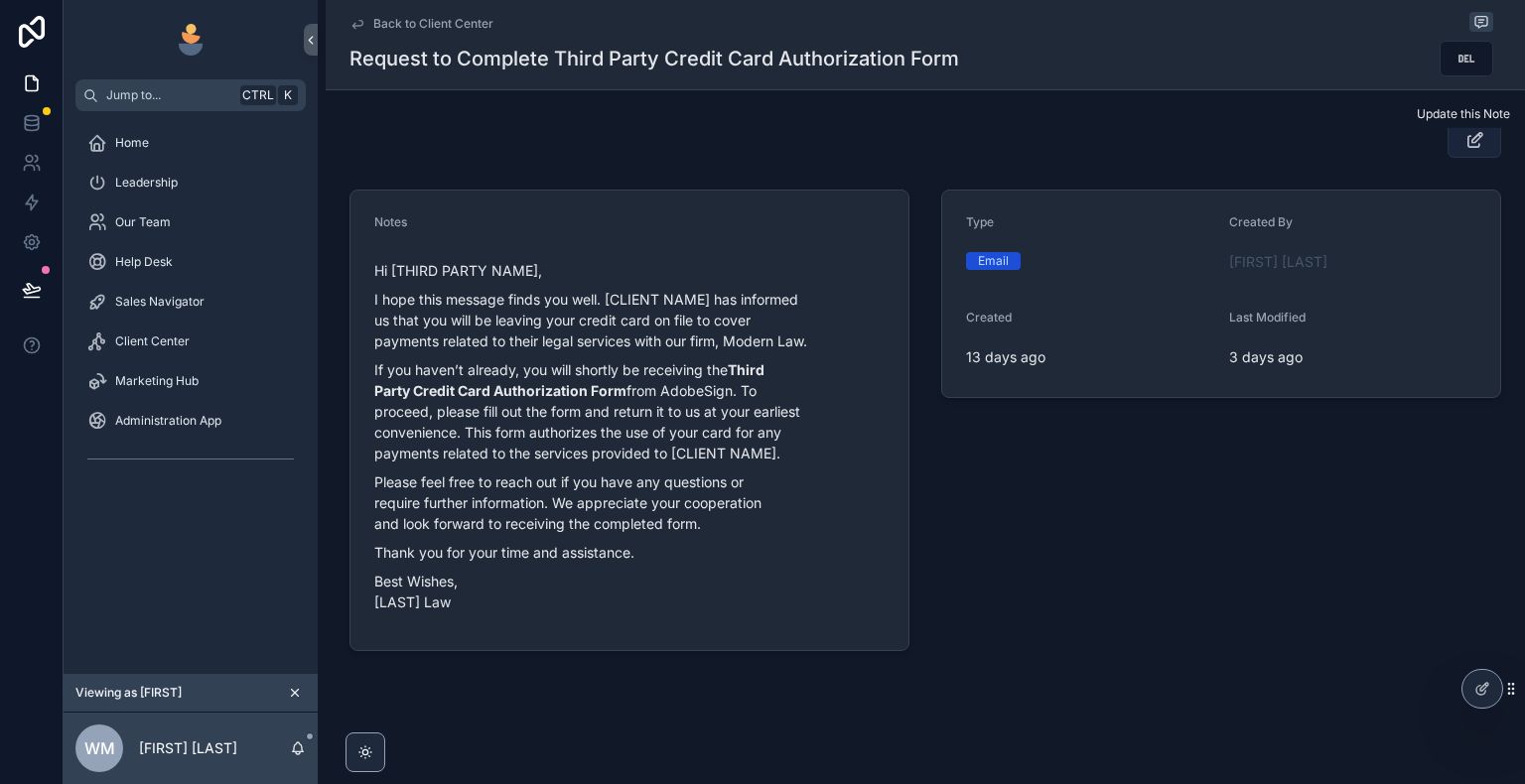 click at bounding box center [1474, 140] 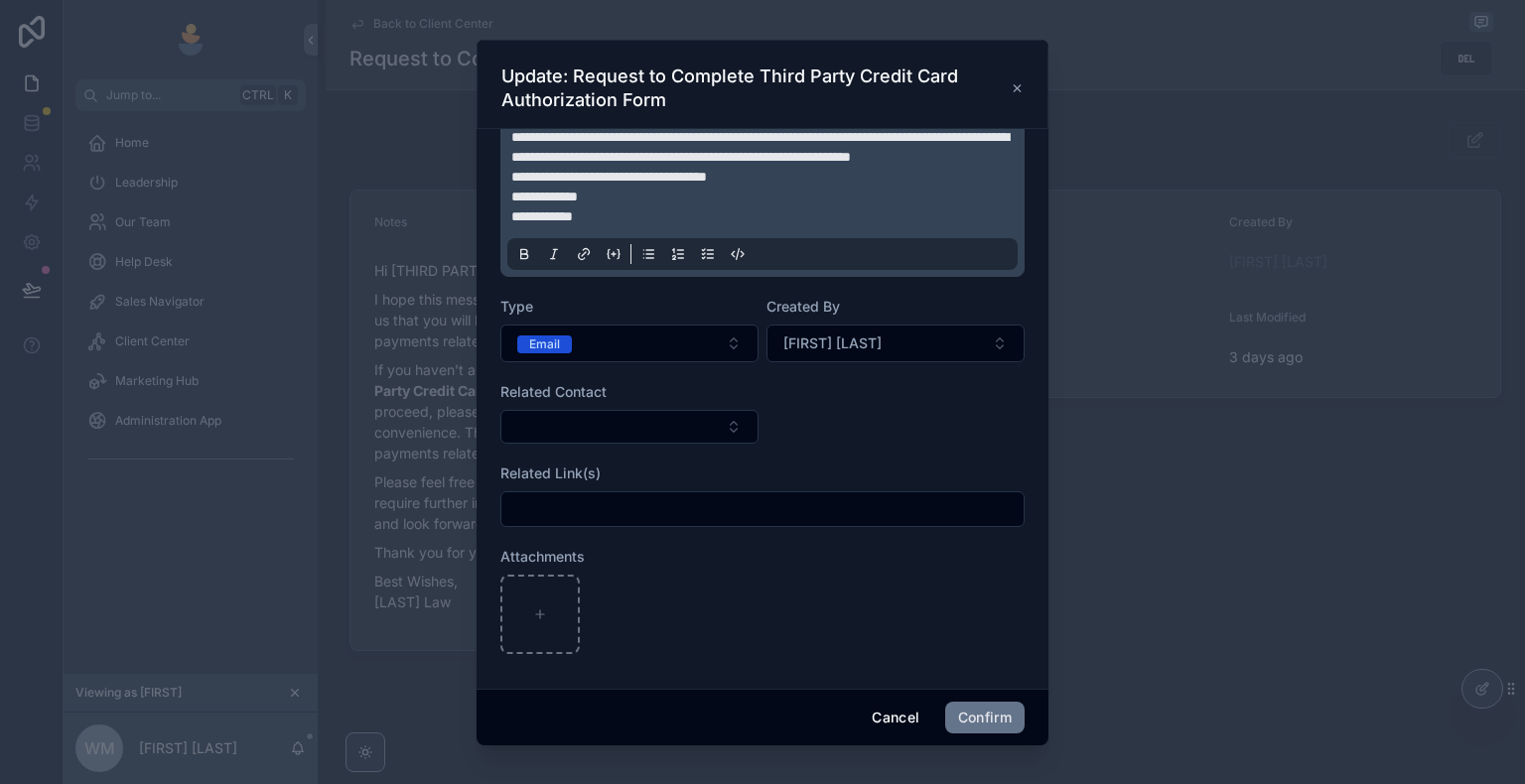 scroll, scrollTop: 336, scrollLeft: 0, axis: vertical 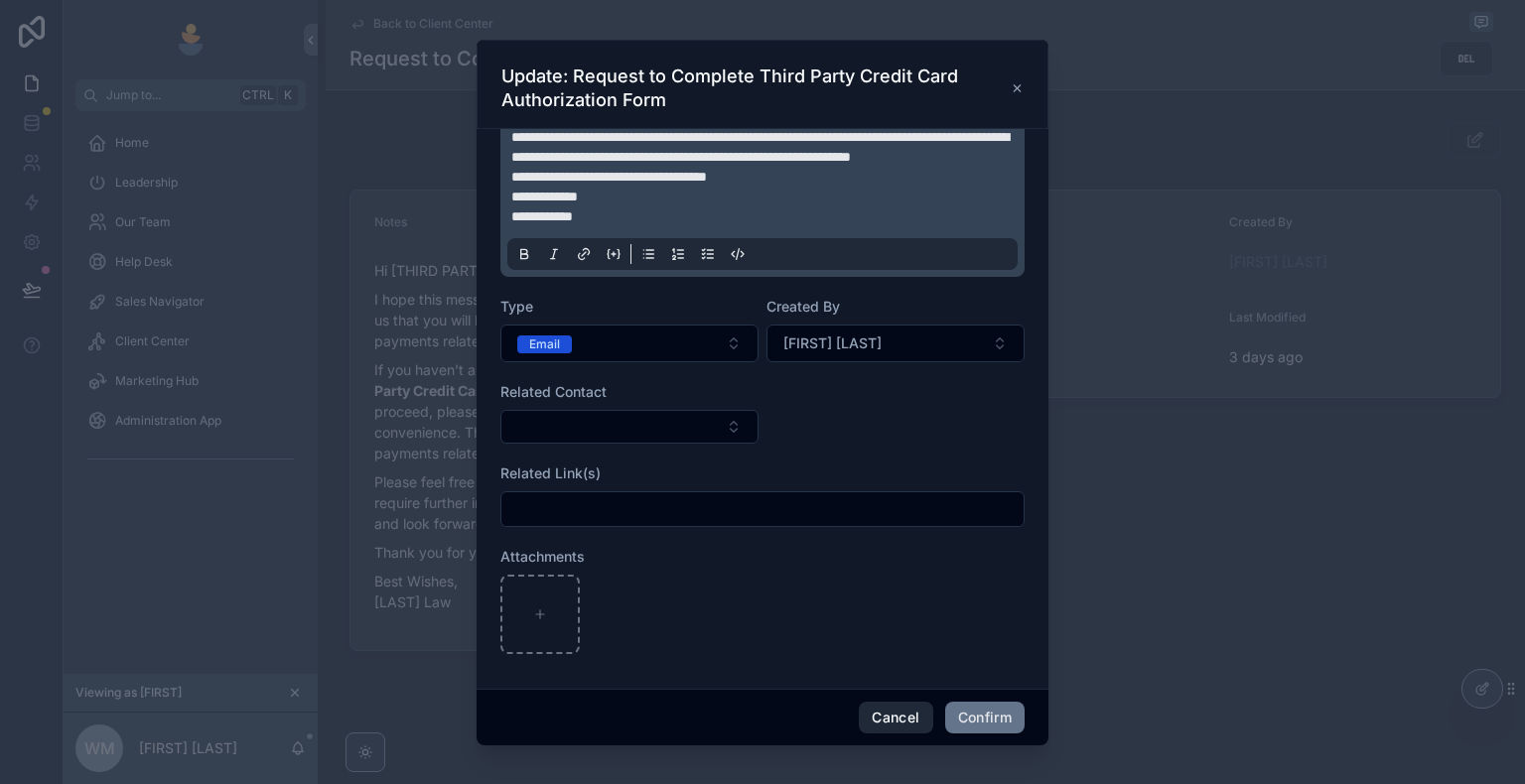 click on "Cancel" at bounding box center [896, 718] 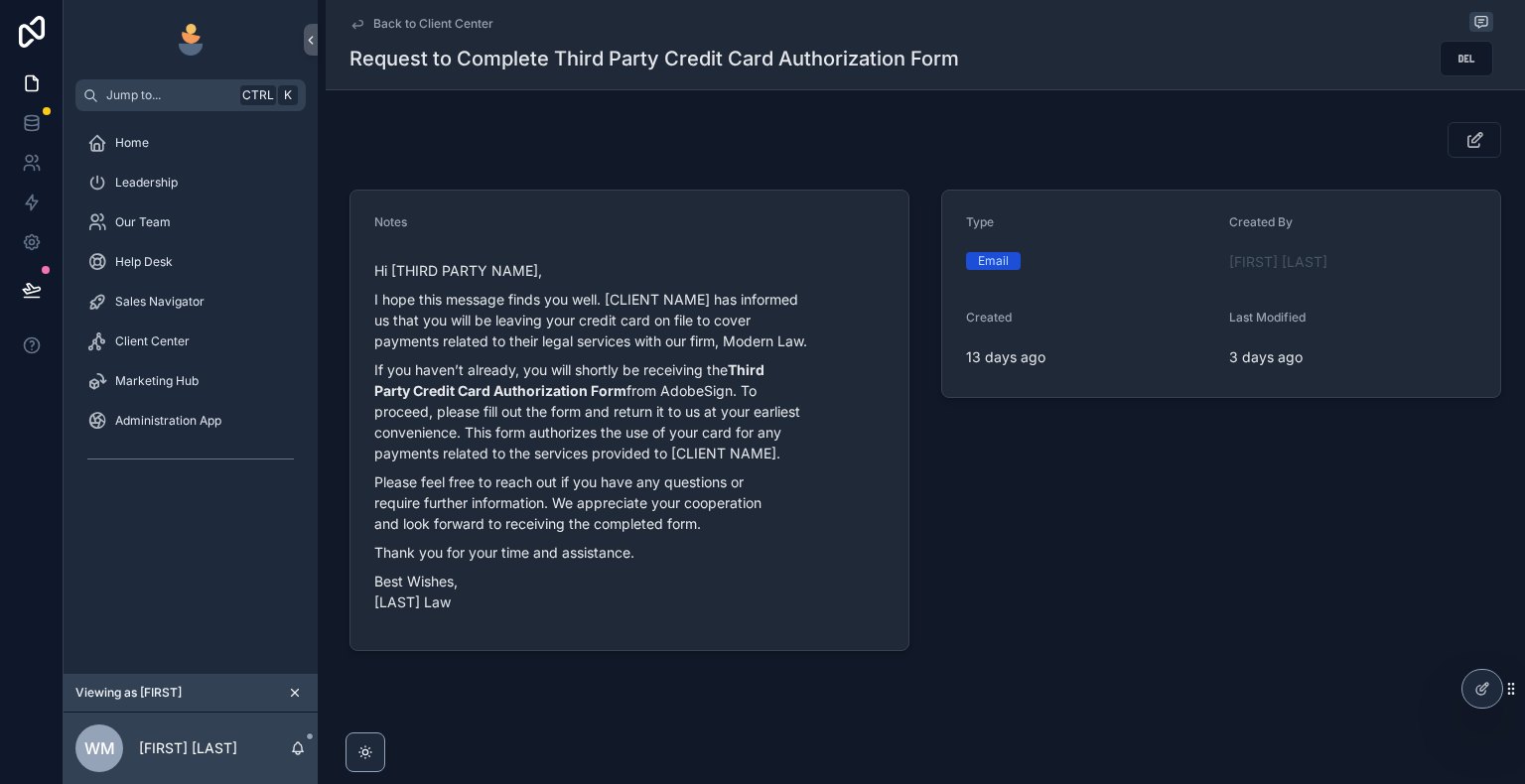 click on "Back to Client Center Request to Complete Third Party Credit Card Authorization Form" at bounding box center (925, 45) 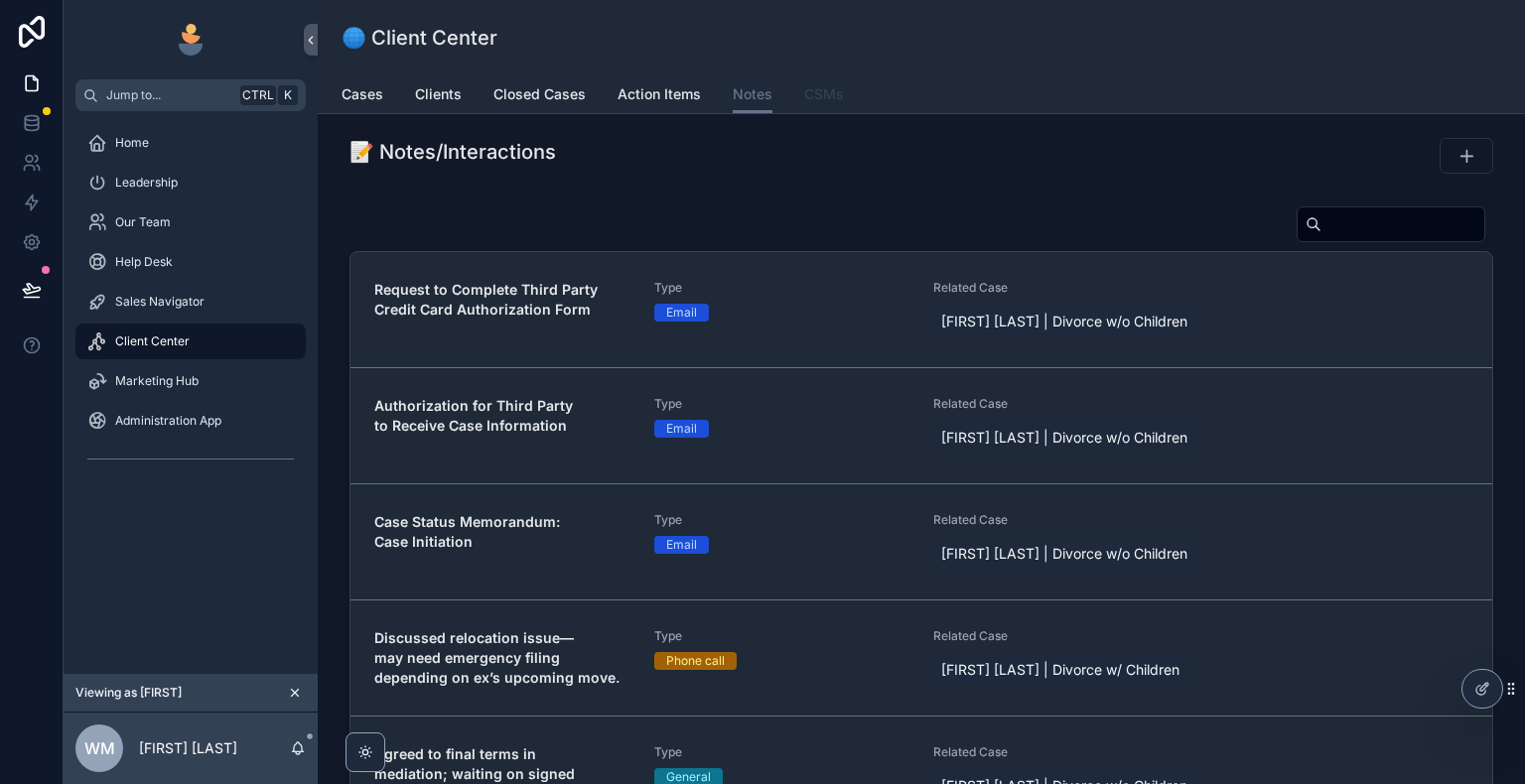 click on "CSMs" at bounding box center (824, 94) 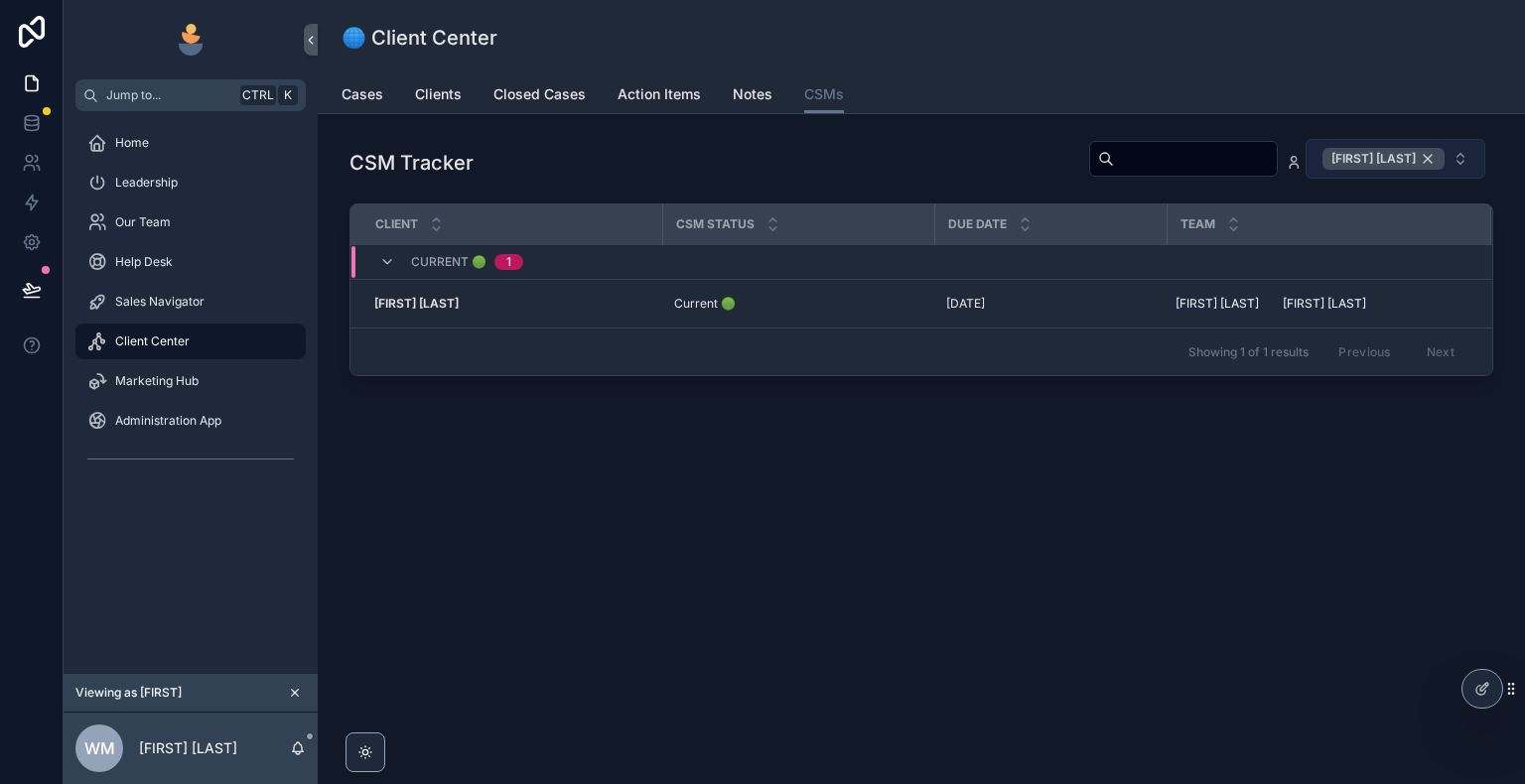 click on "[FIRST] [LAST]" at bounding box center (1383, 159) 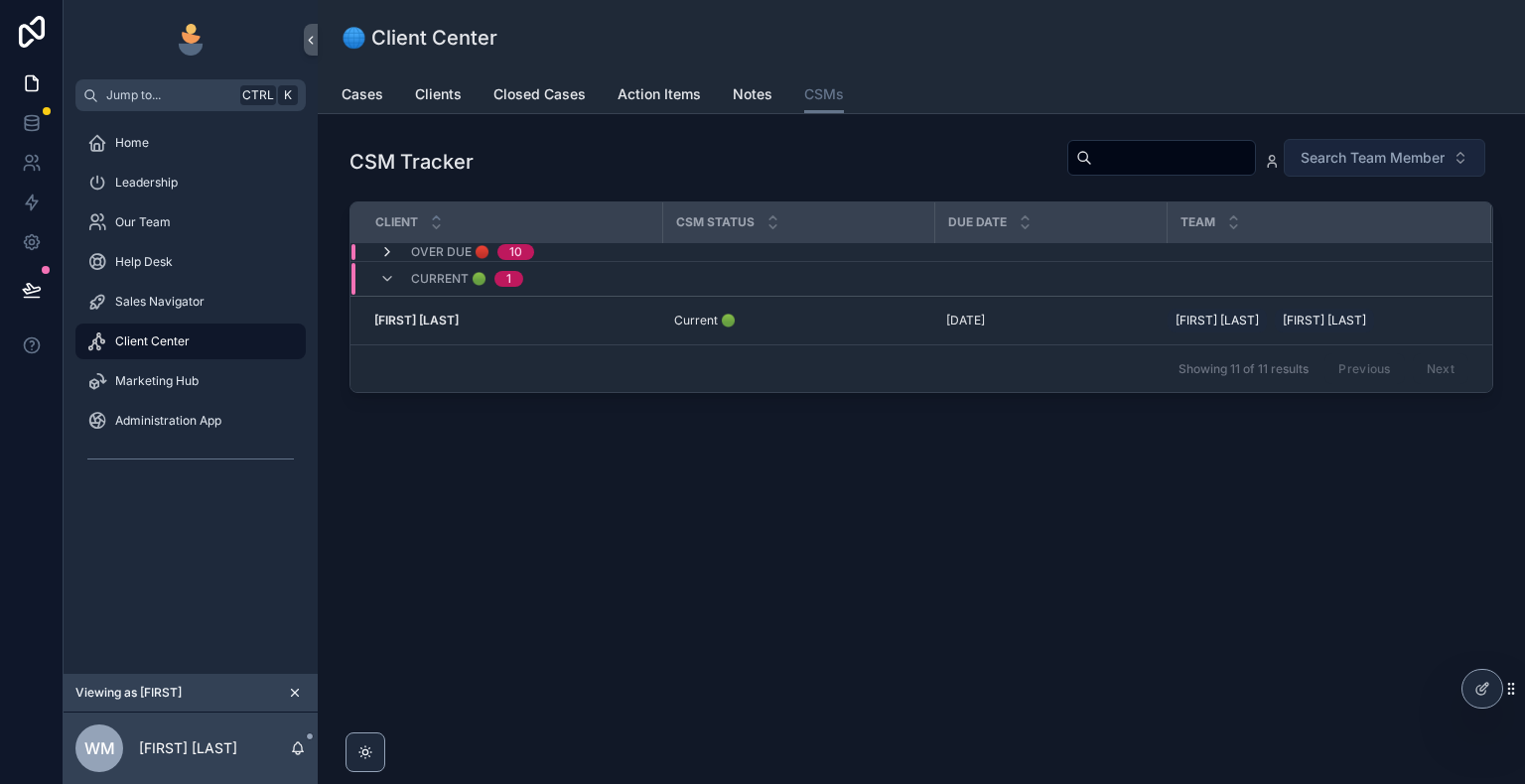 click at bounding box center (387, 252) 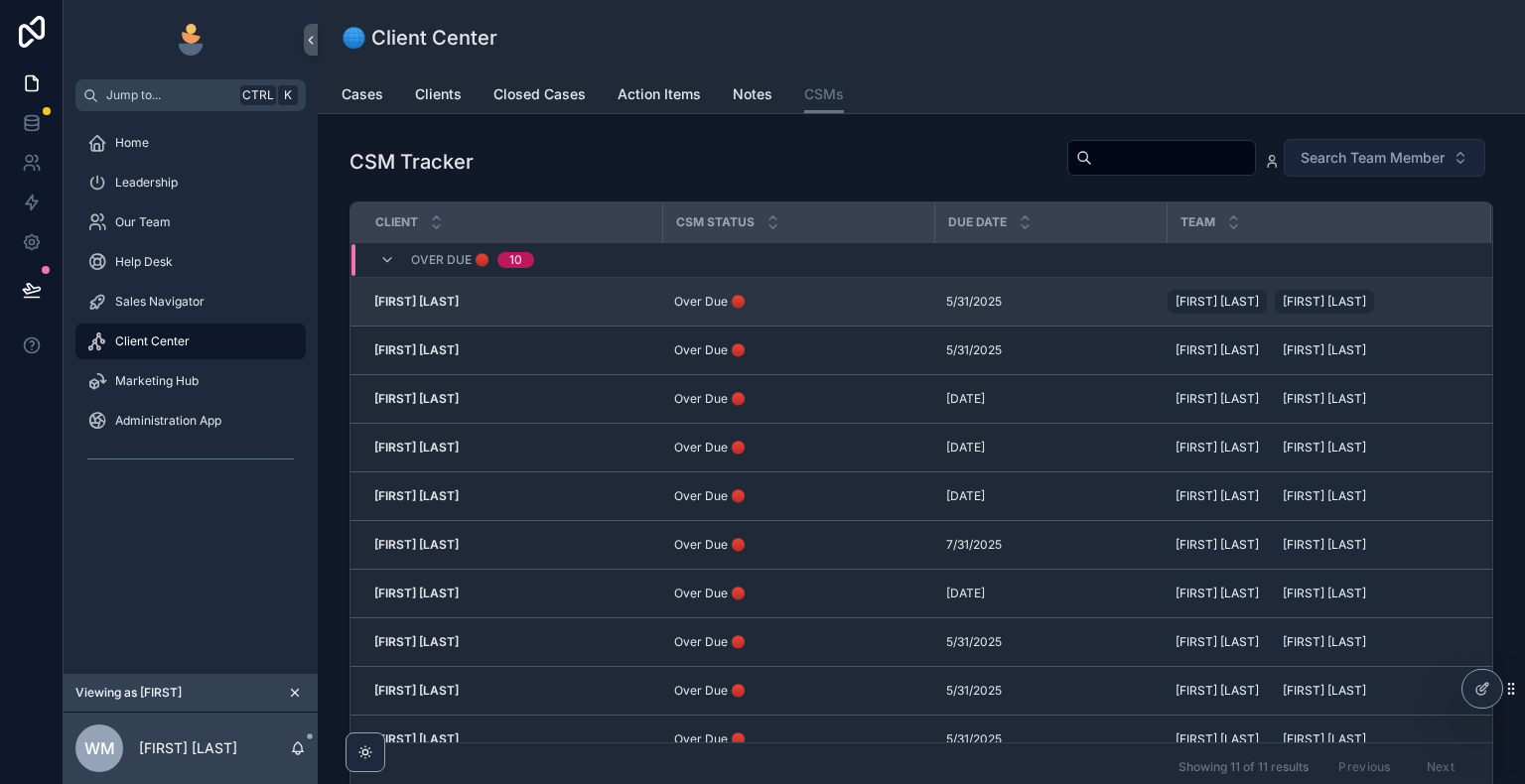 click on "[FIRST] [LAST] [FIRST] [LAST]" at bounding box center [512, 302] 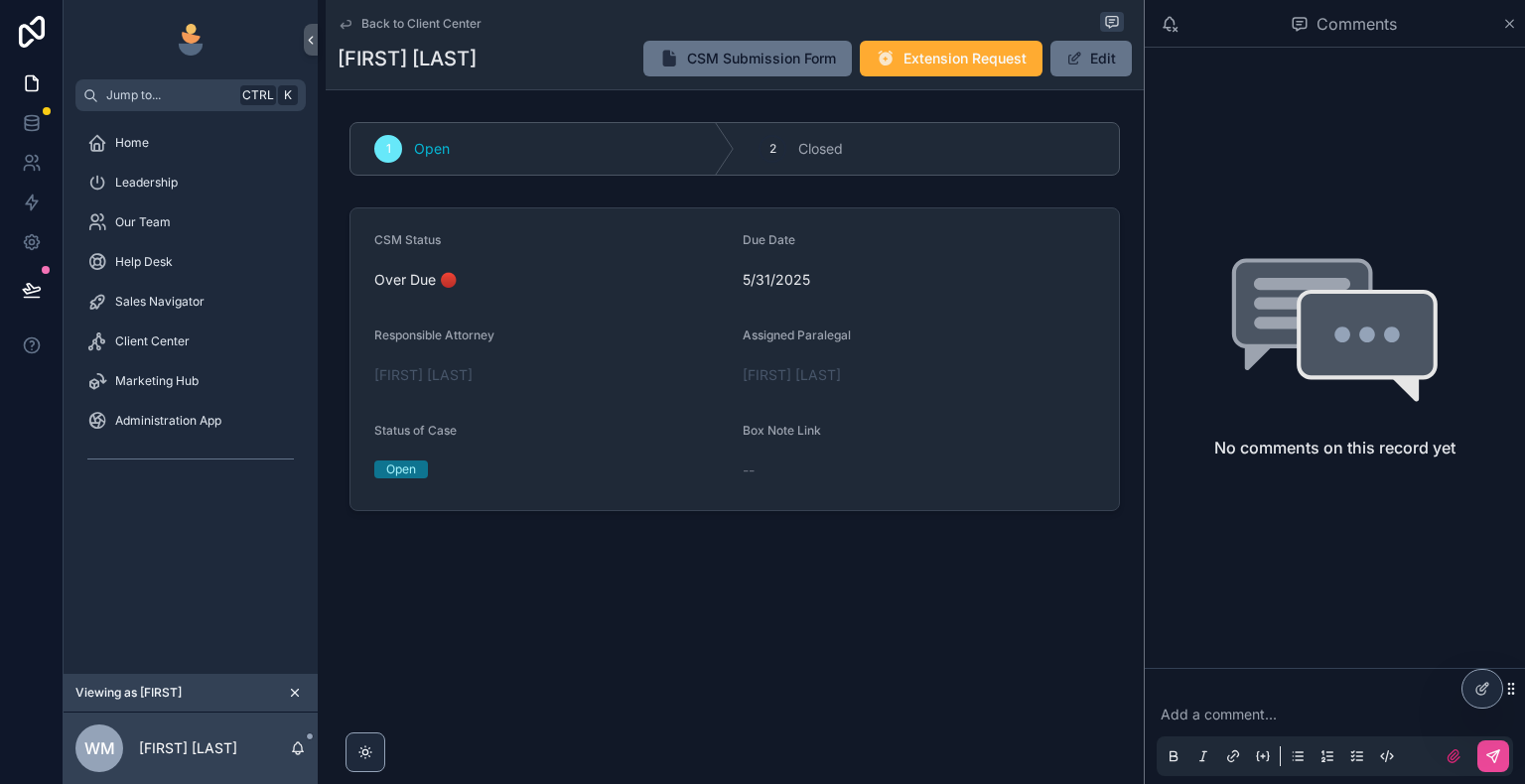 click on "2 Closed" at bounding box center (926, 149) 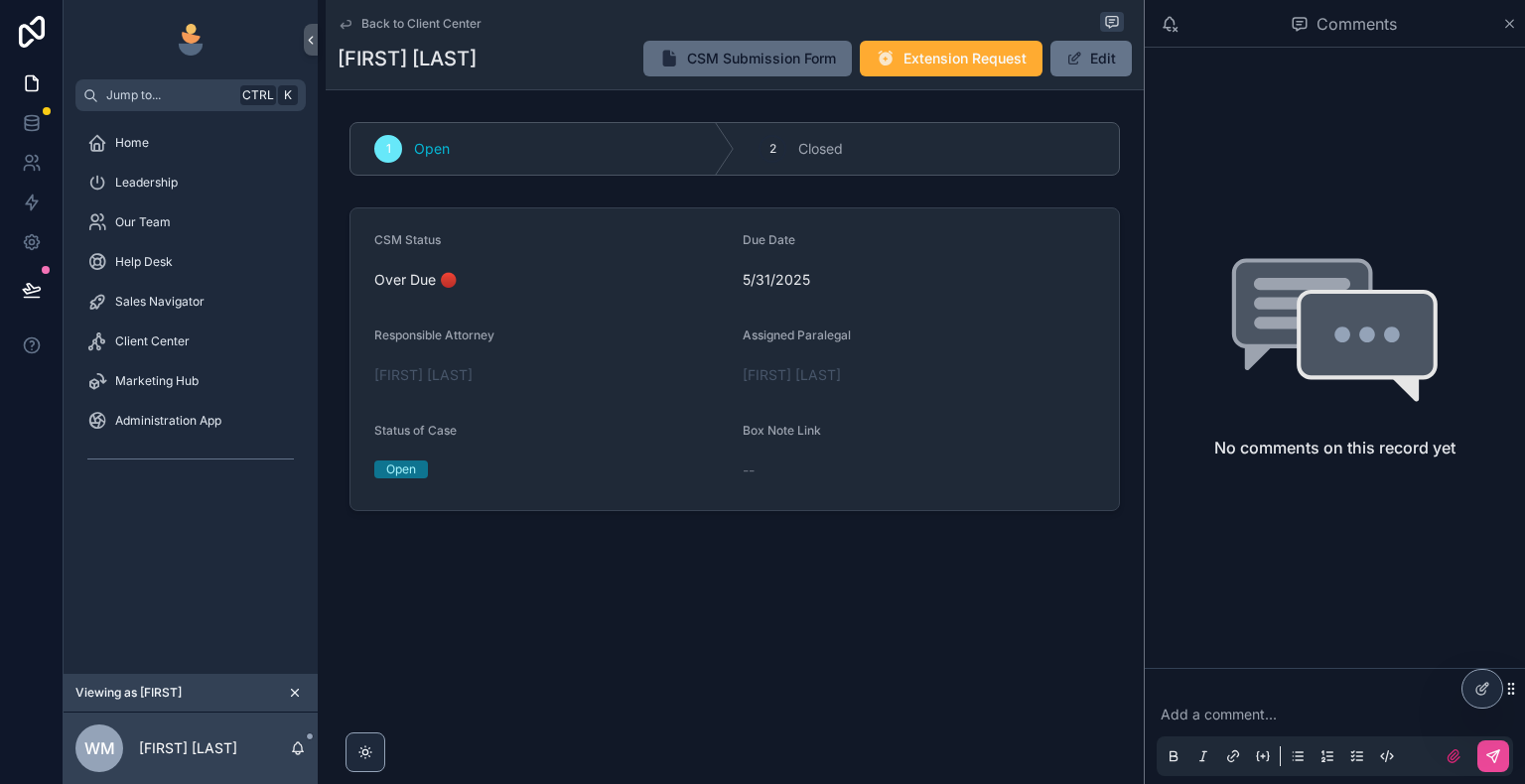 click on "CSM Submission Form" at bounding box center (748, 59) 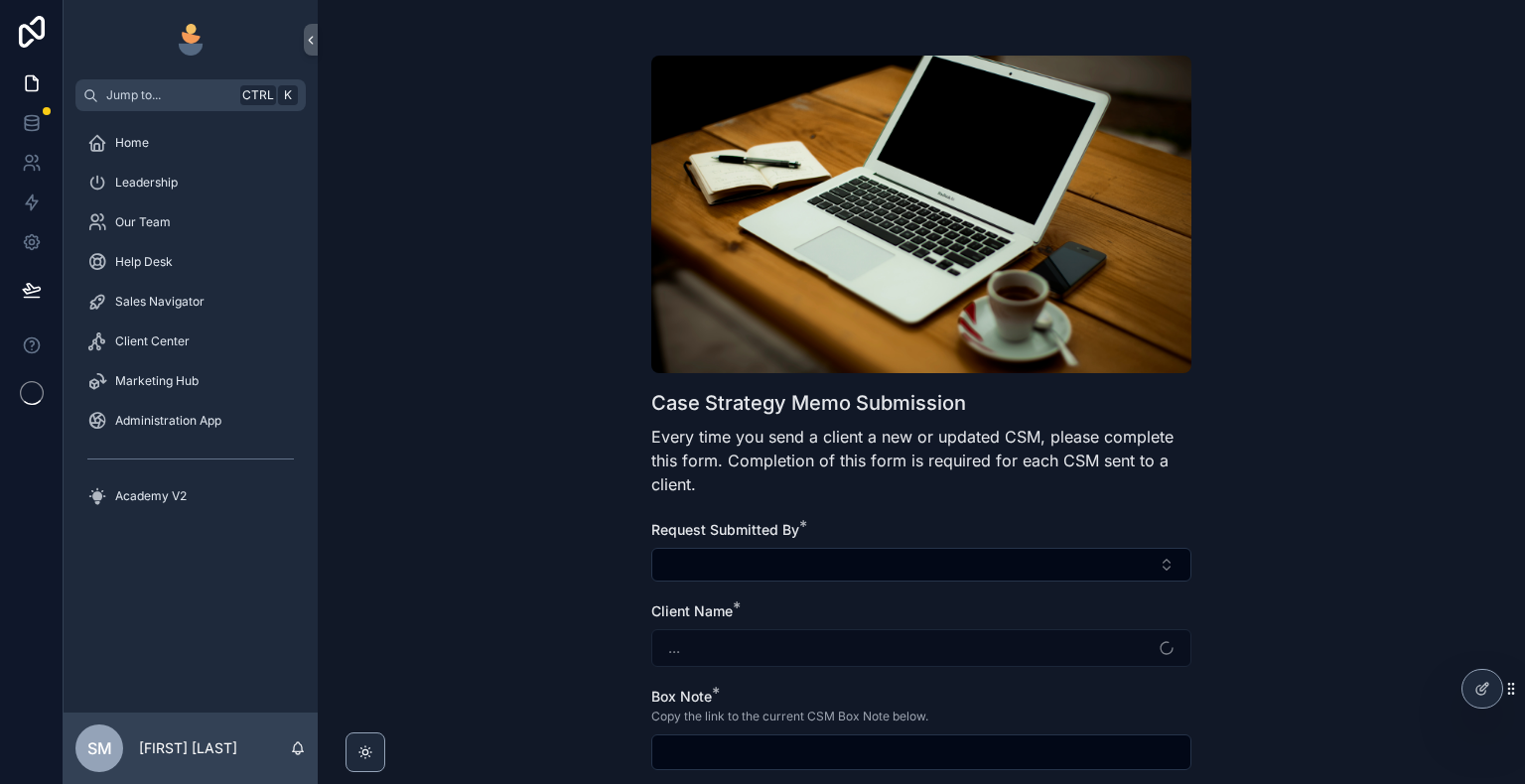 scroll, scrollTop: 0, scrollLeft: 0, axis: both 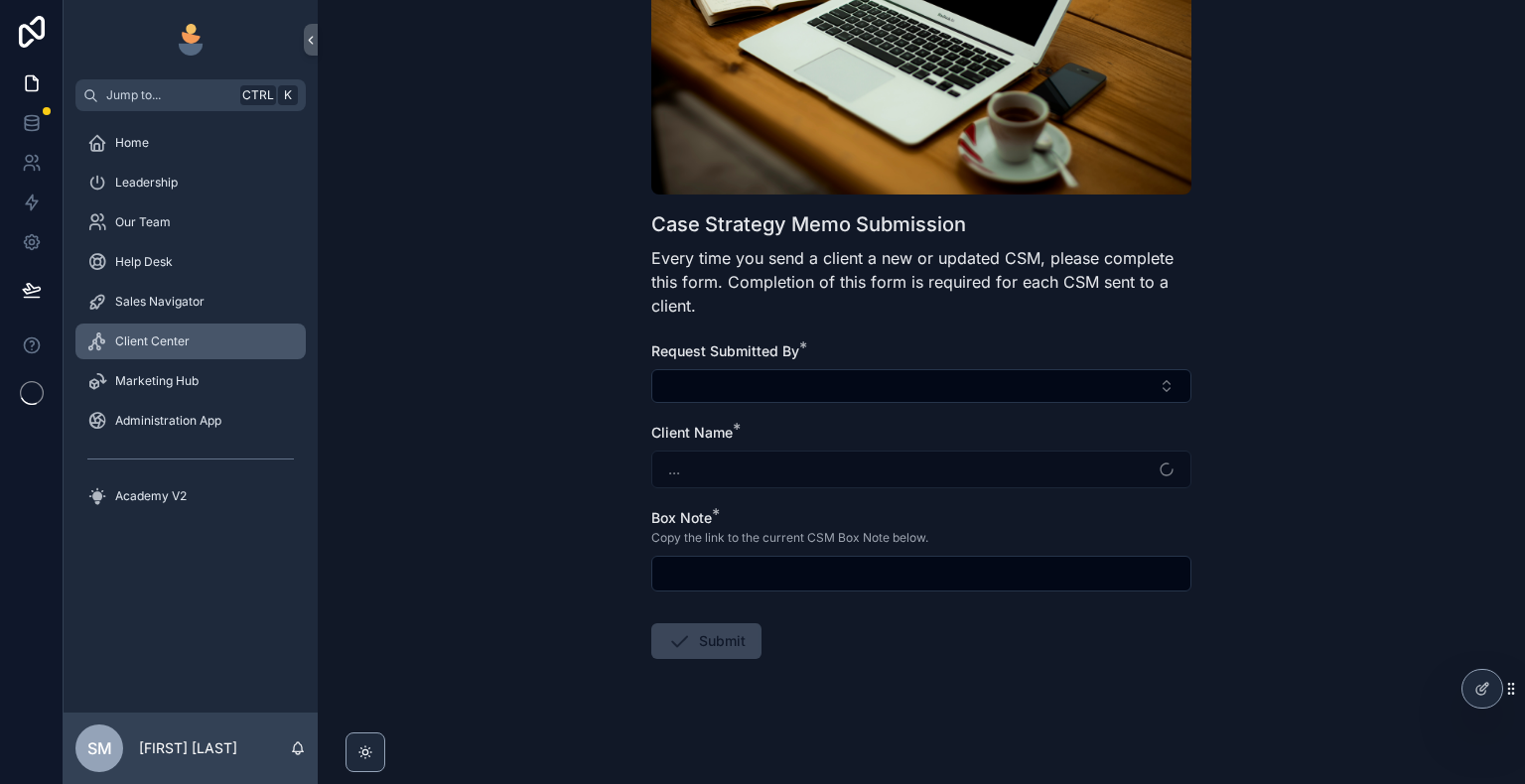 click on "Client Center" at bounding box center (152, 341) 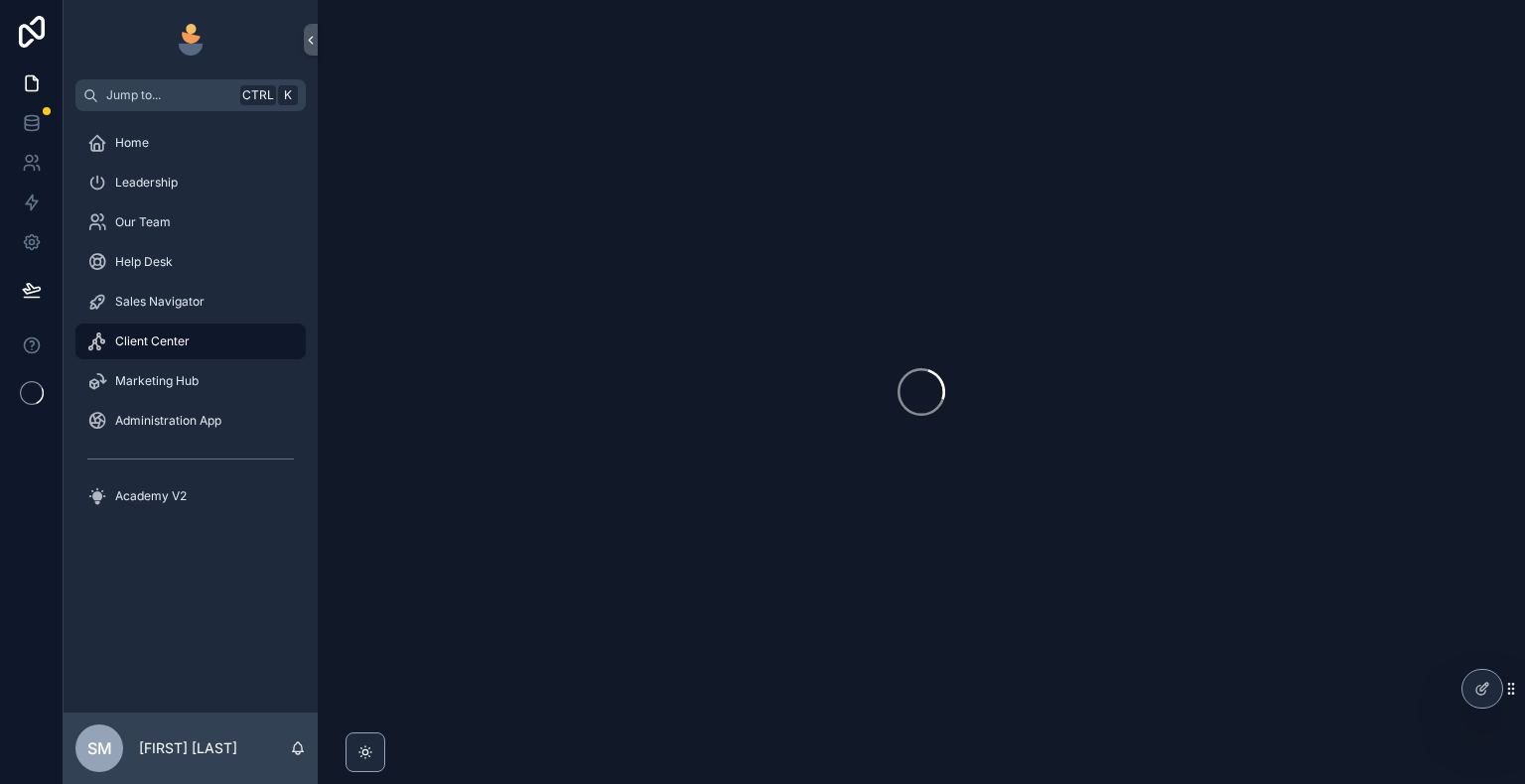 scroll, scrollTop: 0, scrollLeft: 0, axis: both 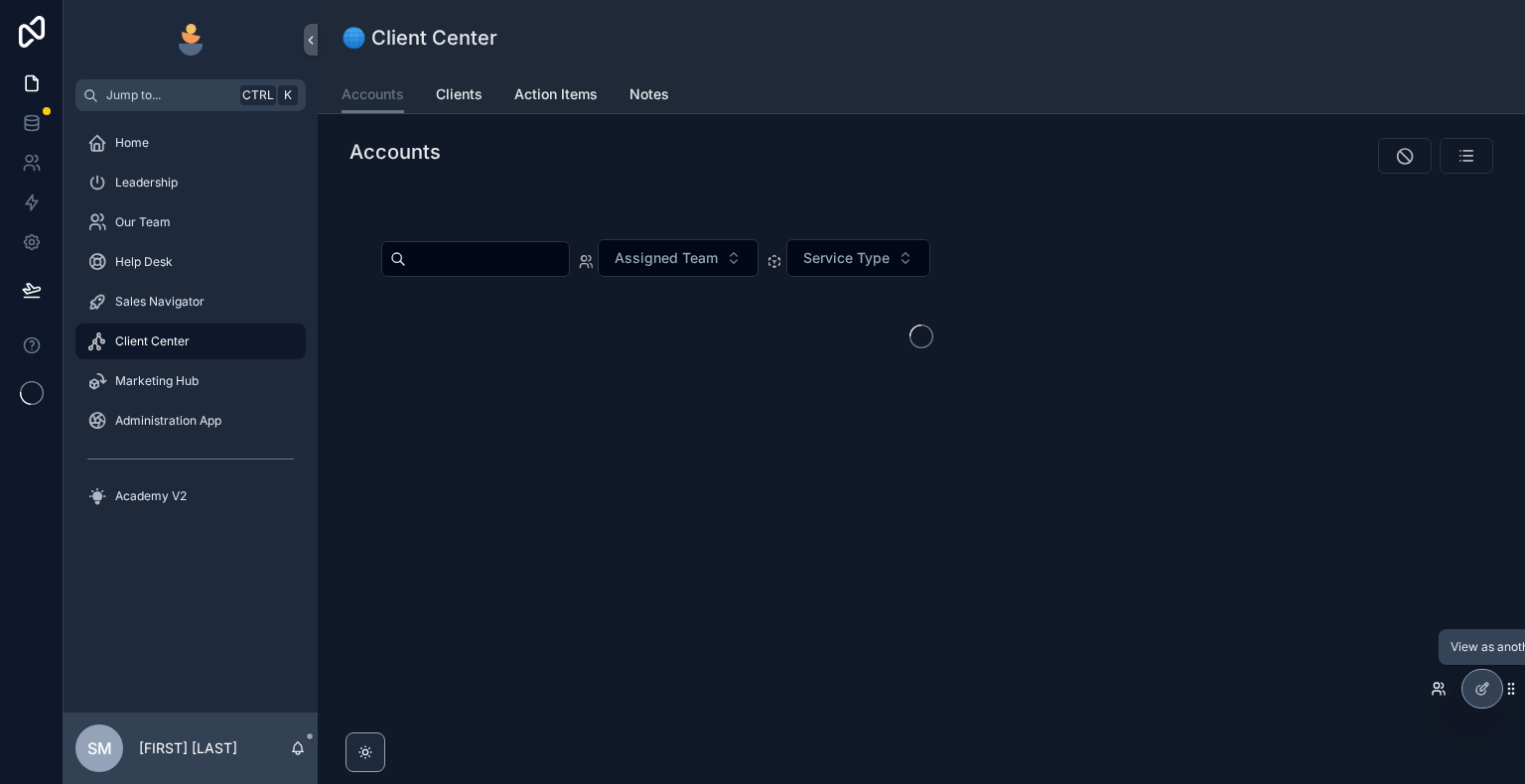 click 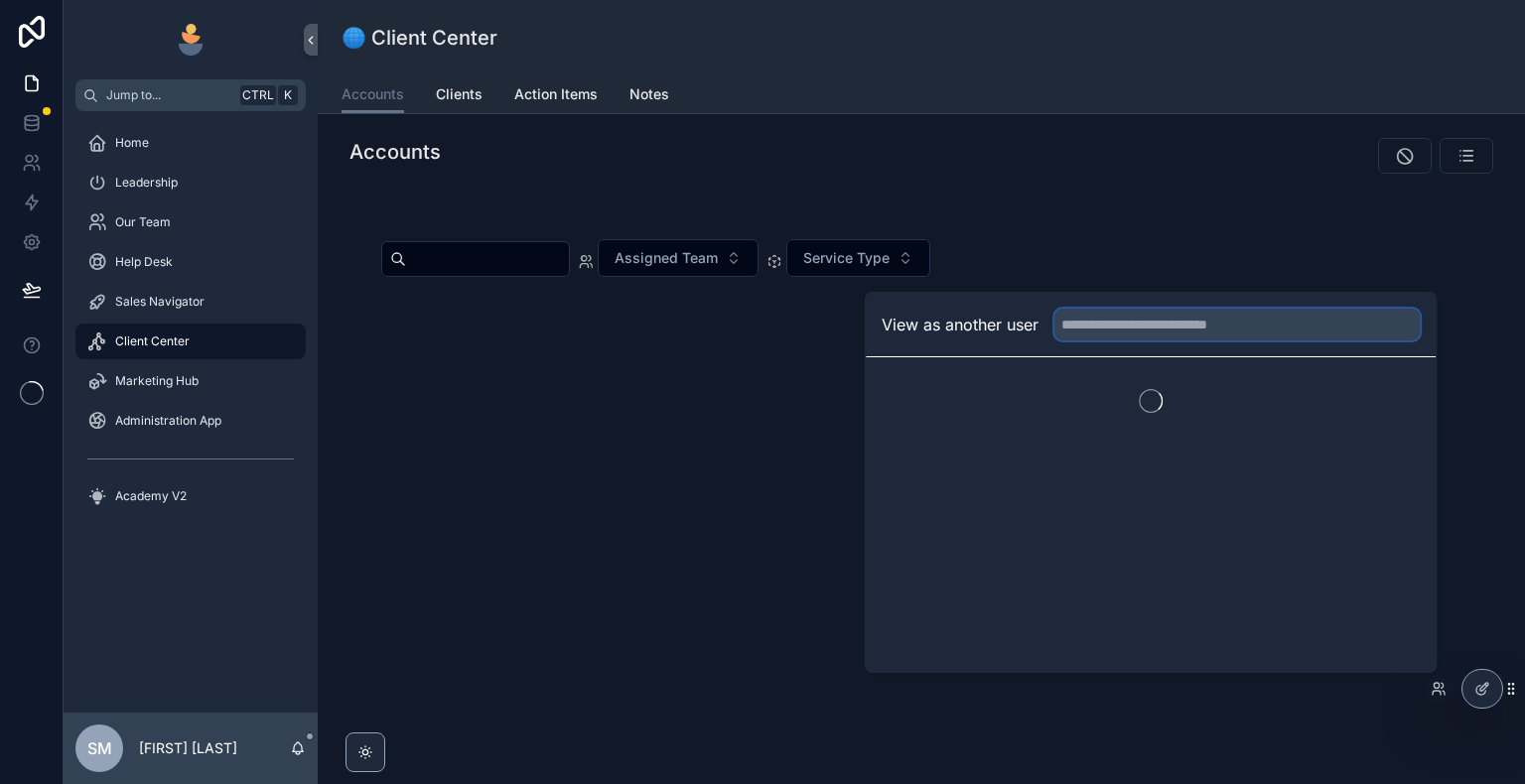click at bounding box center [1237, 325] 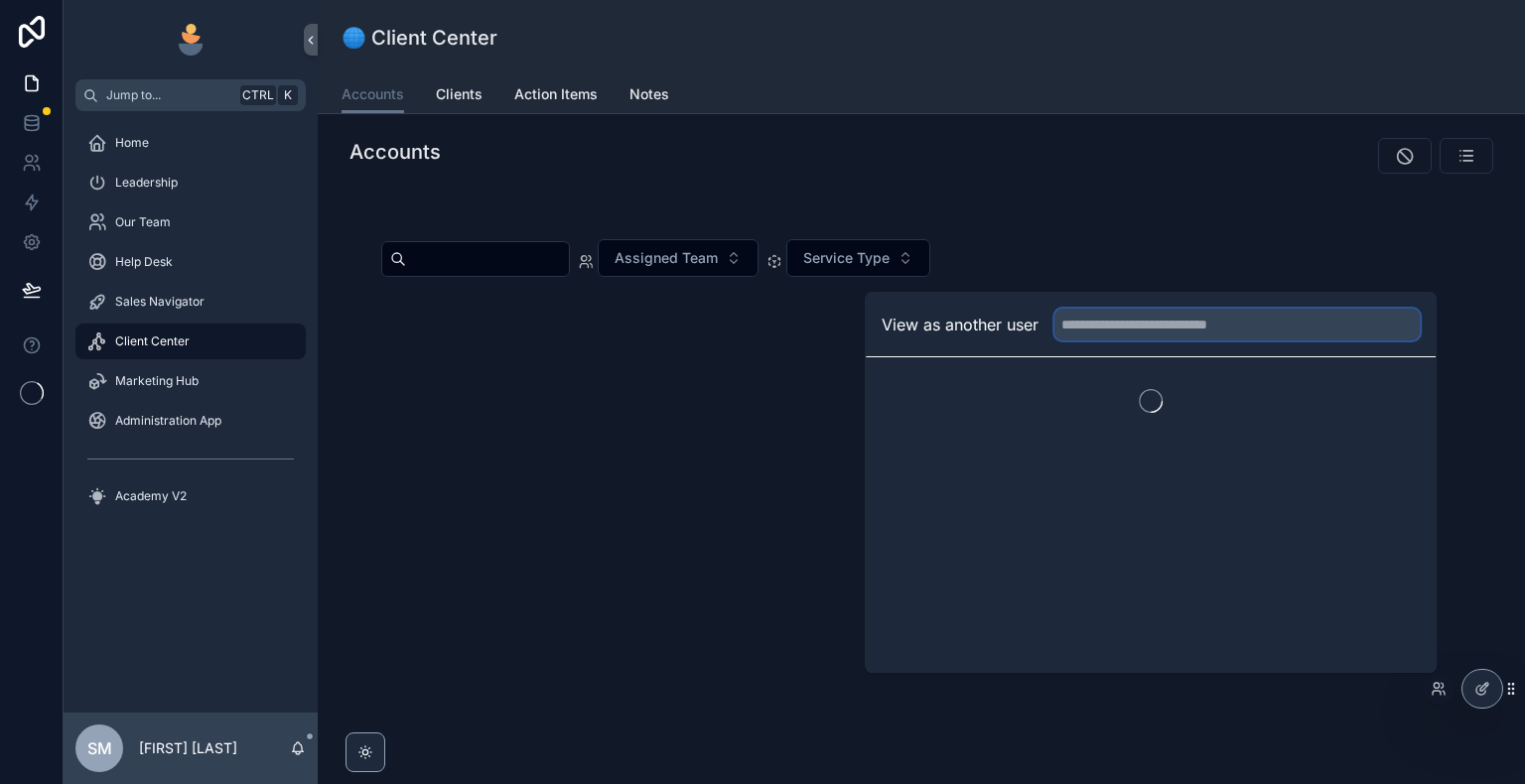 click at bounding box center (1237, 325) 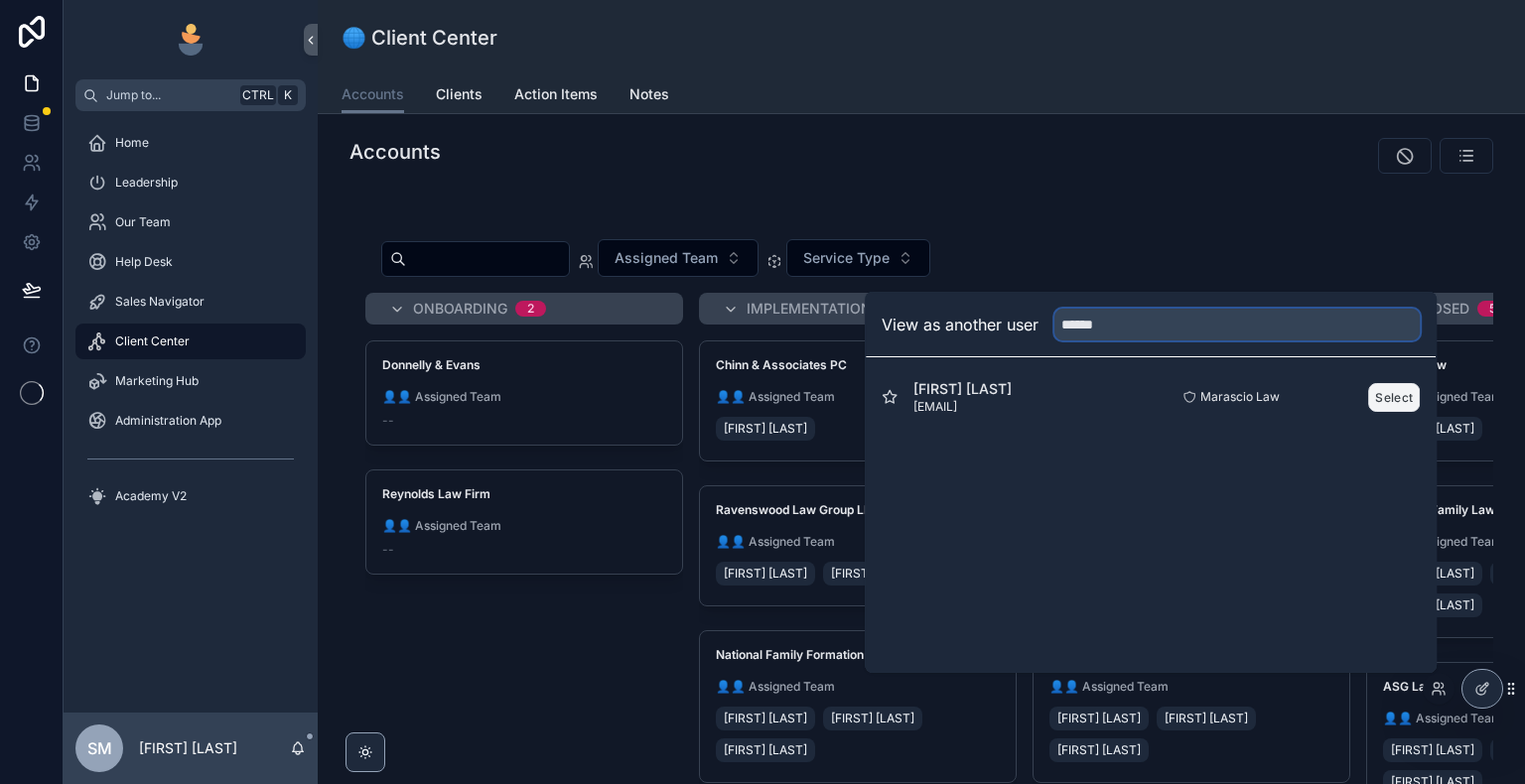 type on "******" 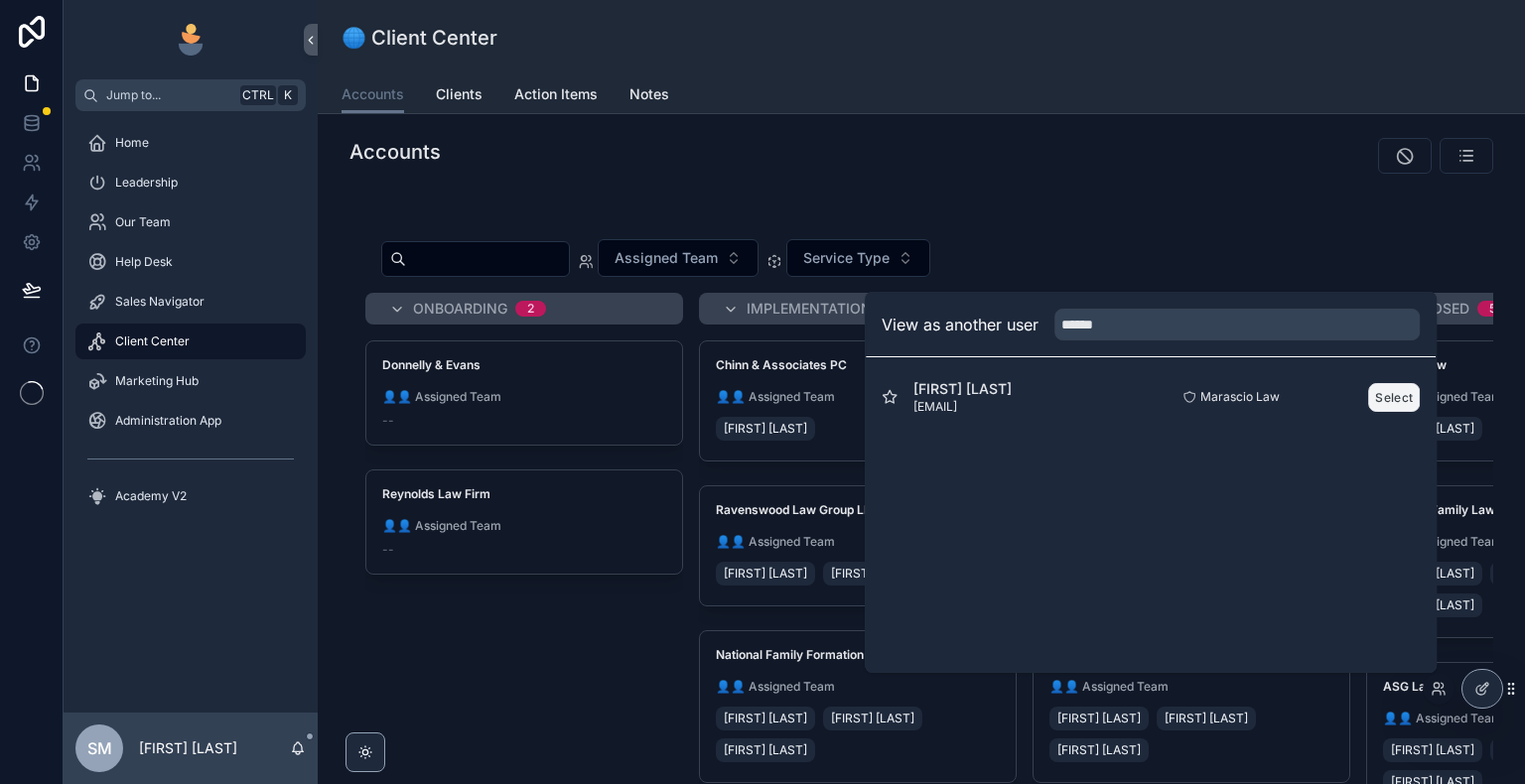click on "Select" at bounding box center (1394, 397) 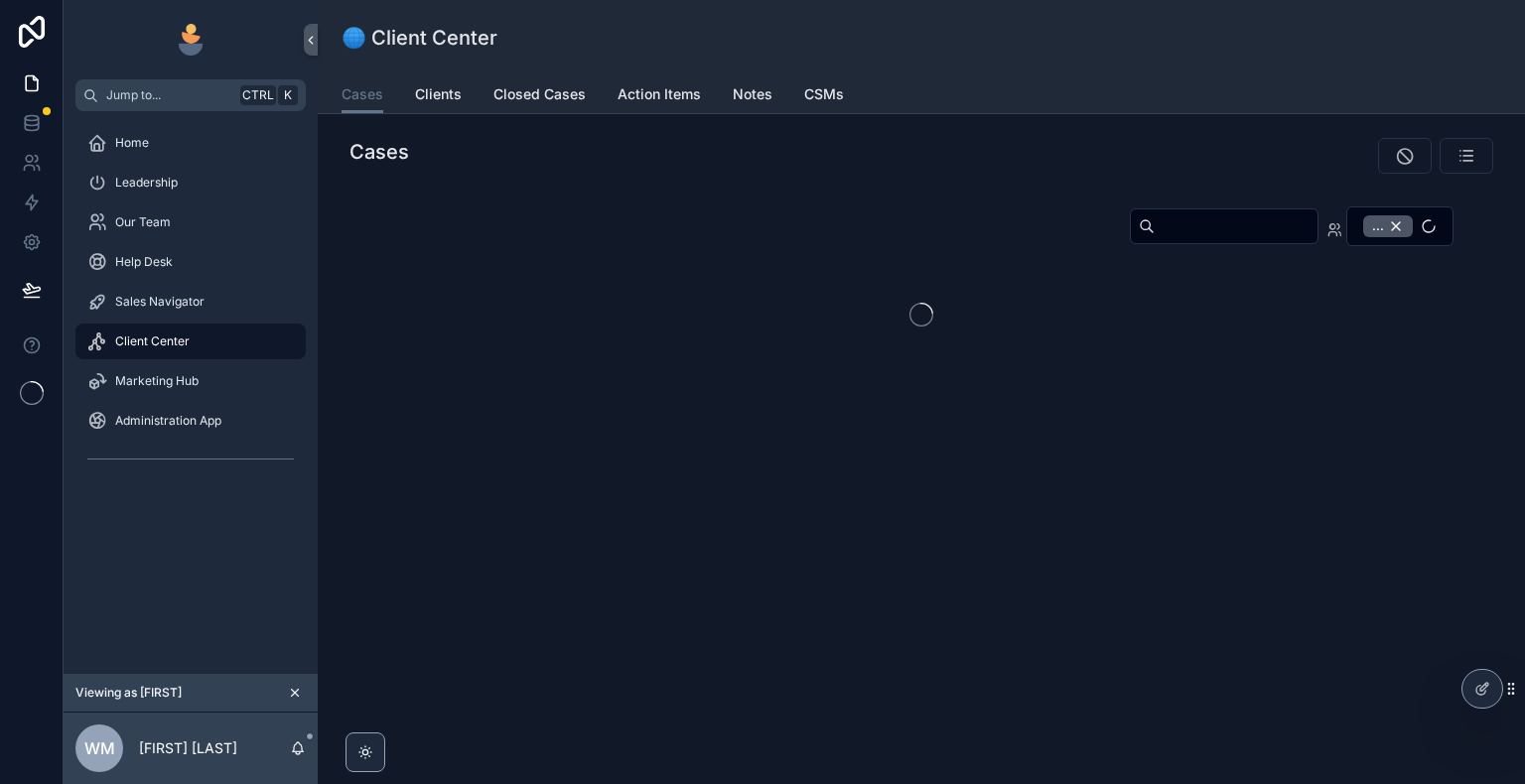scroll, scrollTop: 0, scrollLeft: 0, axis: both 